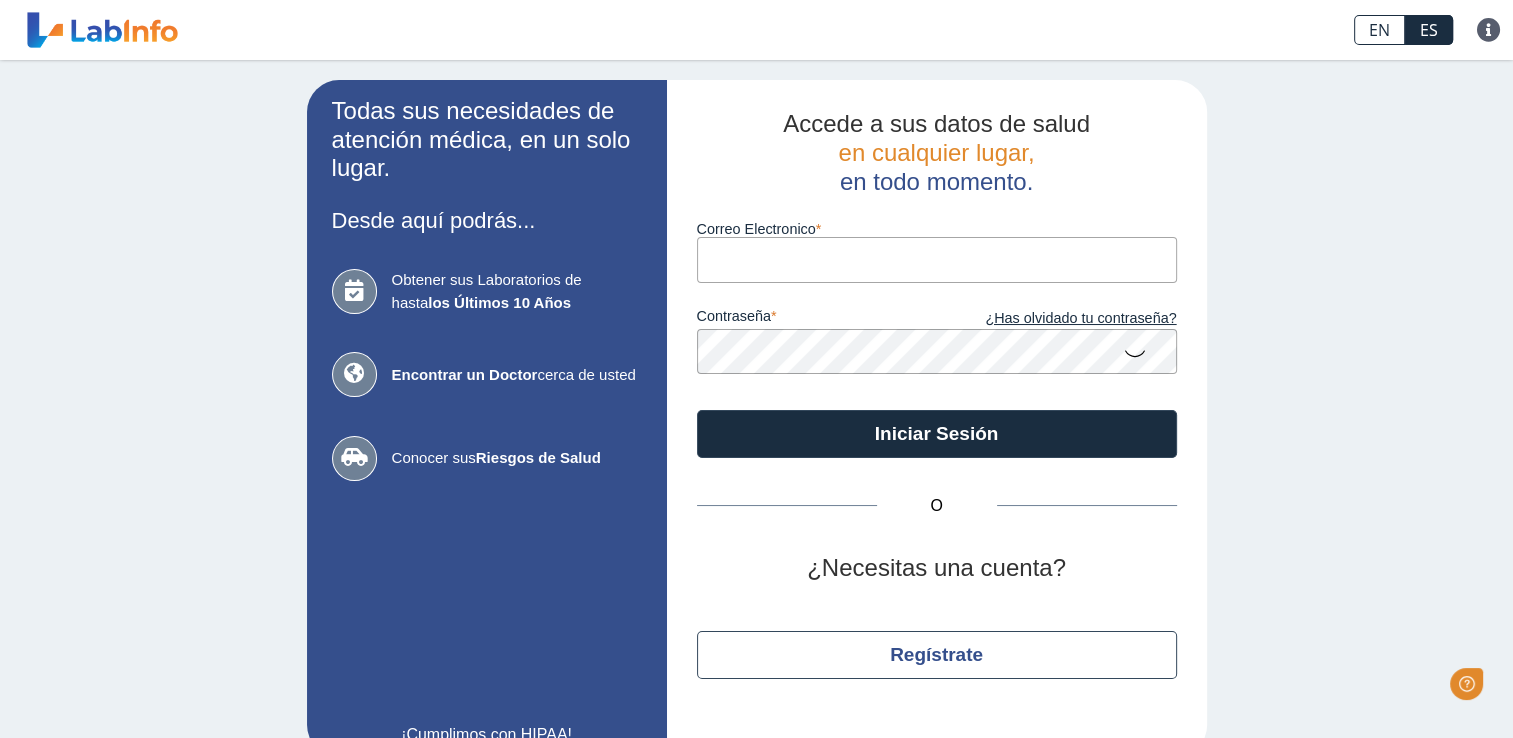 scroll, scrollTop: 0, scrollLeft: 0, axis: both 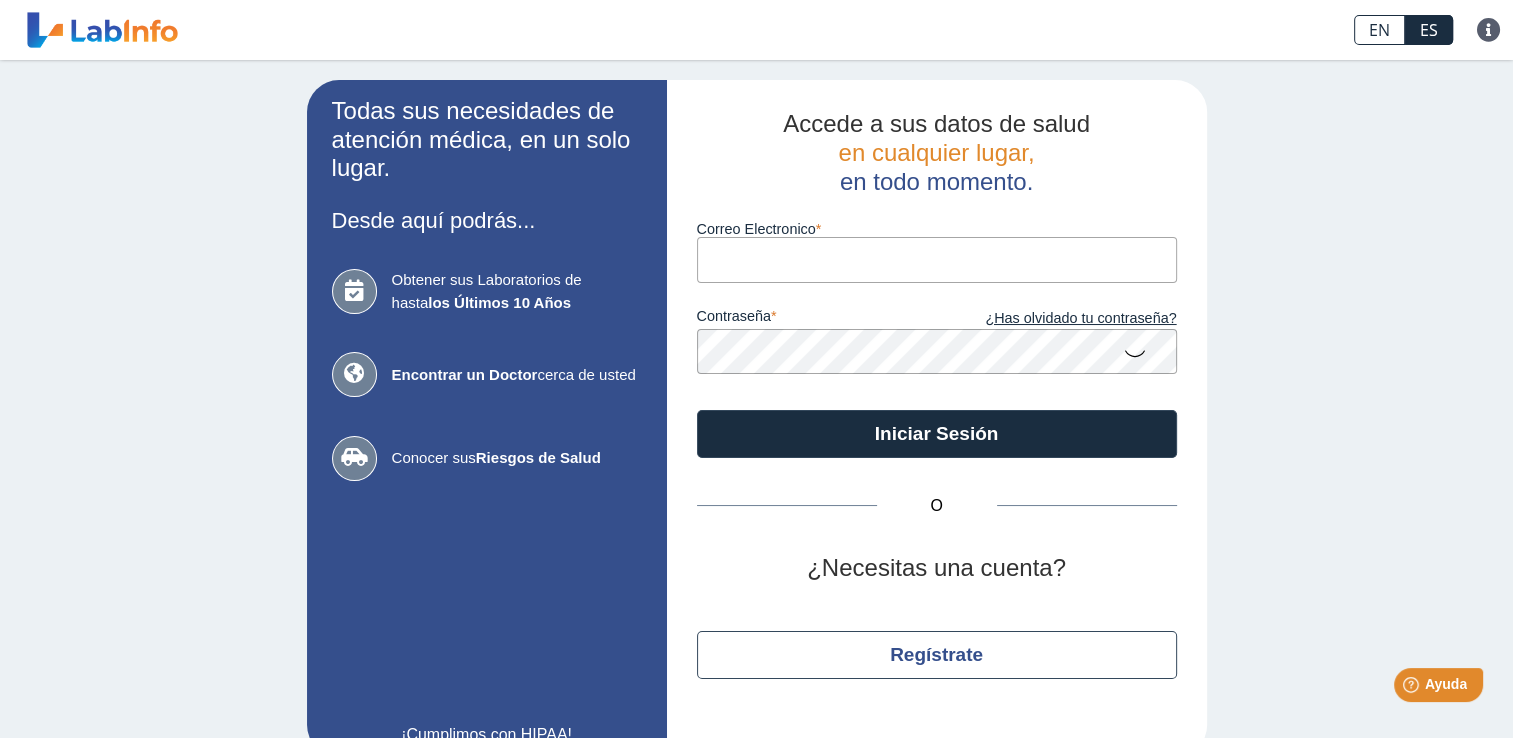 click on "Correo Electronico" at bounding box center [937, 259] 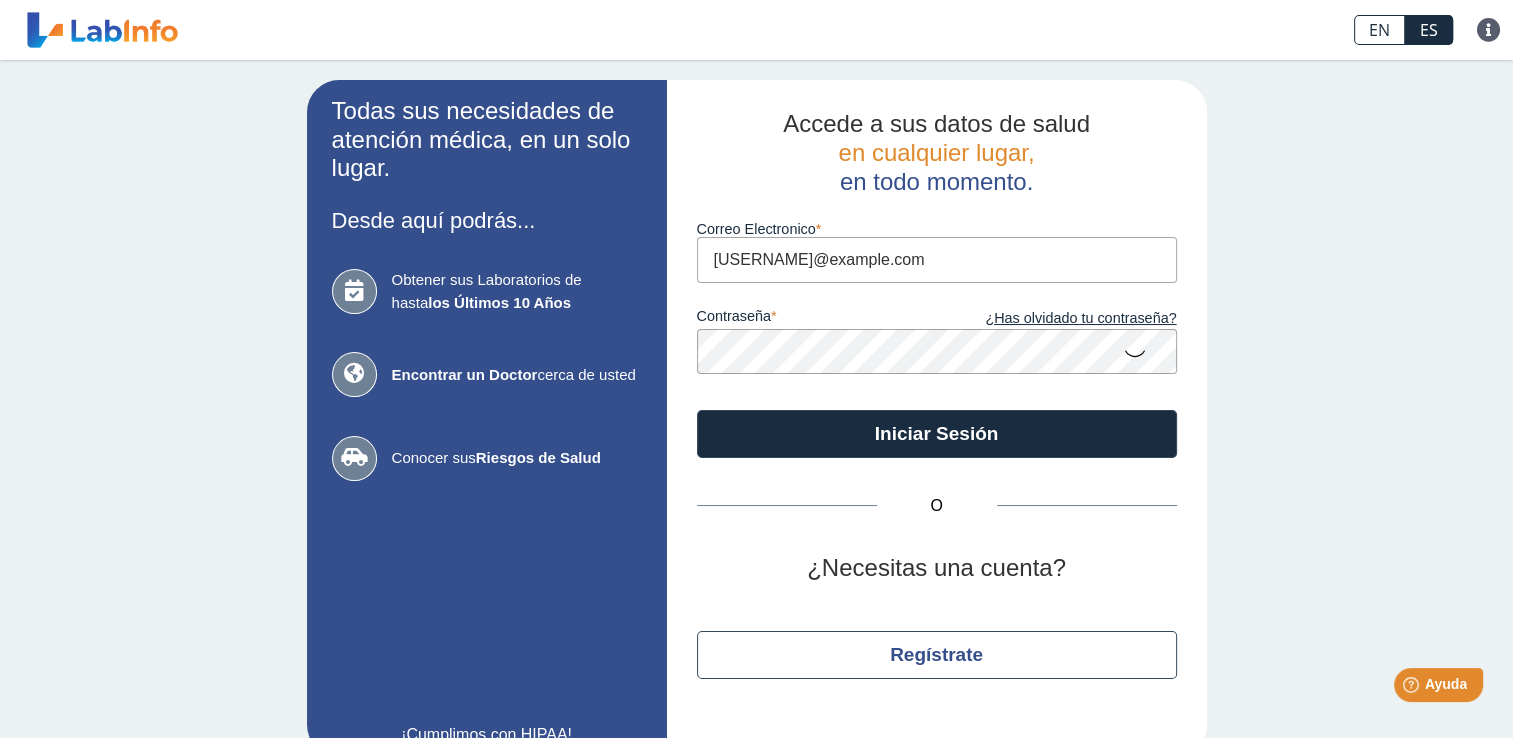 click on "Iniciar Sesión" 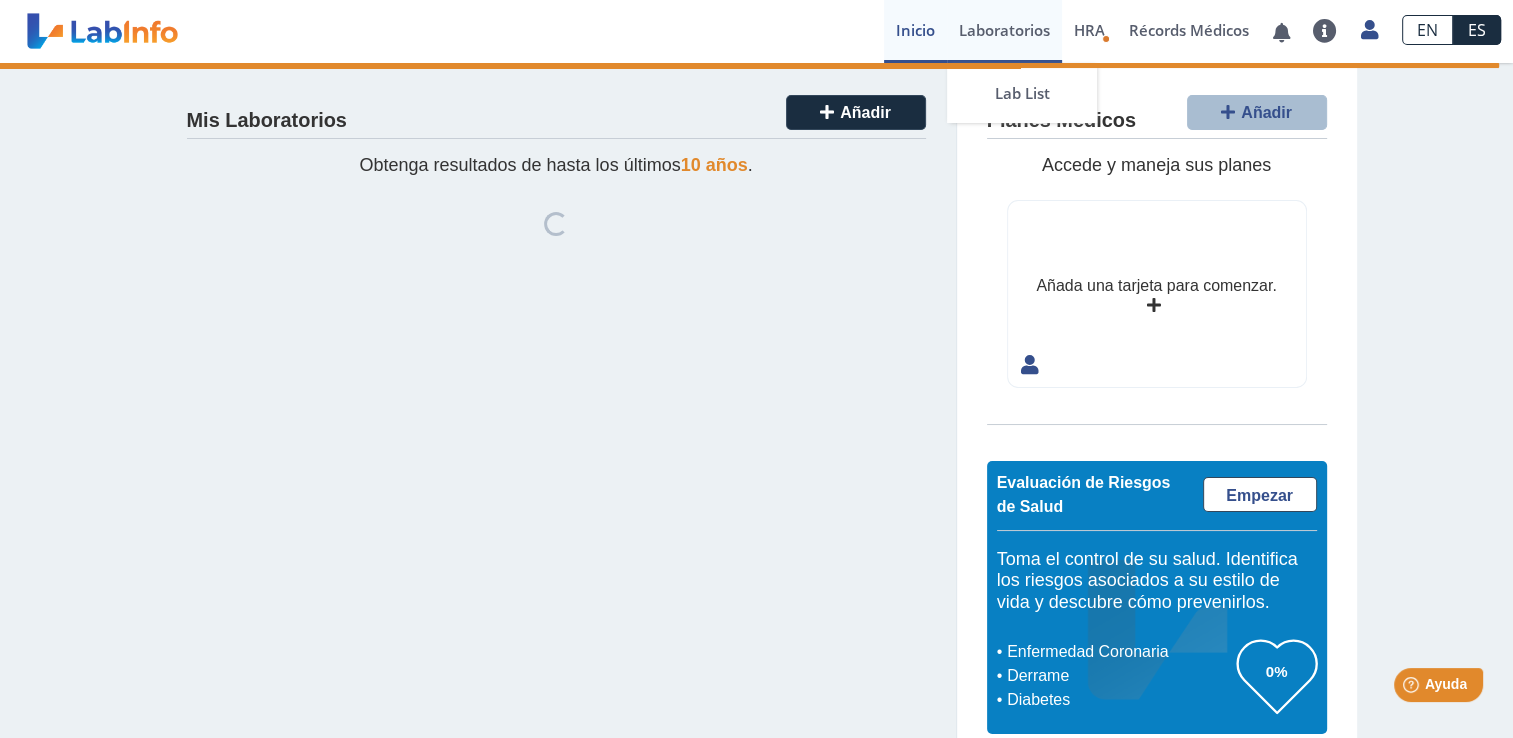 click on "Laboratorios" at bounding box center (1004, 31) 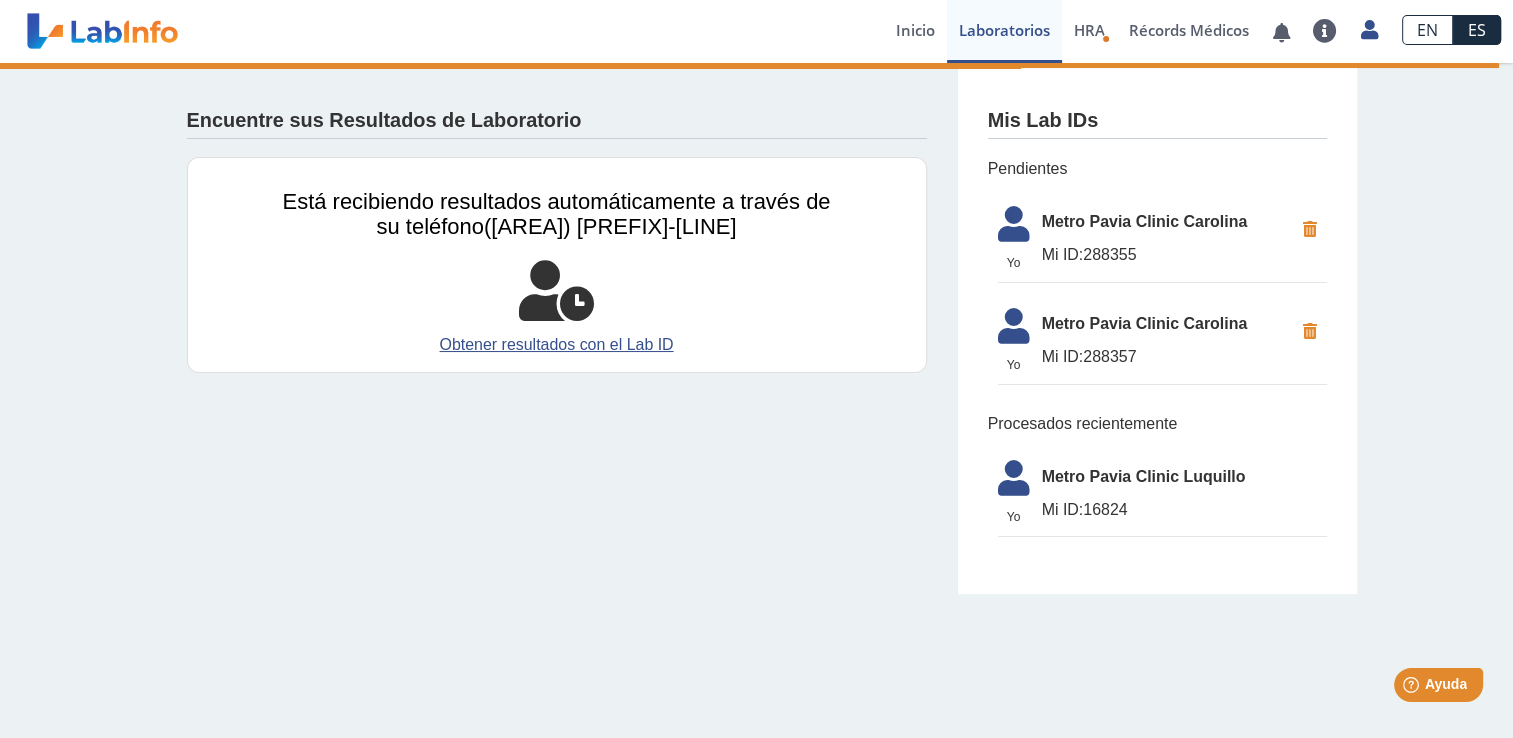 click on "Metro Pavia Clinic Luquillo" 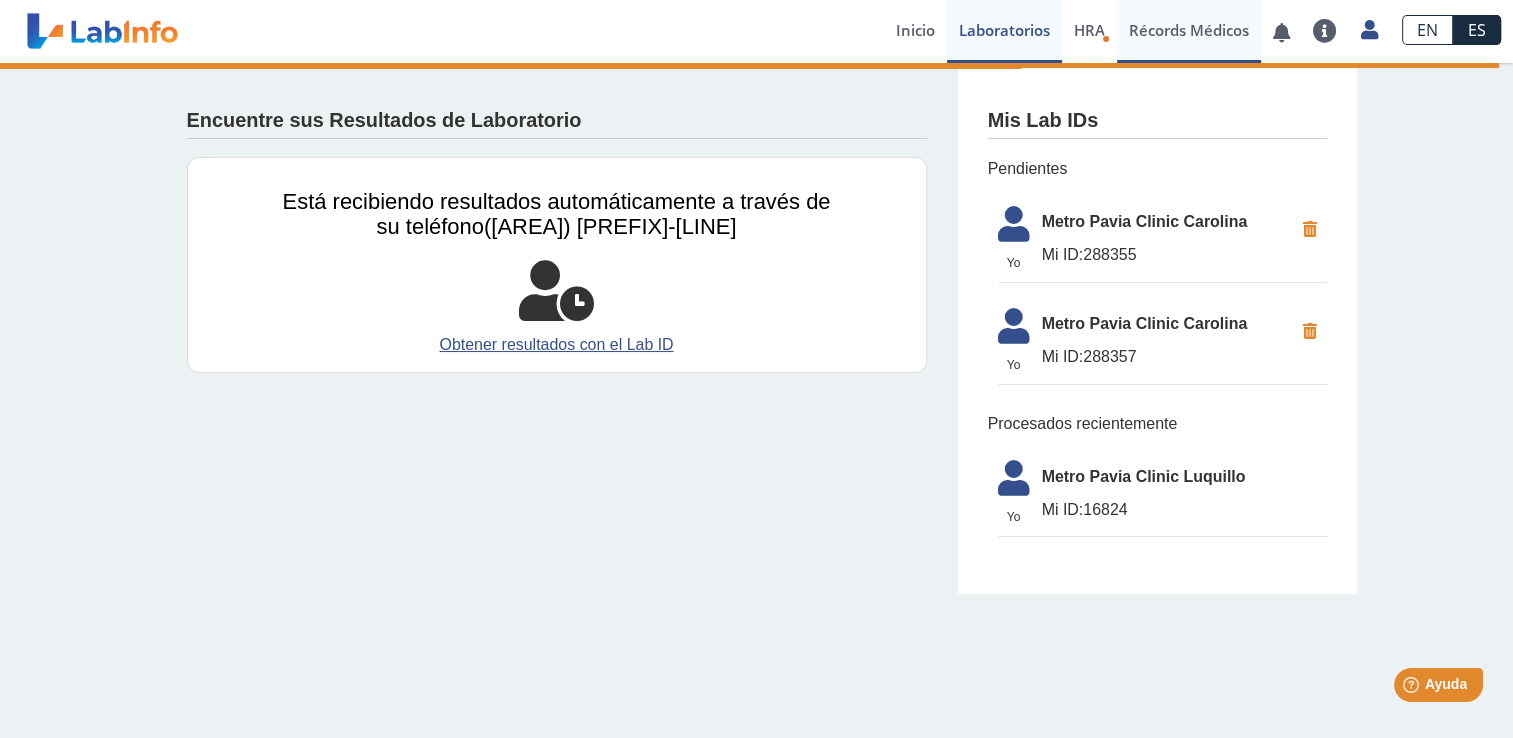click on "Récords Médicos" at bounding box center (1189, 31) 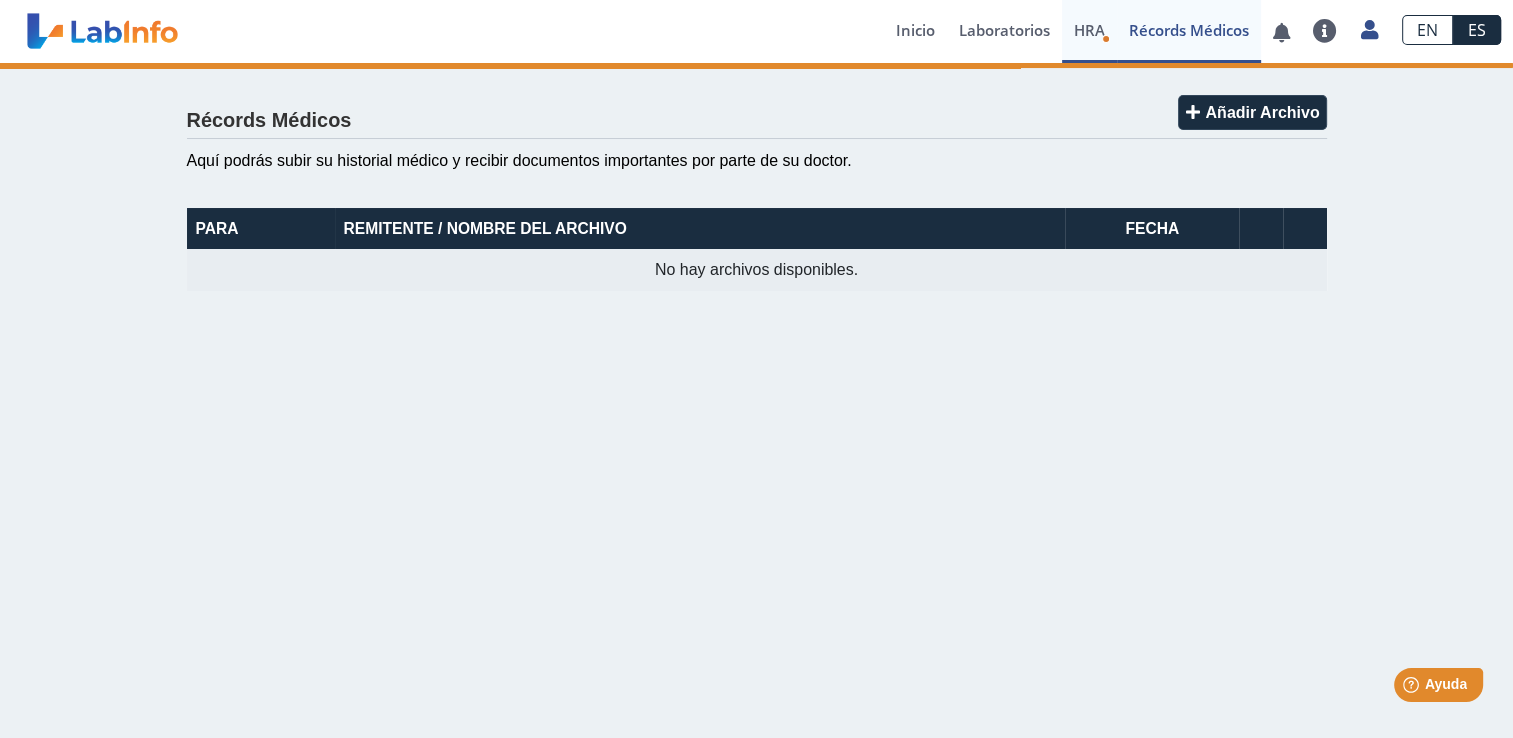 click on "HRA Evaluación de Riesgos de Salud" at bounding box center (1089, 31) 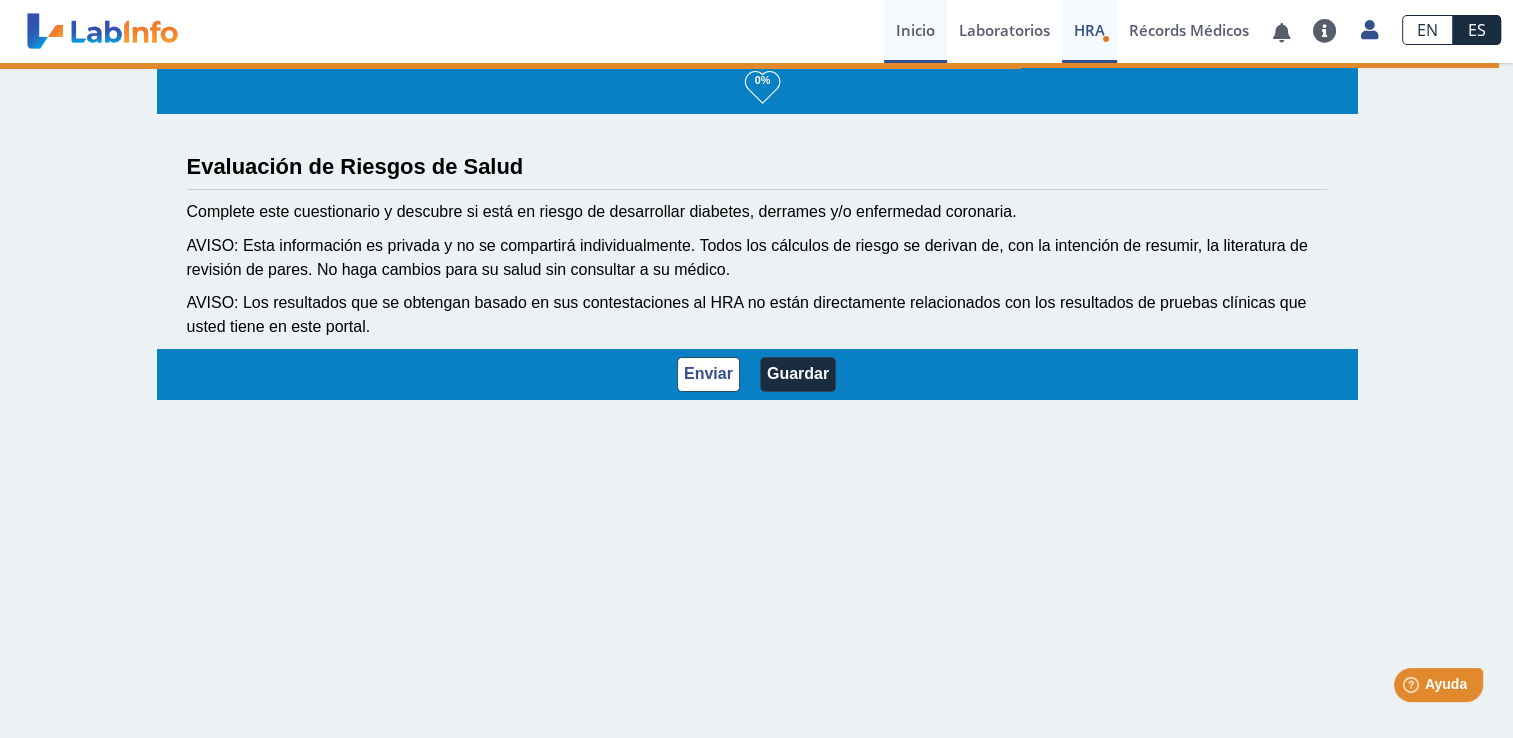 click on "Inicio" at bounding box center (915, 31) 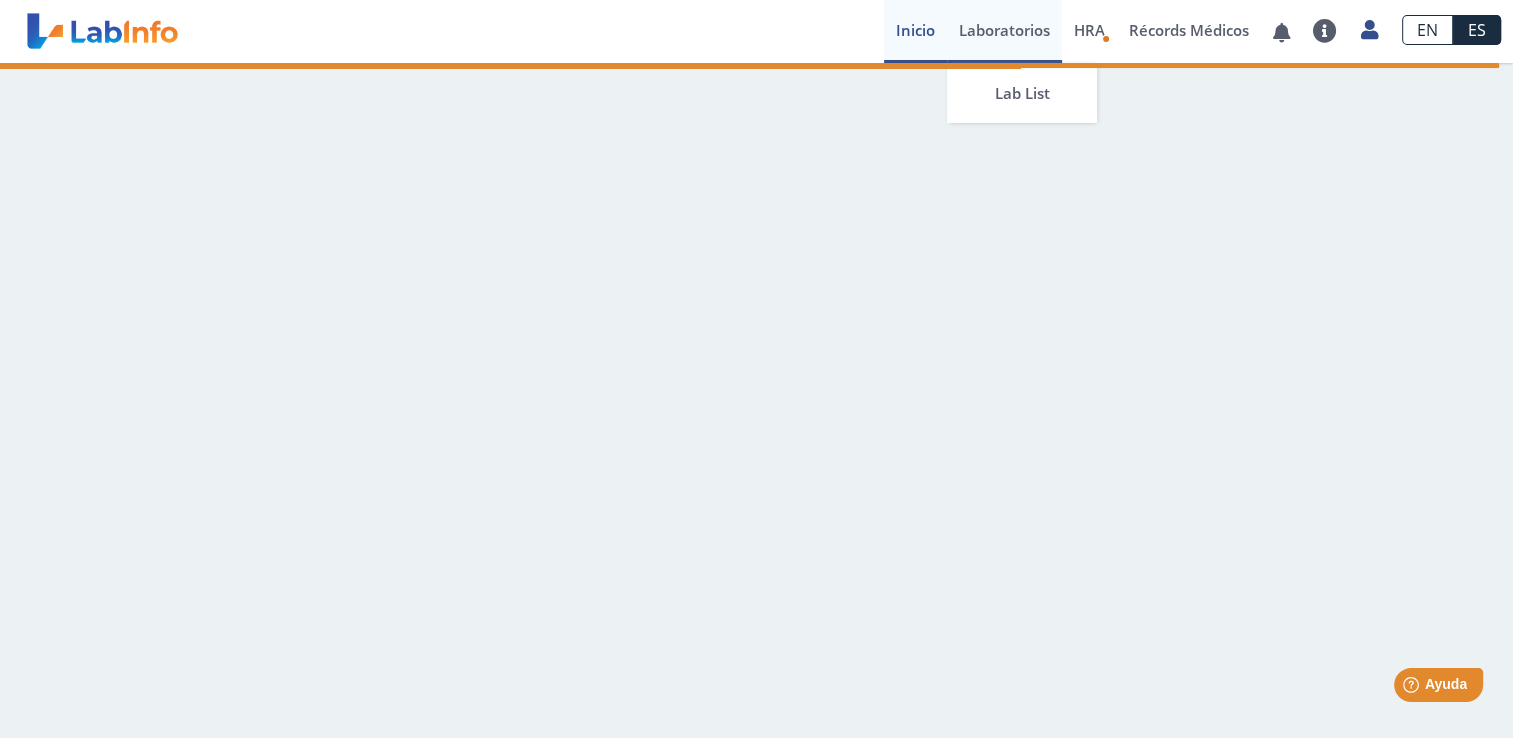 click on "Laboratorios" at bounding box center [1004, 31] 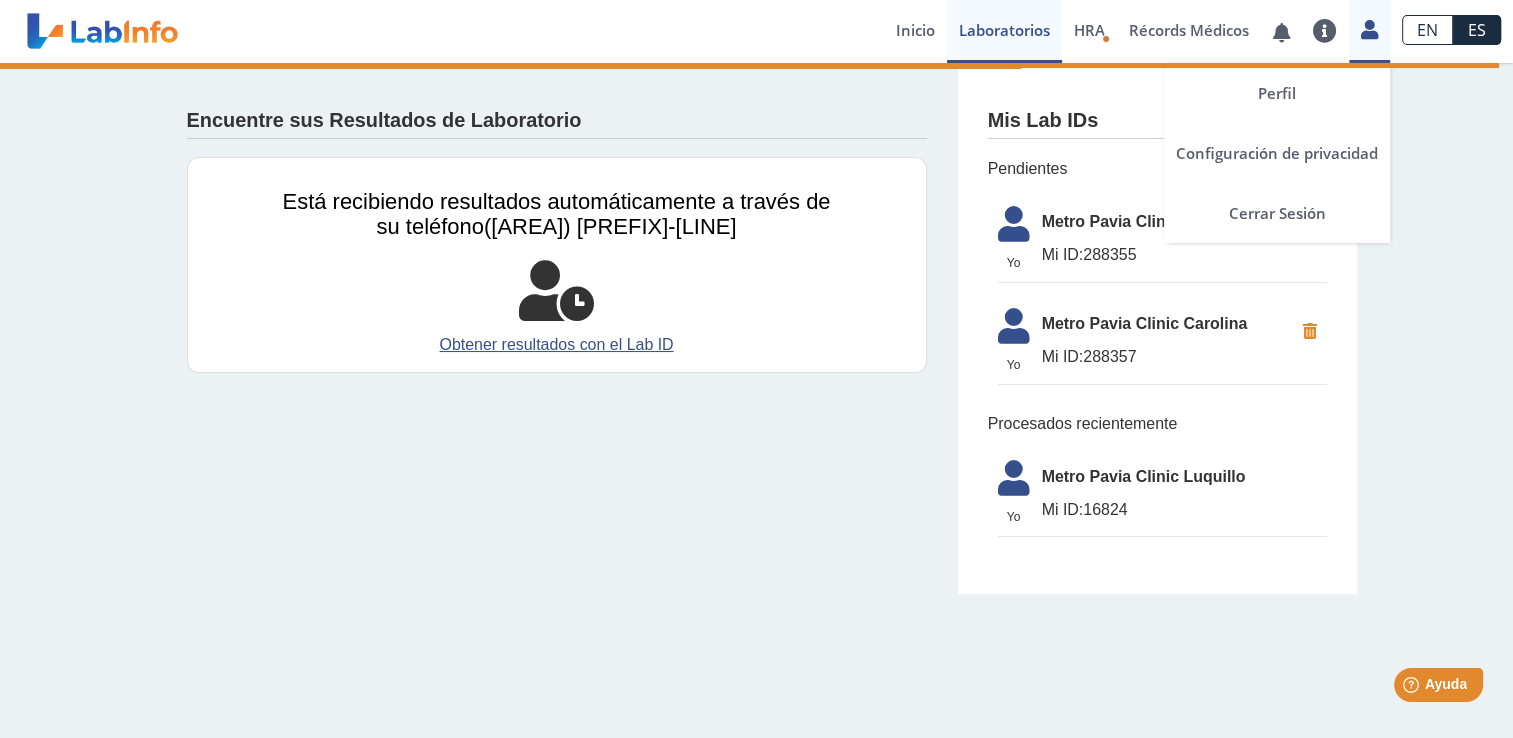 click at bounding box center (1369, 29) 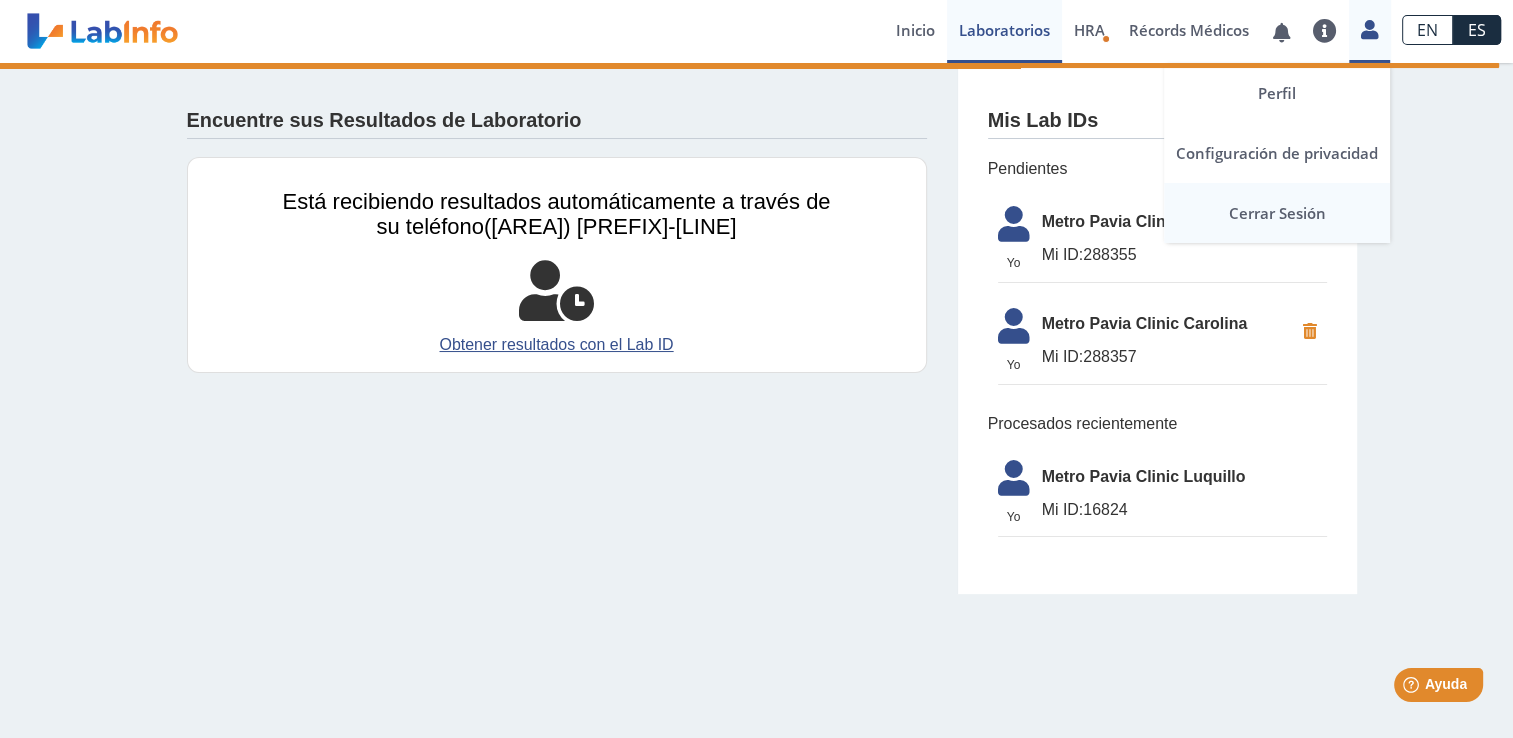 click on "Cerrar Sesión" at bounding box center (1277, 213) 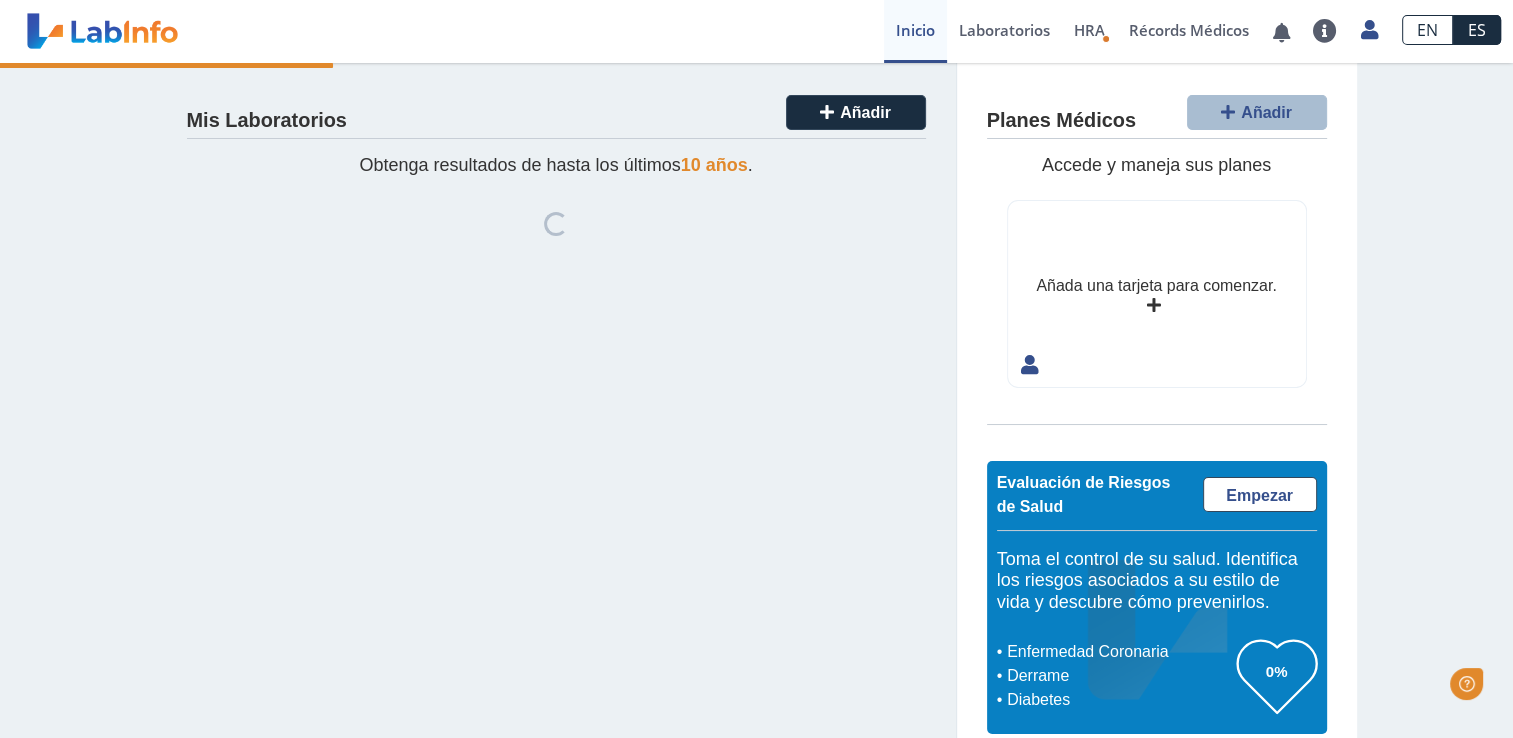 scroll, scrollTop: 0, scrollLeft: 0, axis: both 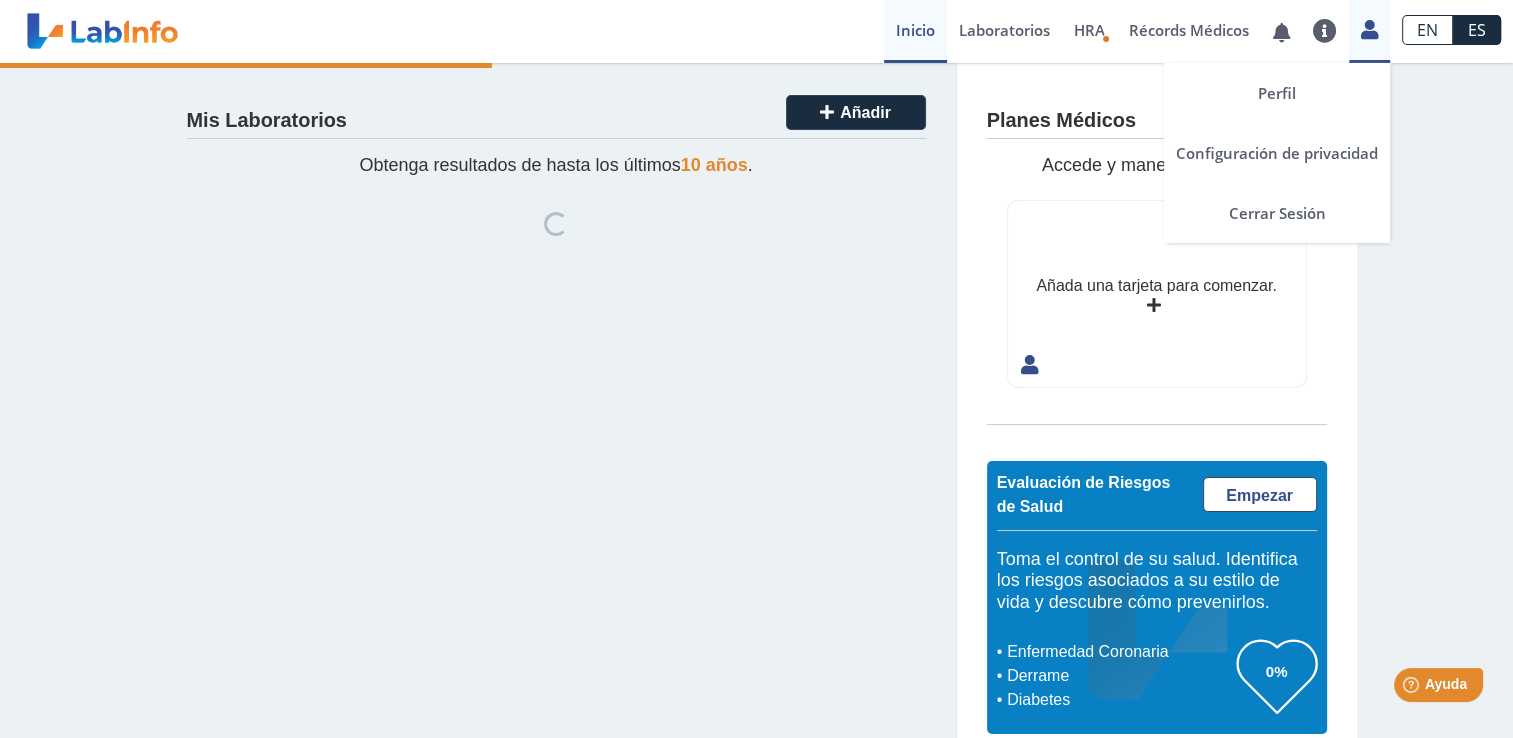 click at bounding box center (1369, 29) 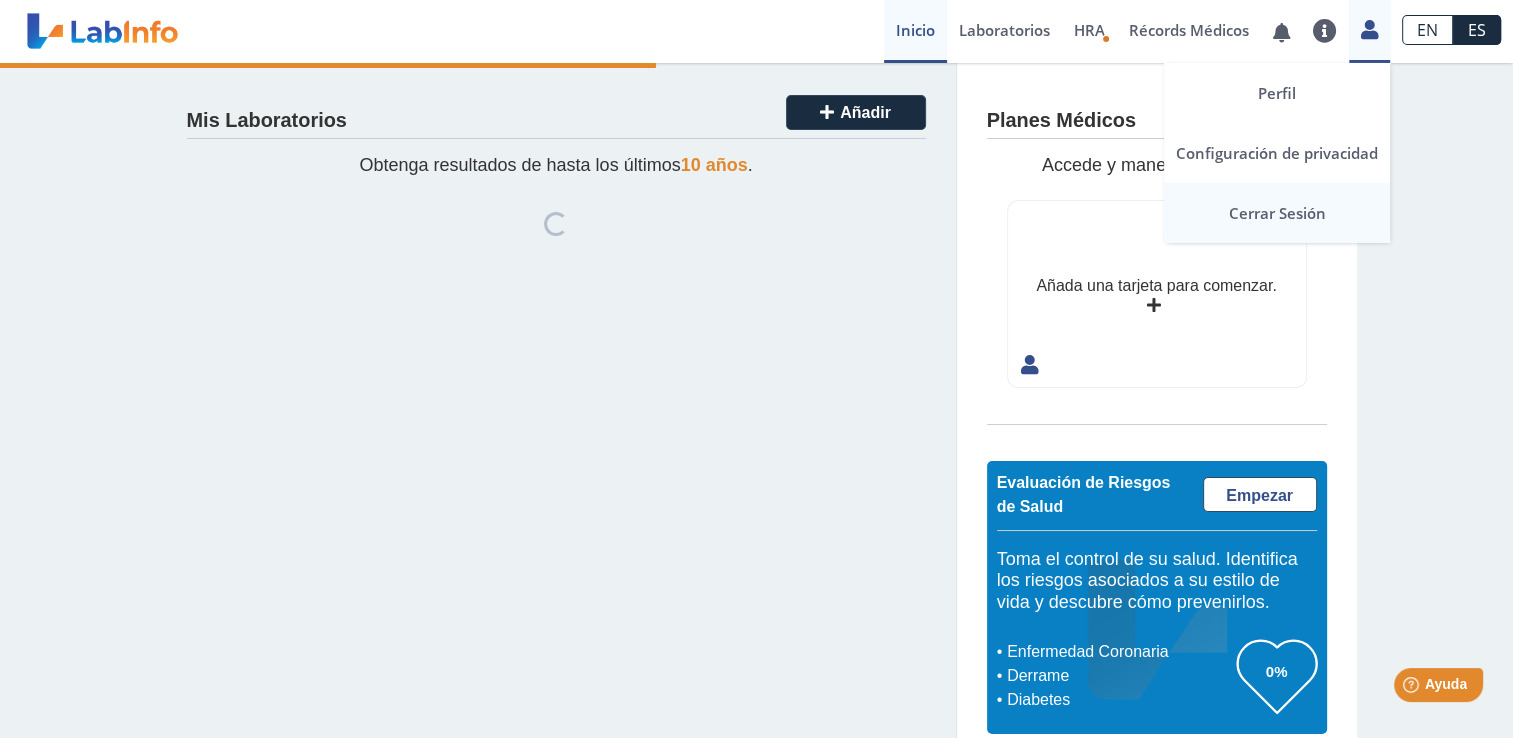 click on "Cerrar Sesión" at bounding box center [1277, 213] 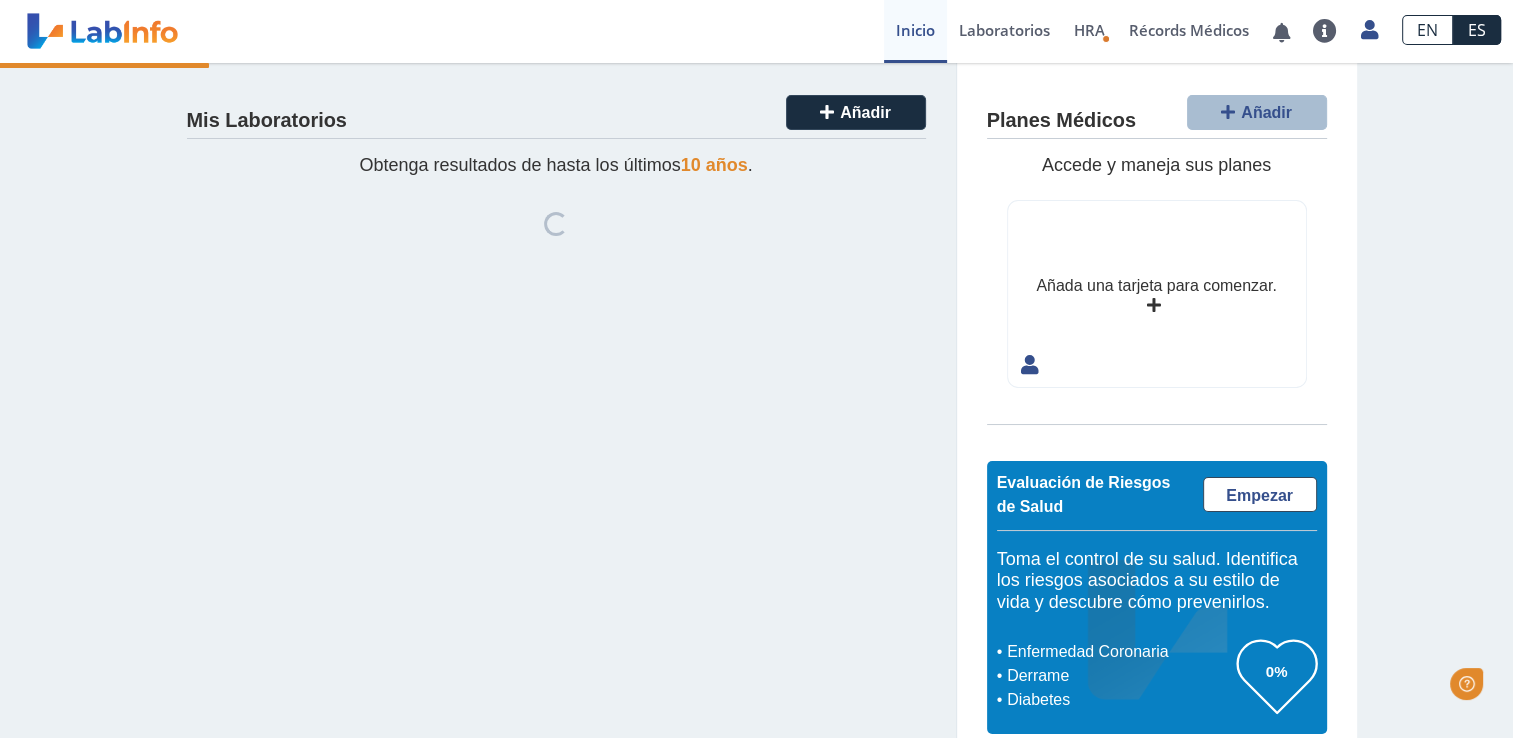 scroll, scrollTop: 0, scrollLeft: 0, axis: both 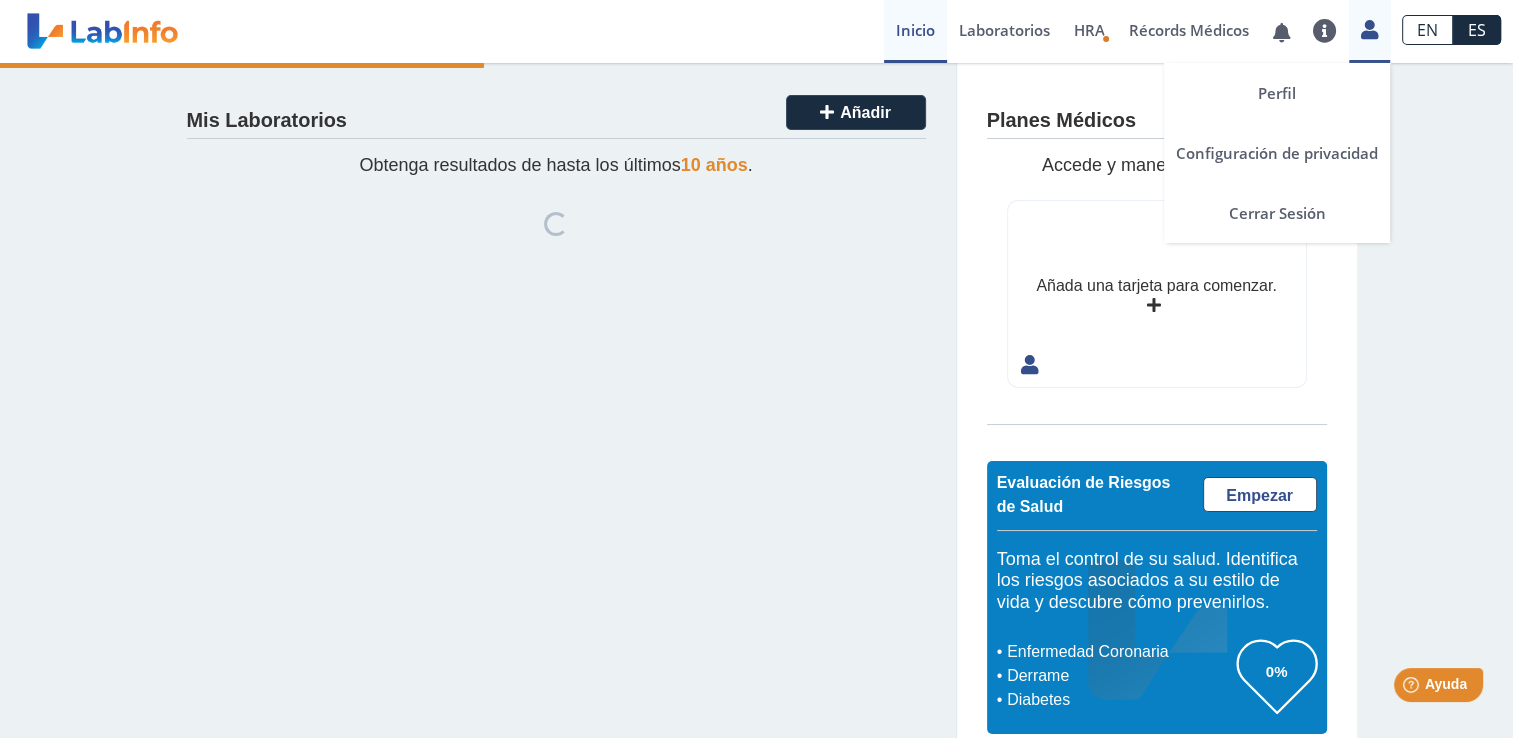 click at bounding box center (1369, 27) 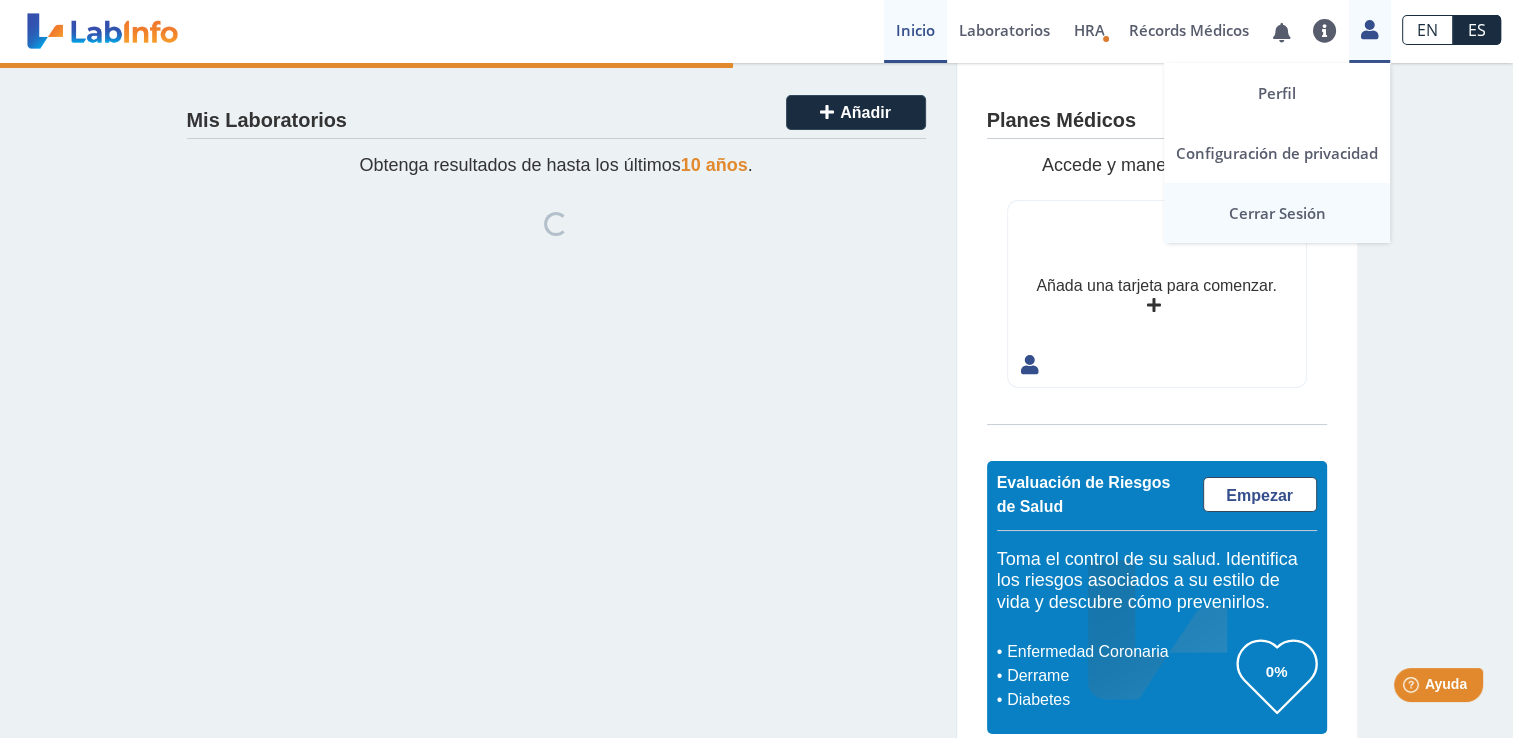 click on "Cerrar Sesión" at bounding box center [1277, 213] 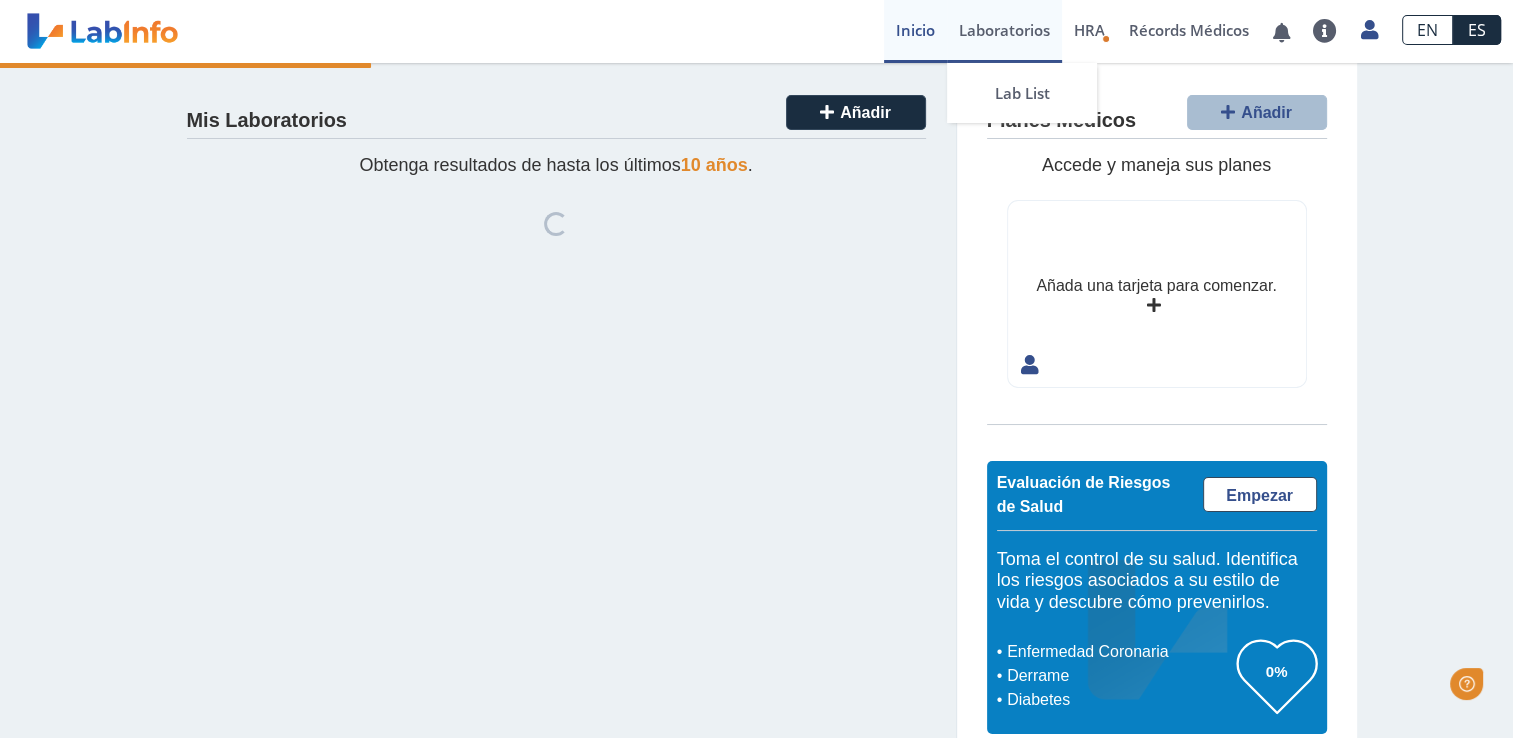 scroll, scrollTop: 0, scrollLeft: 0, axis: both 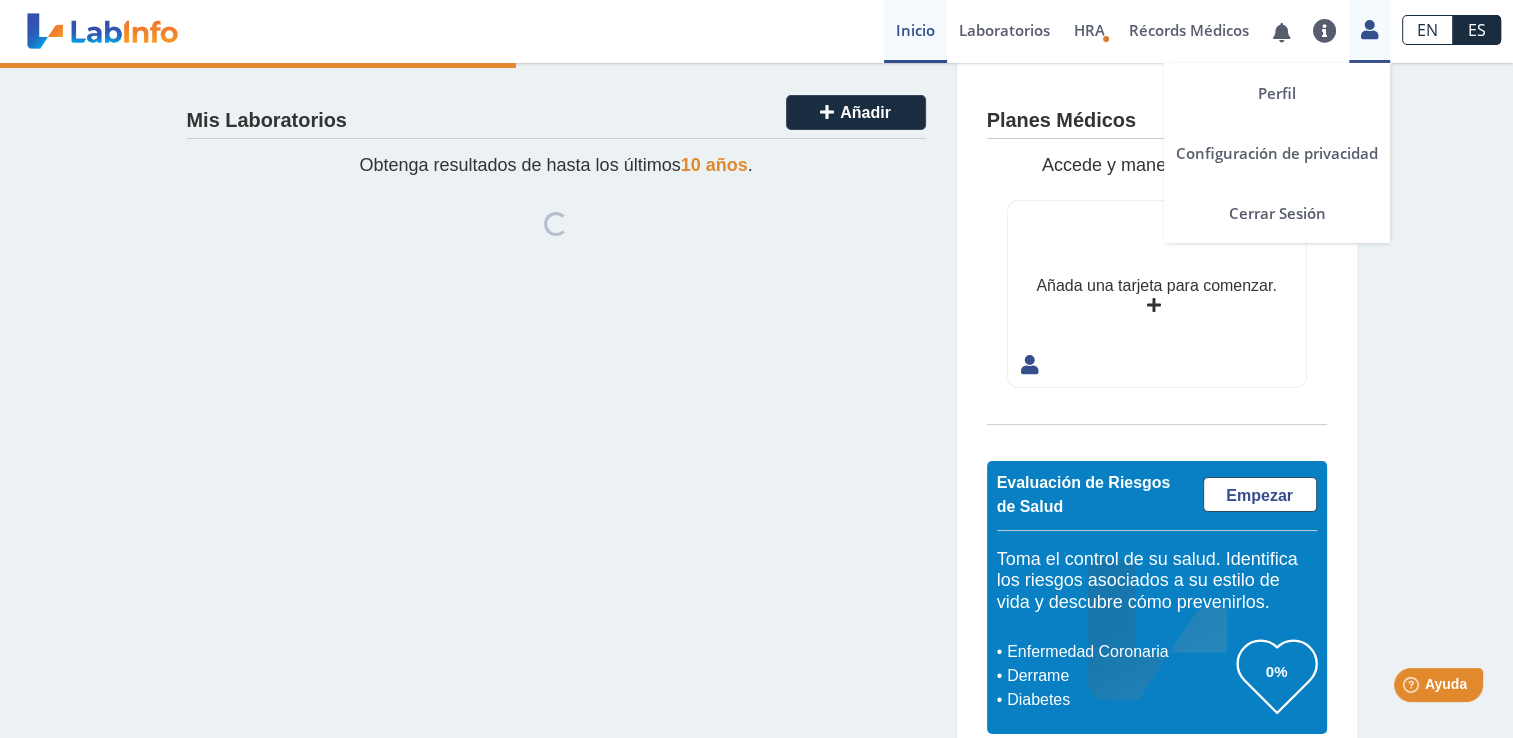 click at bounding box center [1369, 29] 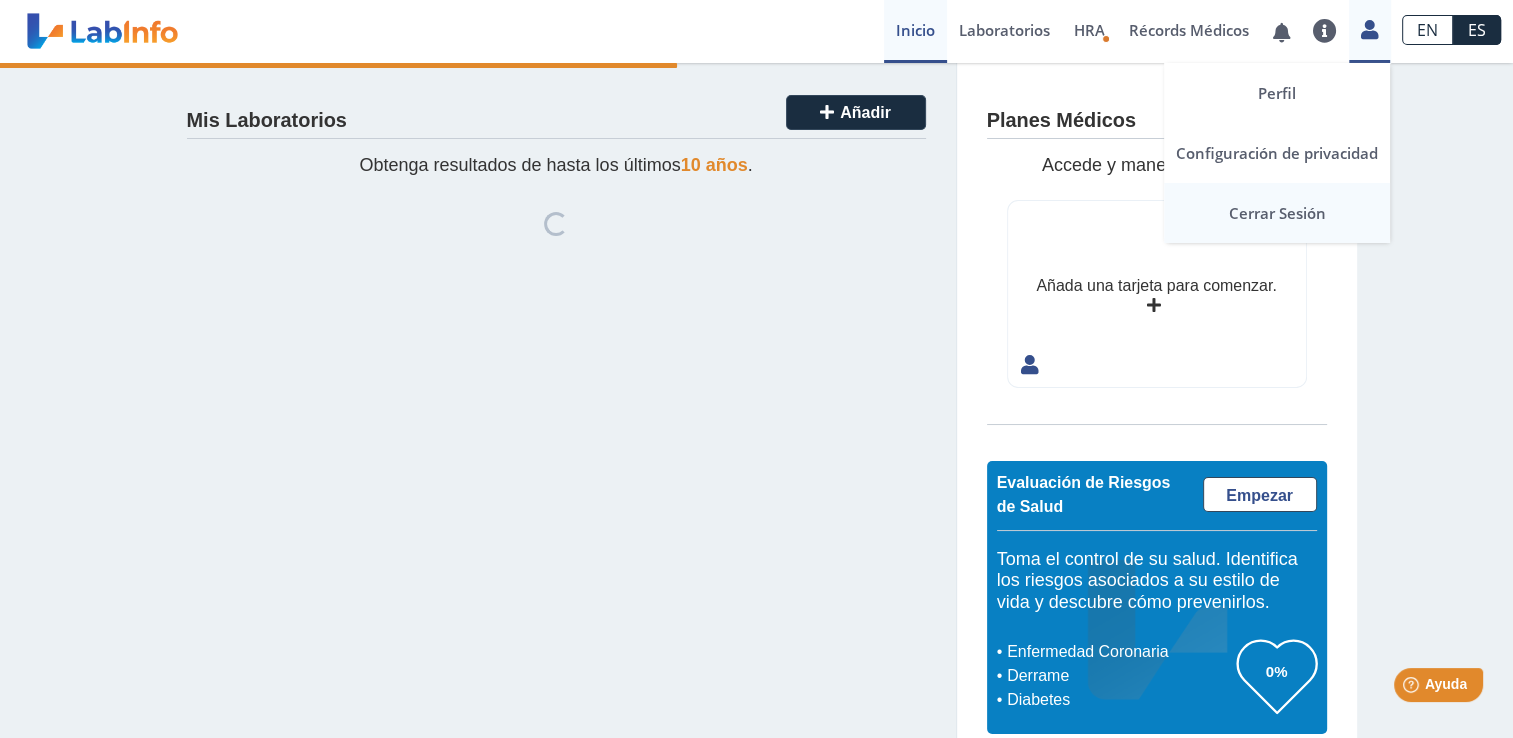 click on "Cerrar Sesión" at bounding box center (1277, 213) 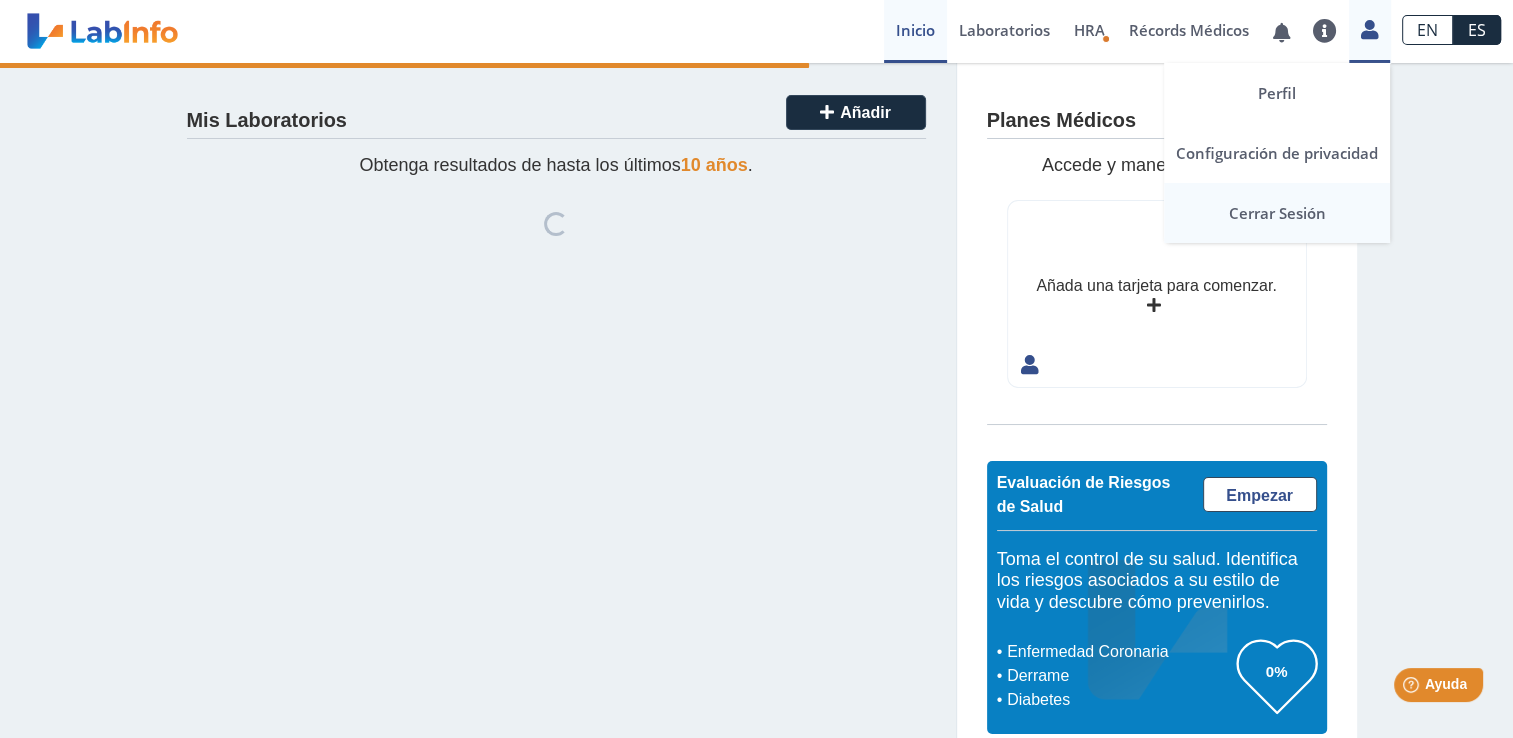 click on "Cerrar Sesión" at bounding box center (1277, 213) 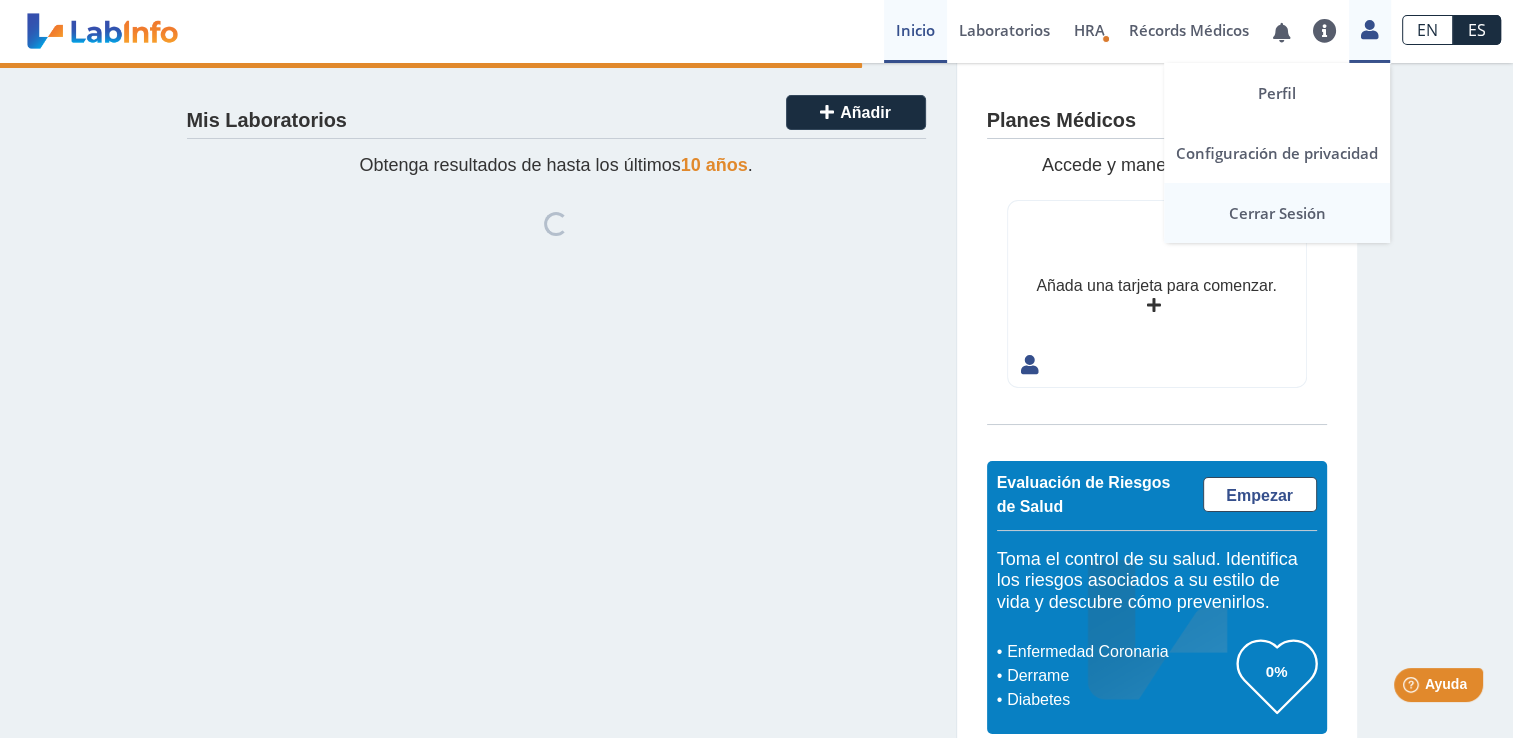 click on "Cerrar Sesión" at bounding box center (1277, 213) 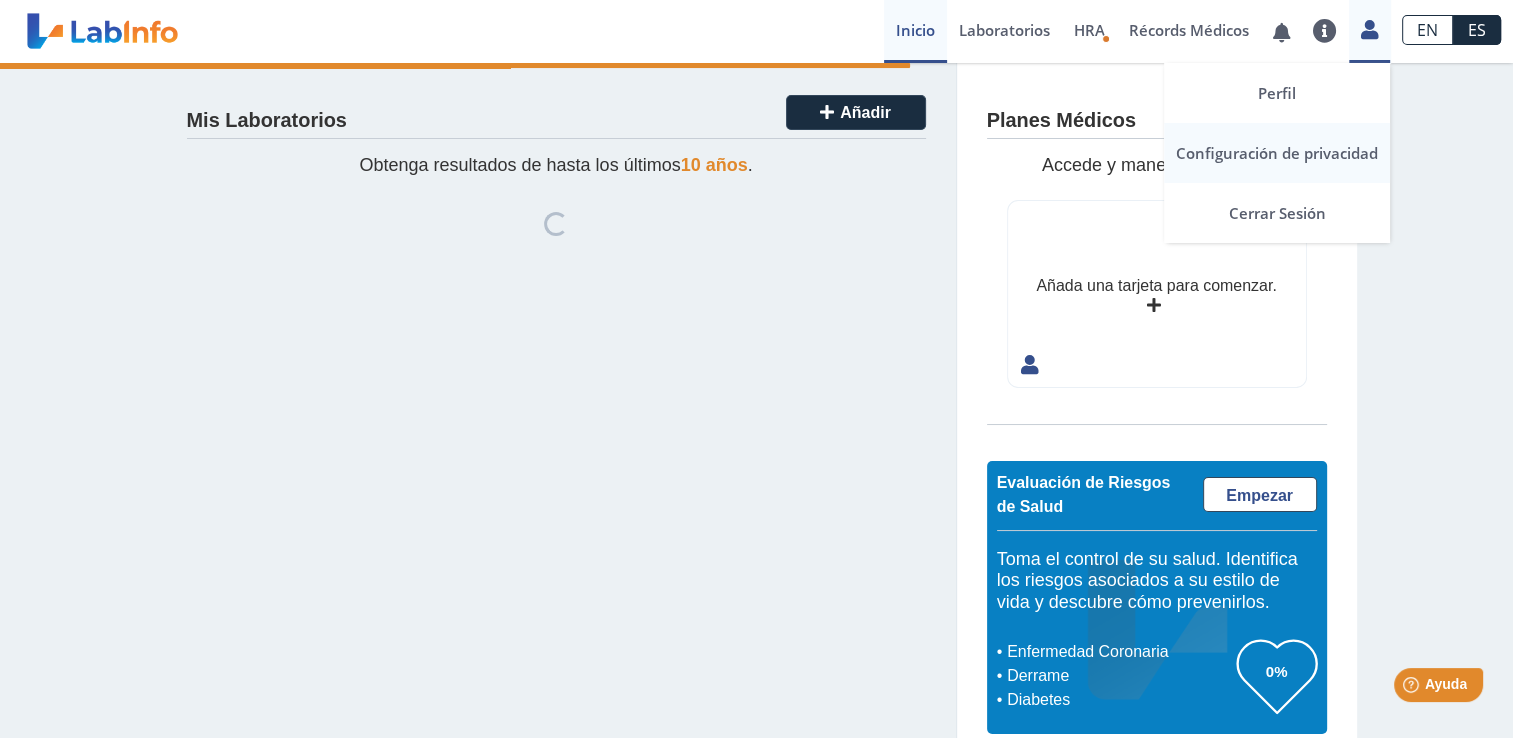 click on "Configuración de privacidad" at bounding box center [1277, 153] 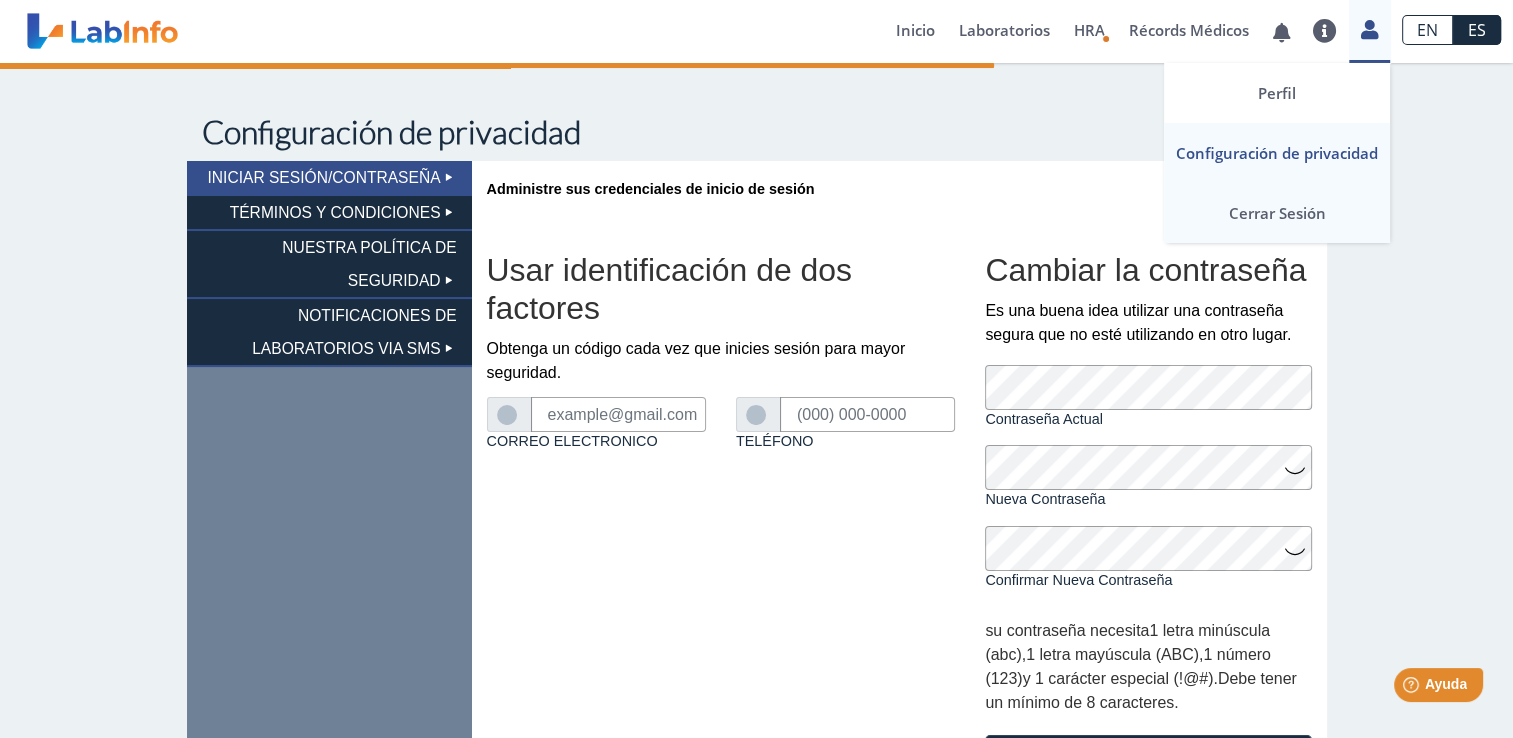 click on "Cerrar Sesión" at bounding box center [1277, 213] 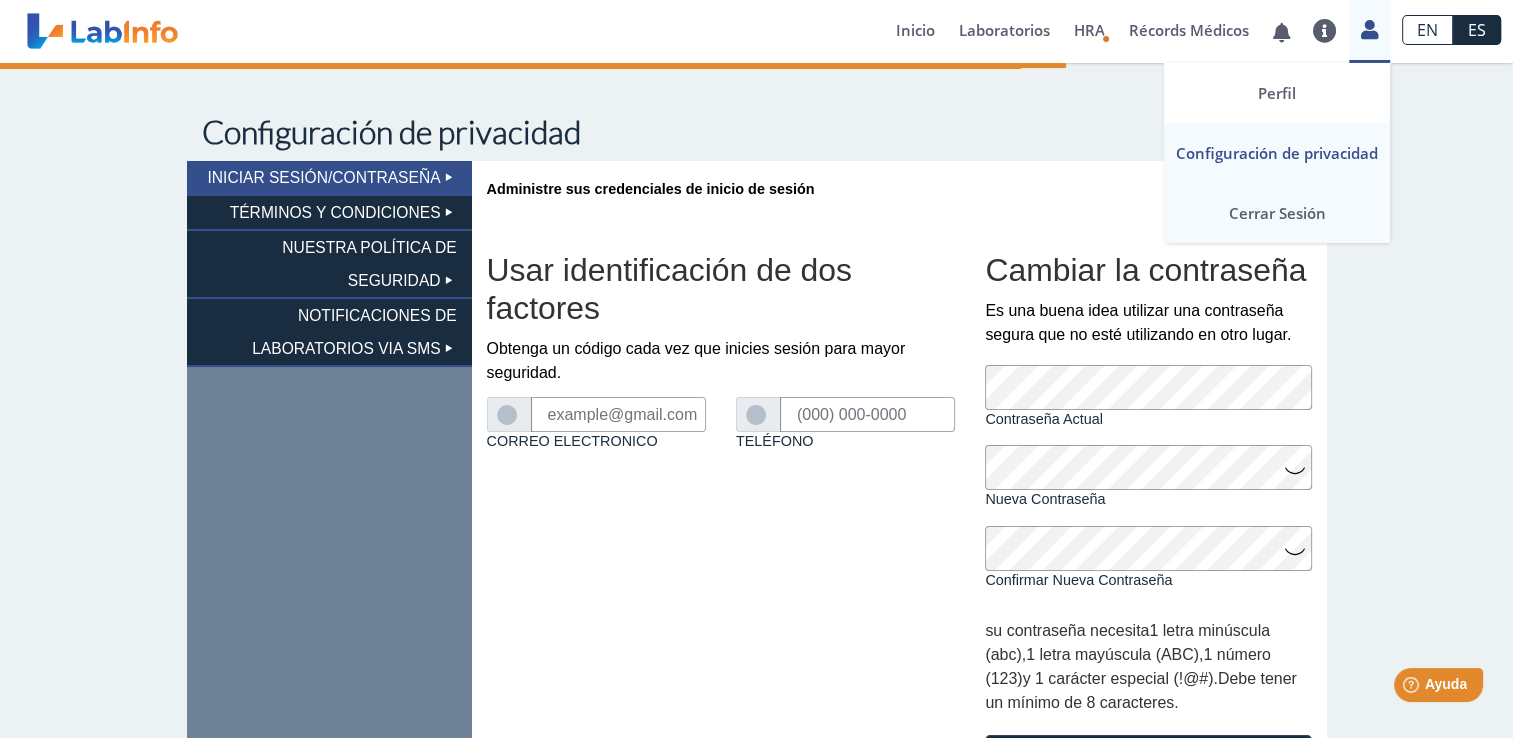 click on "Cerrar Sesión" at bounding box center [1277, 213] 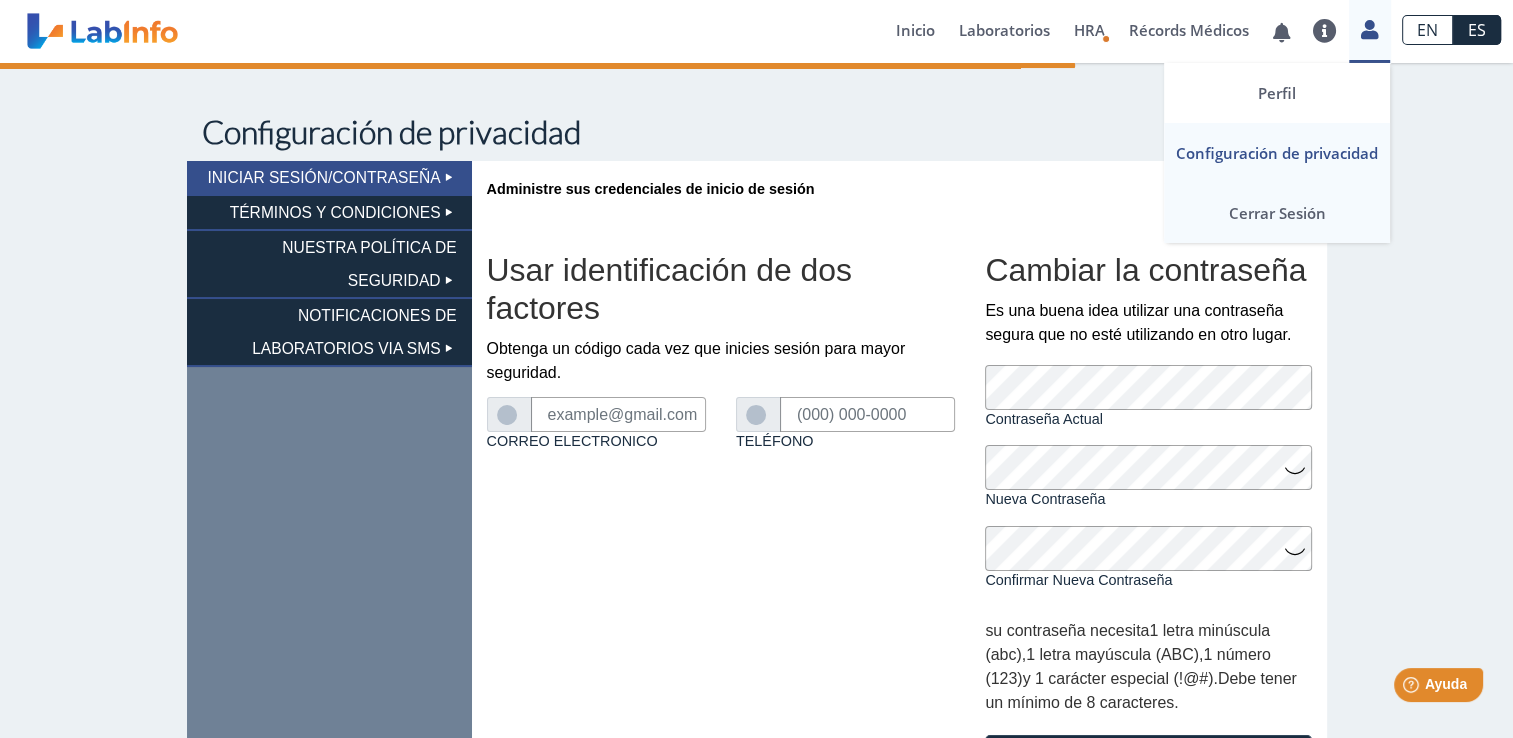 click on "Cerrar Sesión" at bounding box center (1277, 213) 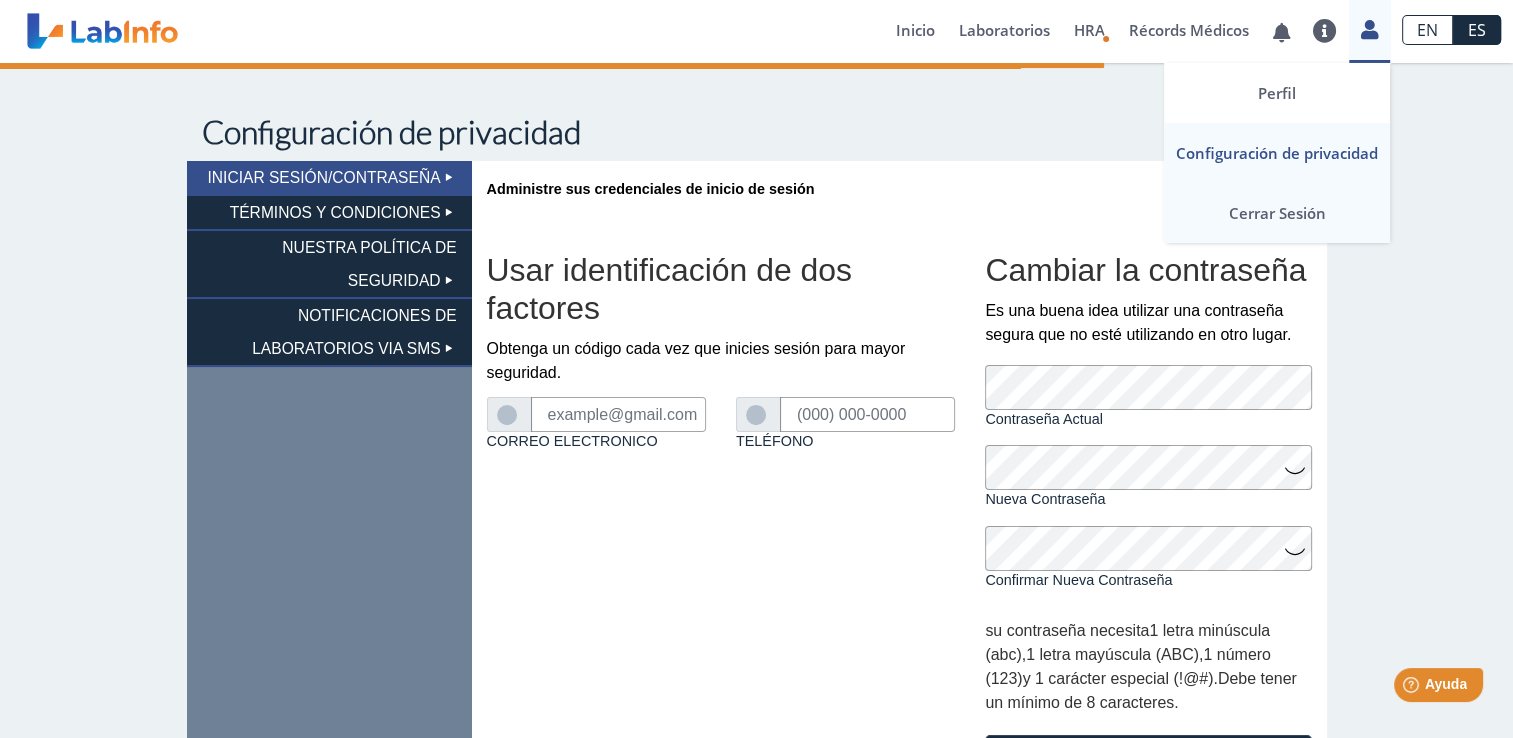 click on "Cerrar Sesión" at bounding box center (1277, 213) 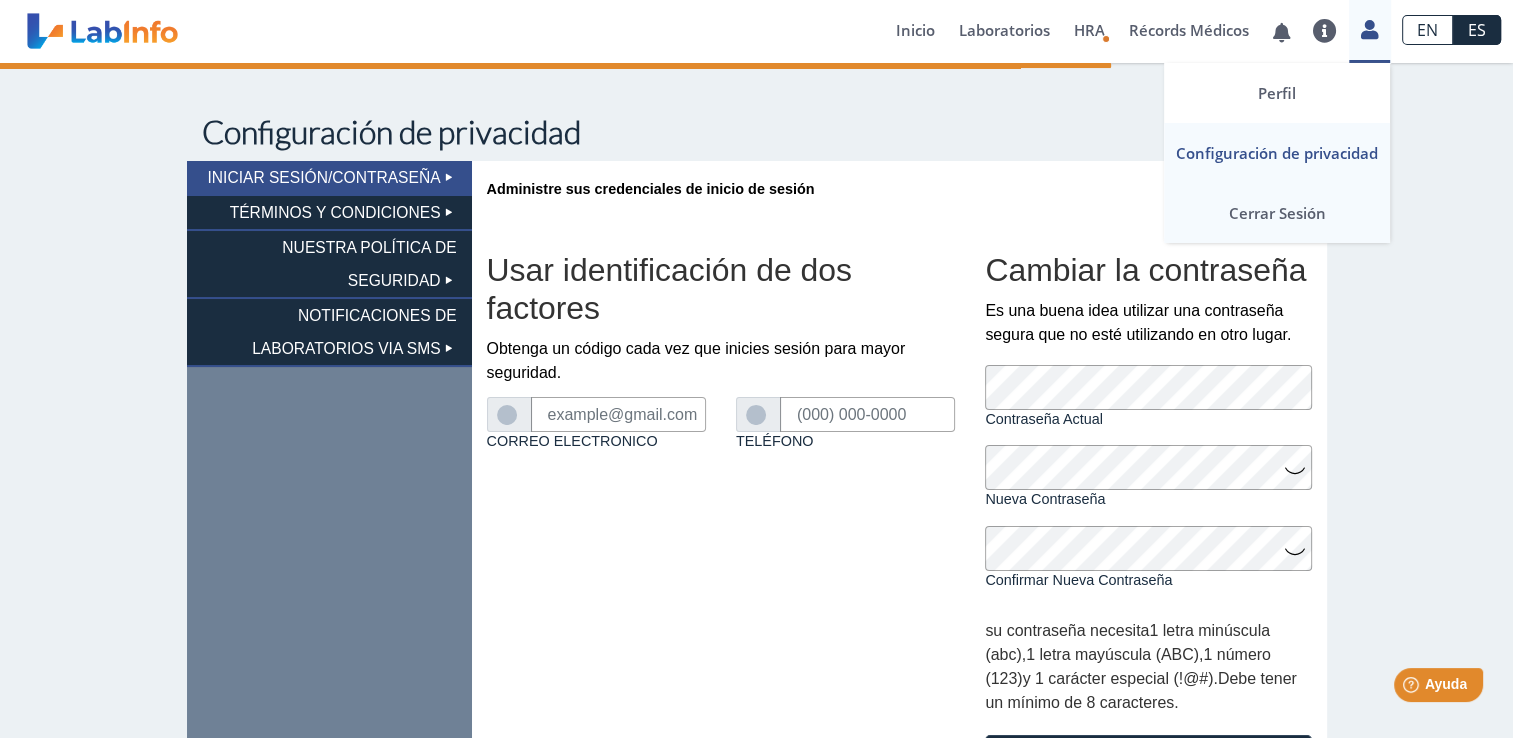 click on "Cerrar Sesión" at bounding box center [1277, 213] 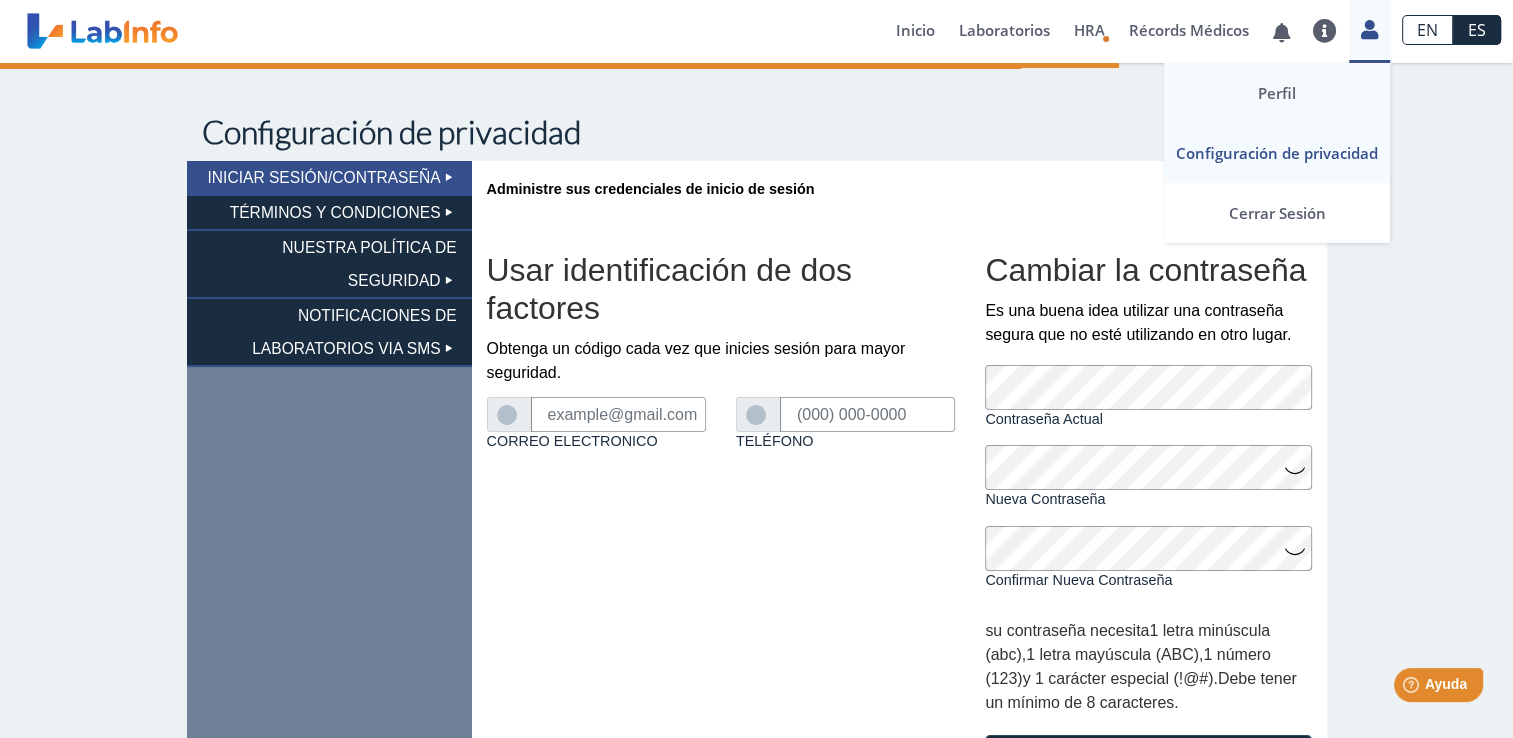 click on "Perfil" at bounding box center [1277, 93] 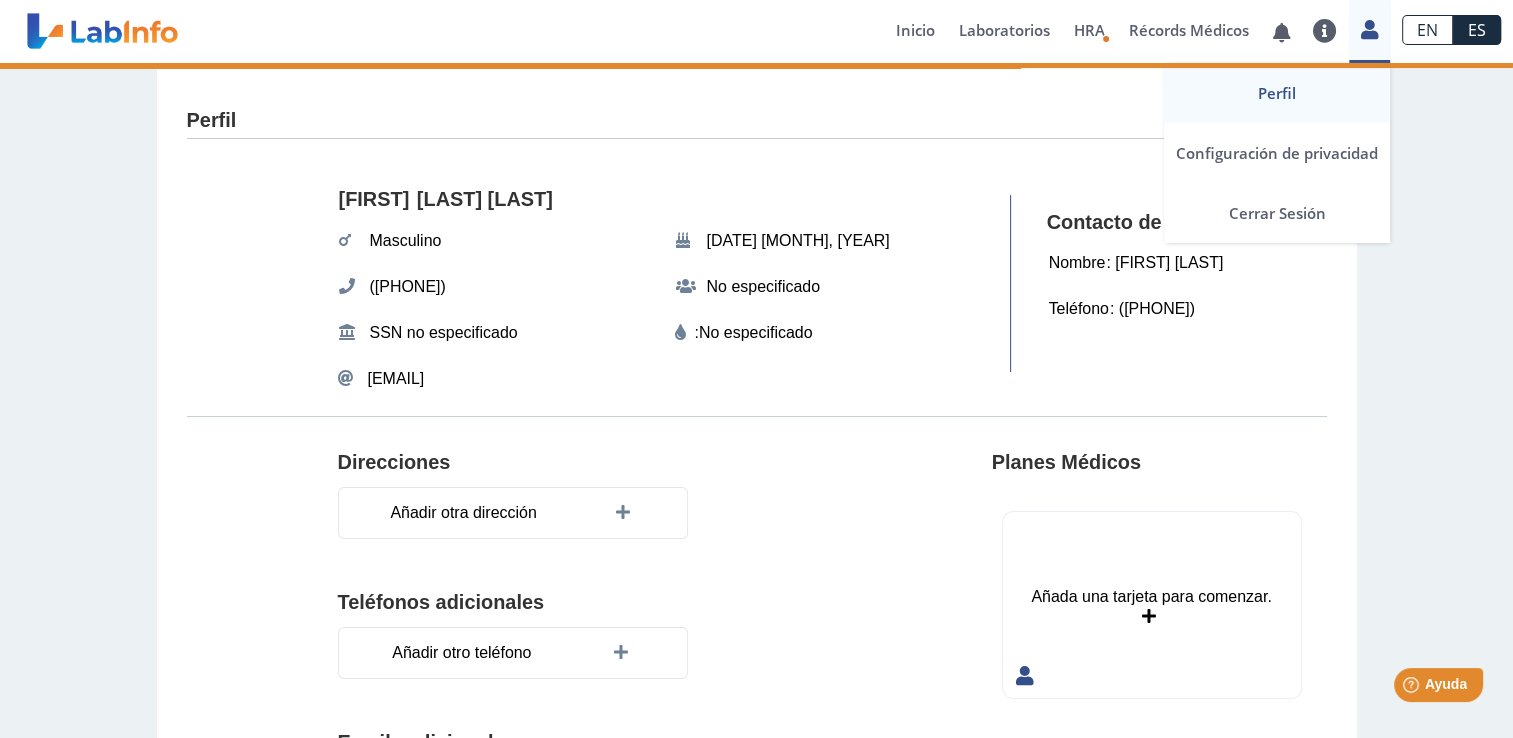 click on "Cerrar Sesión" at bounding box center [1277, 213] 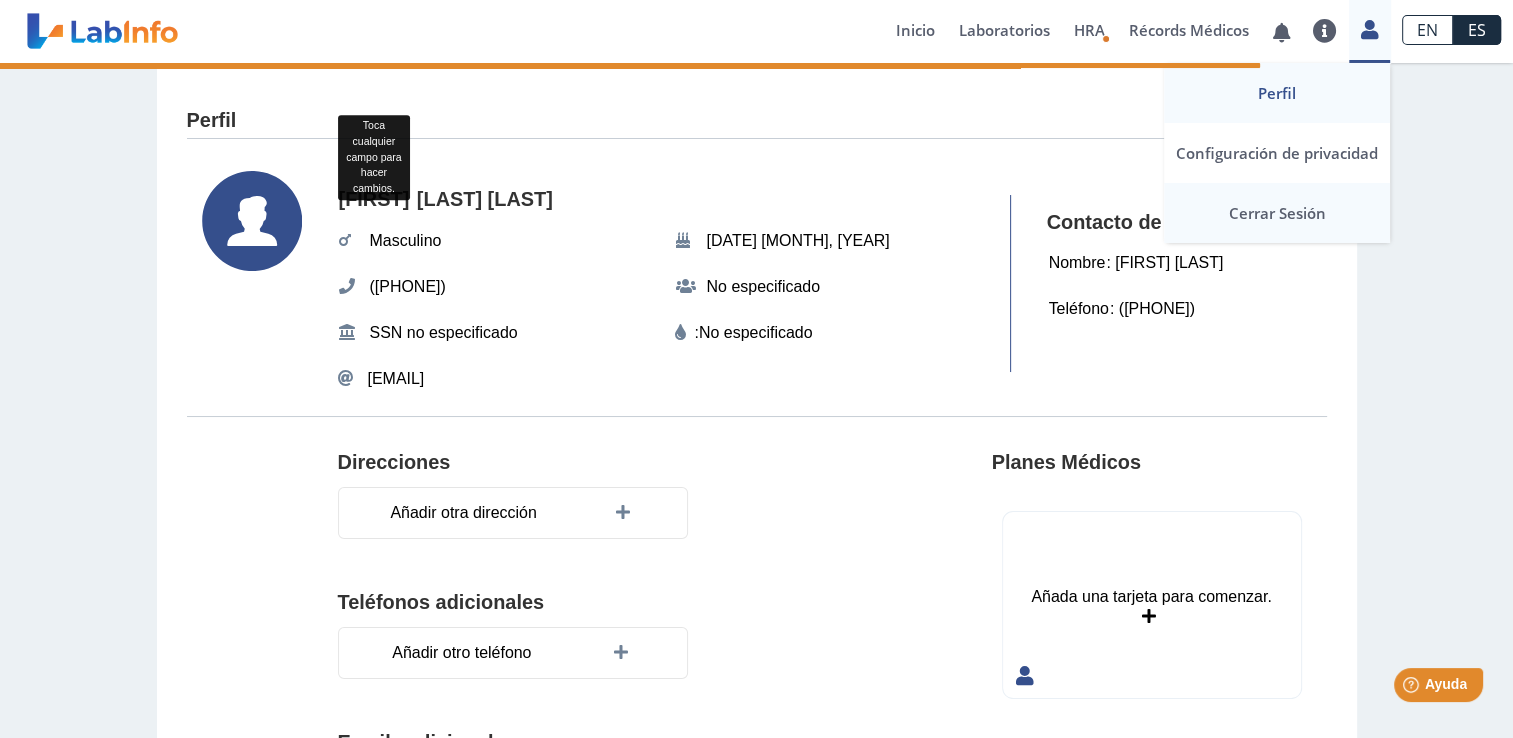 click on "Cerrar Sesión" at bounding box center (1277, 213) 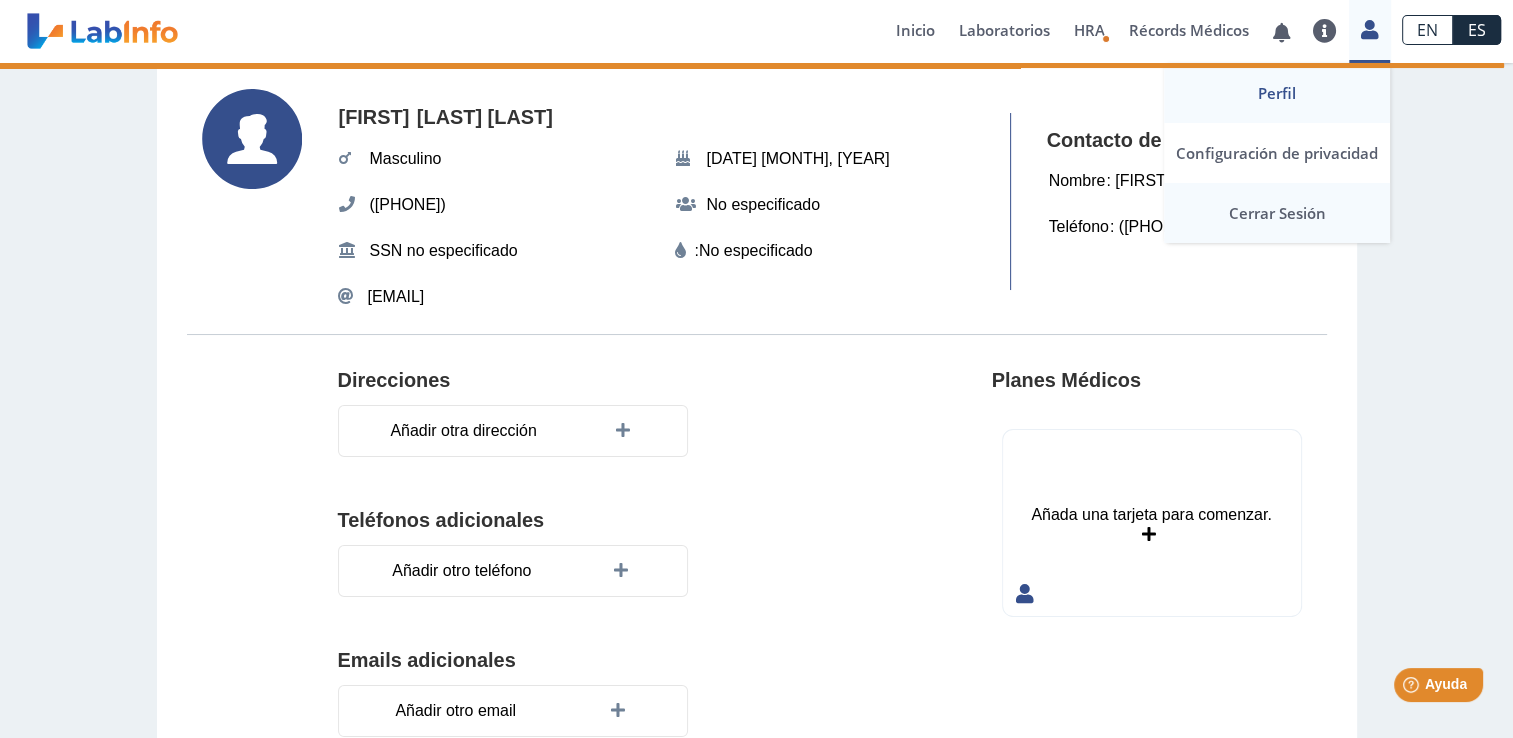 scroll, scrollTop: 0, scrollLeft: 0, axis: both 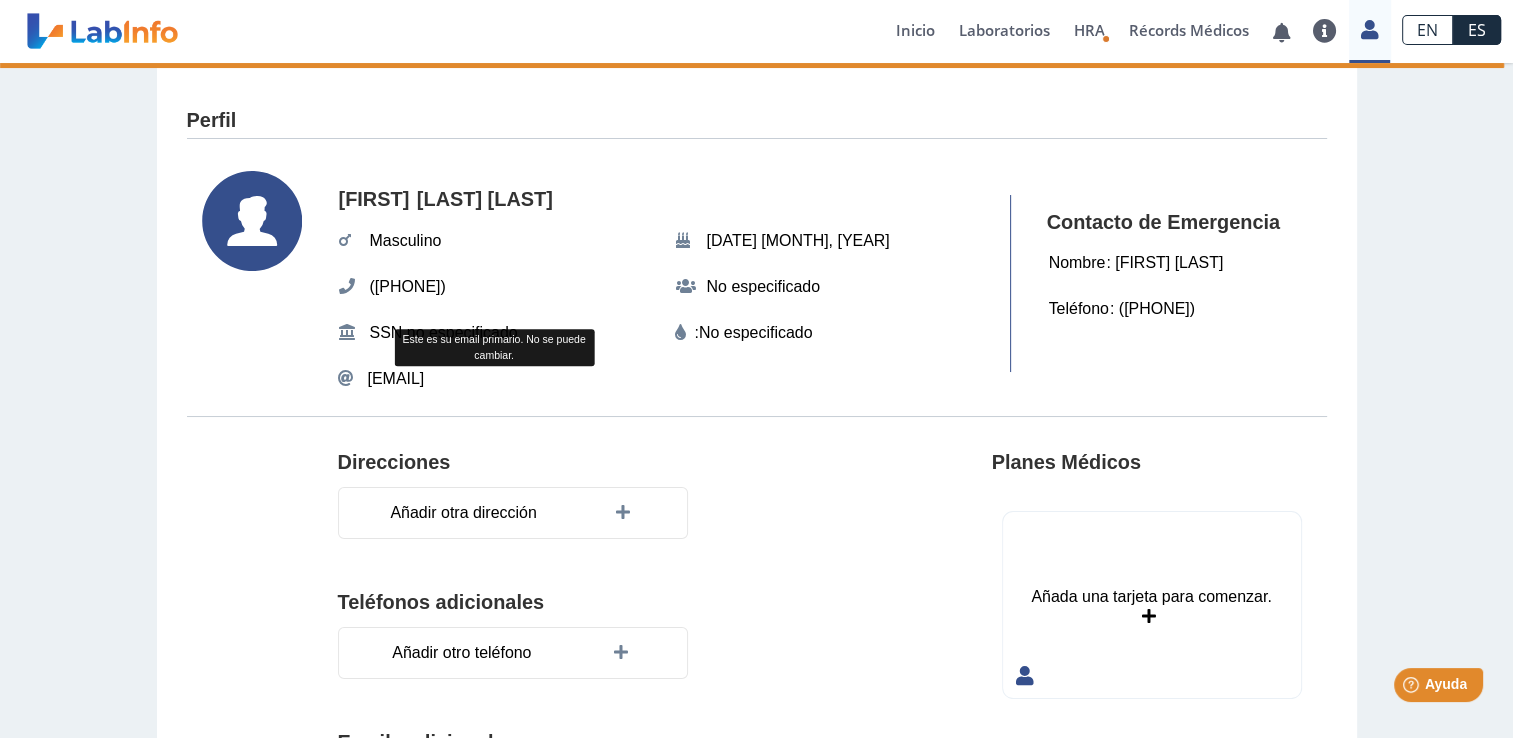drag, startPoint x: 617, startPoint y: 375, endPoint x: 445, endPoint y: 370, distance: 172.07266 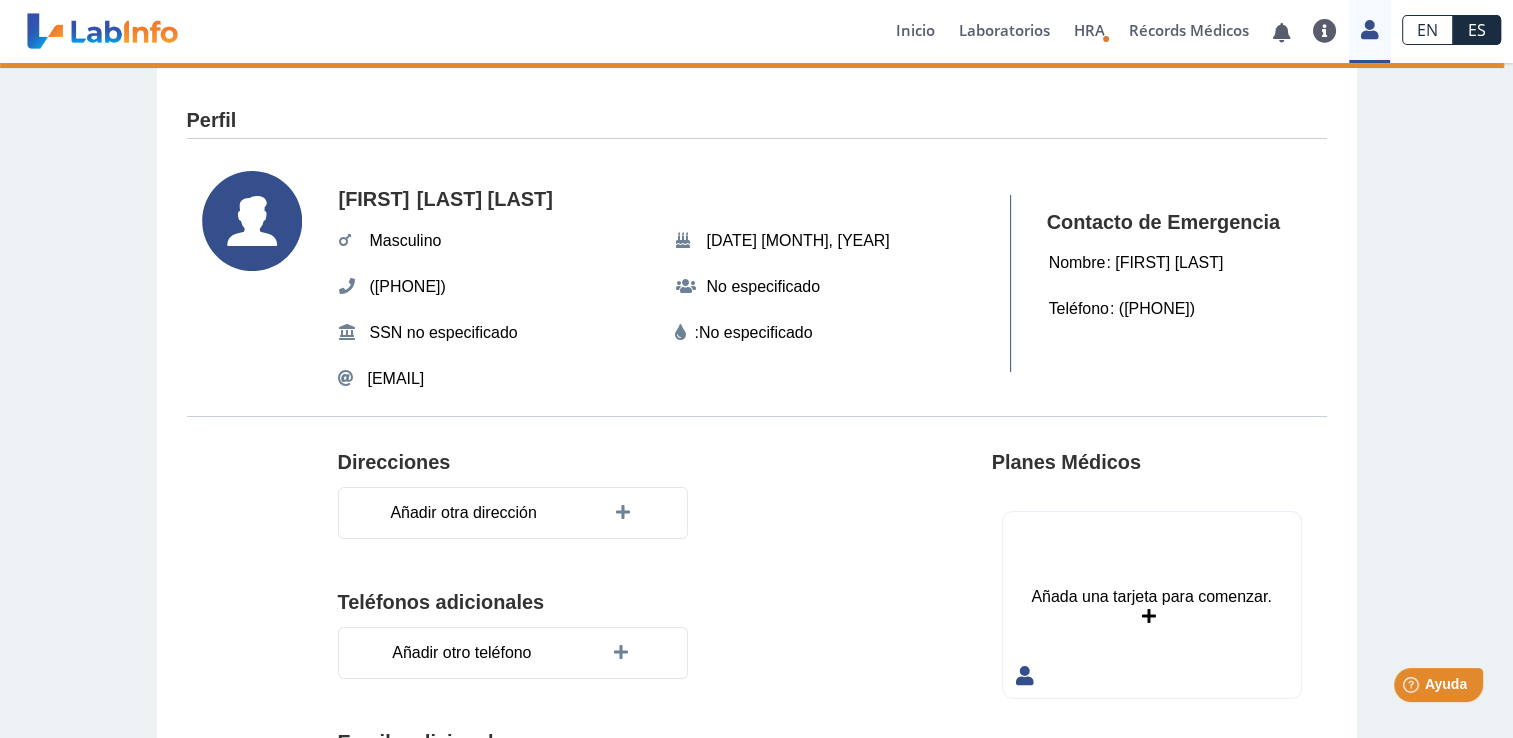 drag, startPoint x: 445, startPoint y: 370, endPoint x: 918, endPoint y: 479, distance: 485.39676 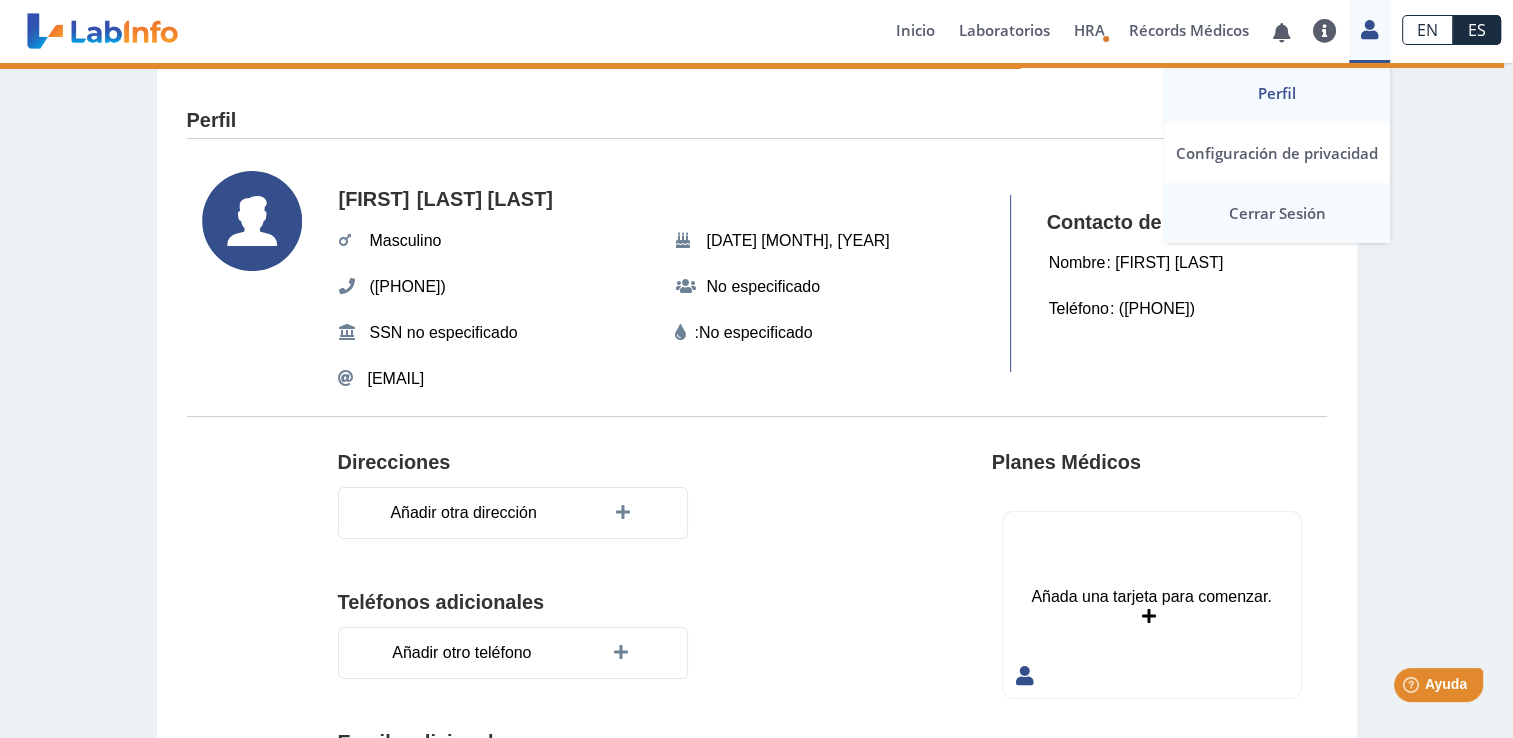 click on "Cerrar Sesión" at bounding box center (1277, 213) 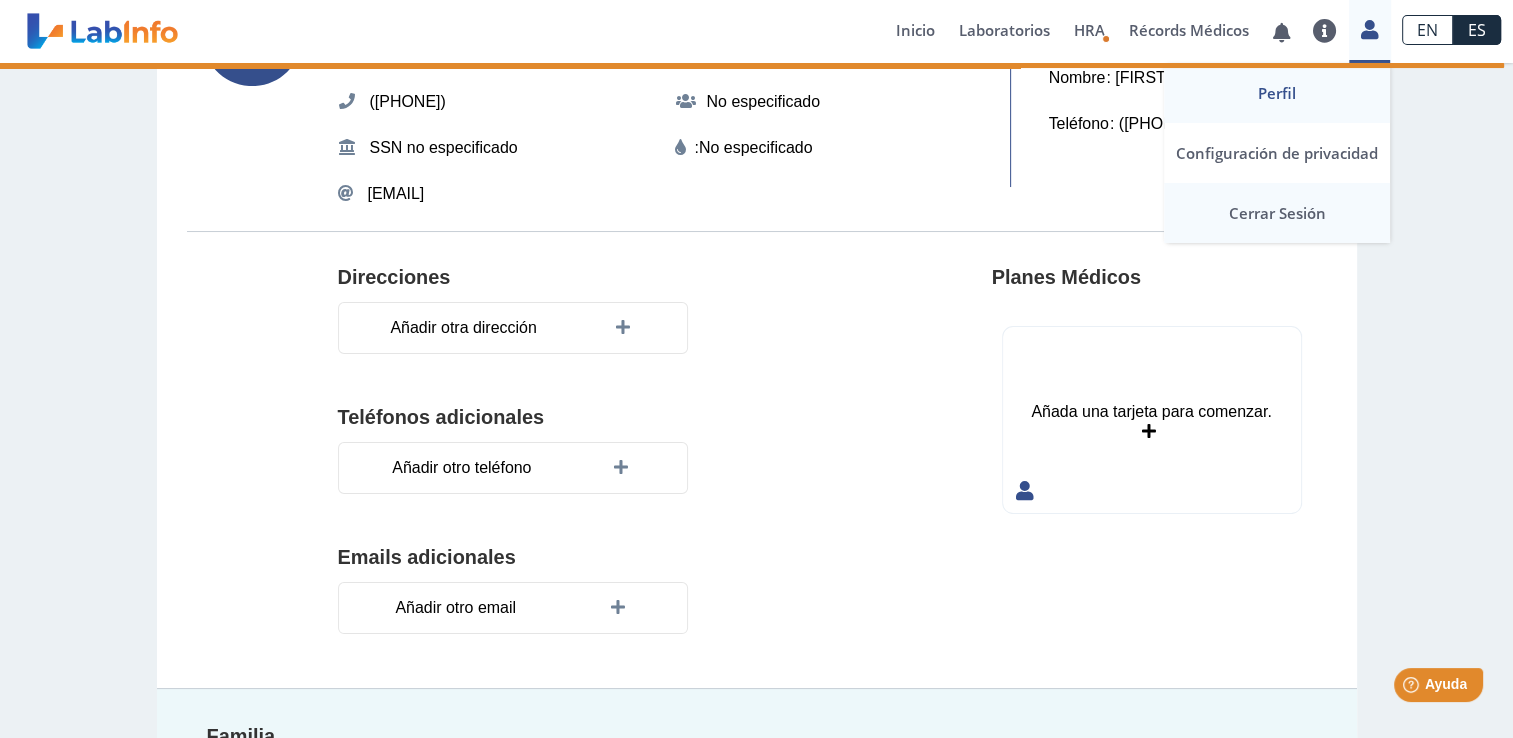 scroll, scrollTop: 0, scrollLeft: 0, axis: both 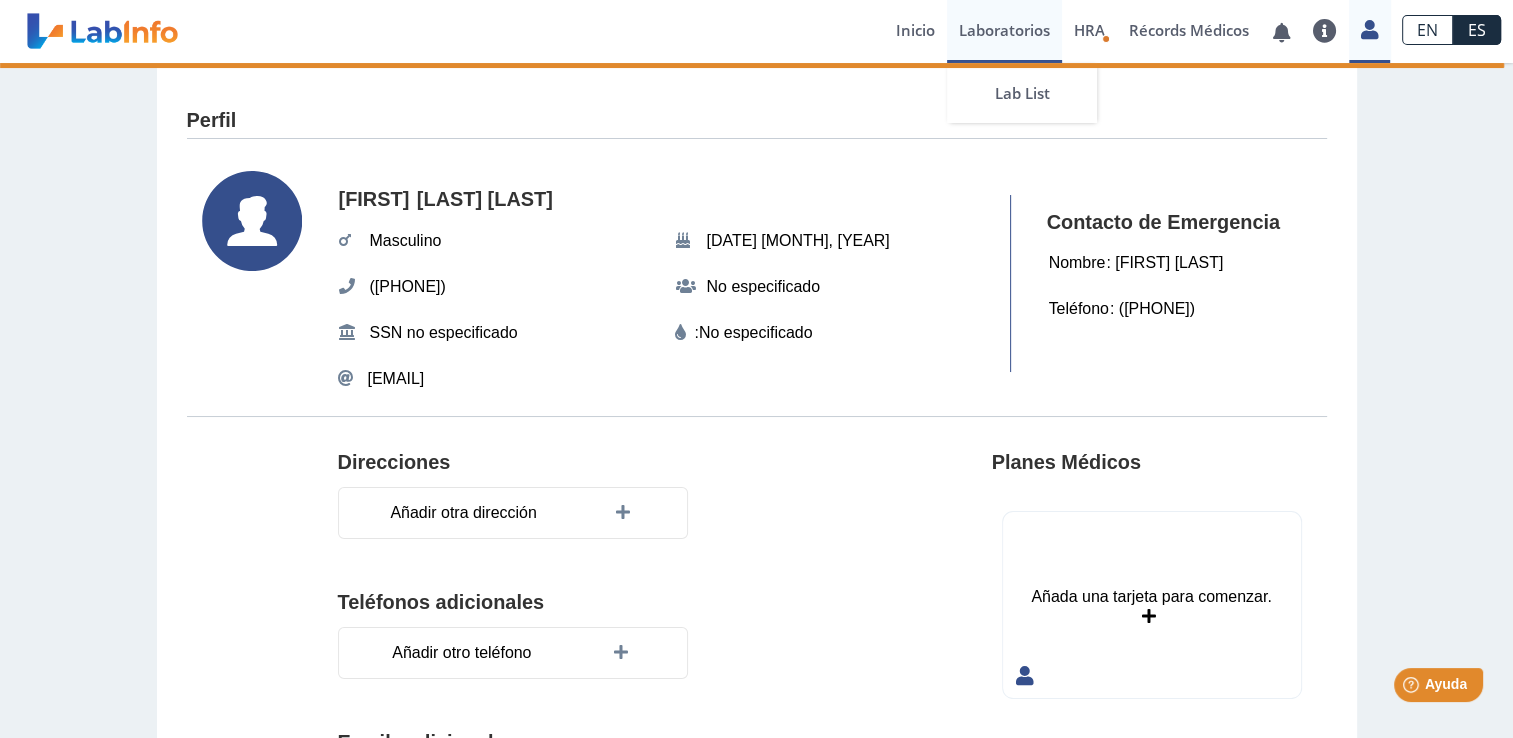 click on "Laboratorios" at bounding box center (1004, 31) 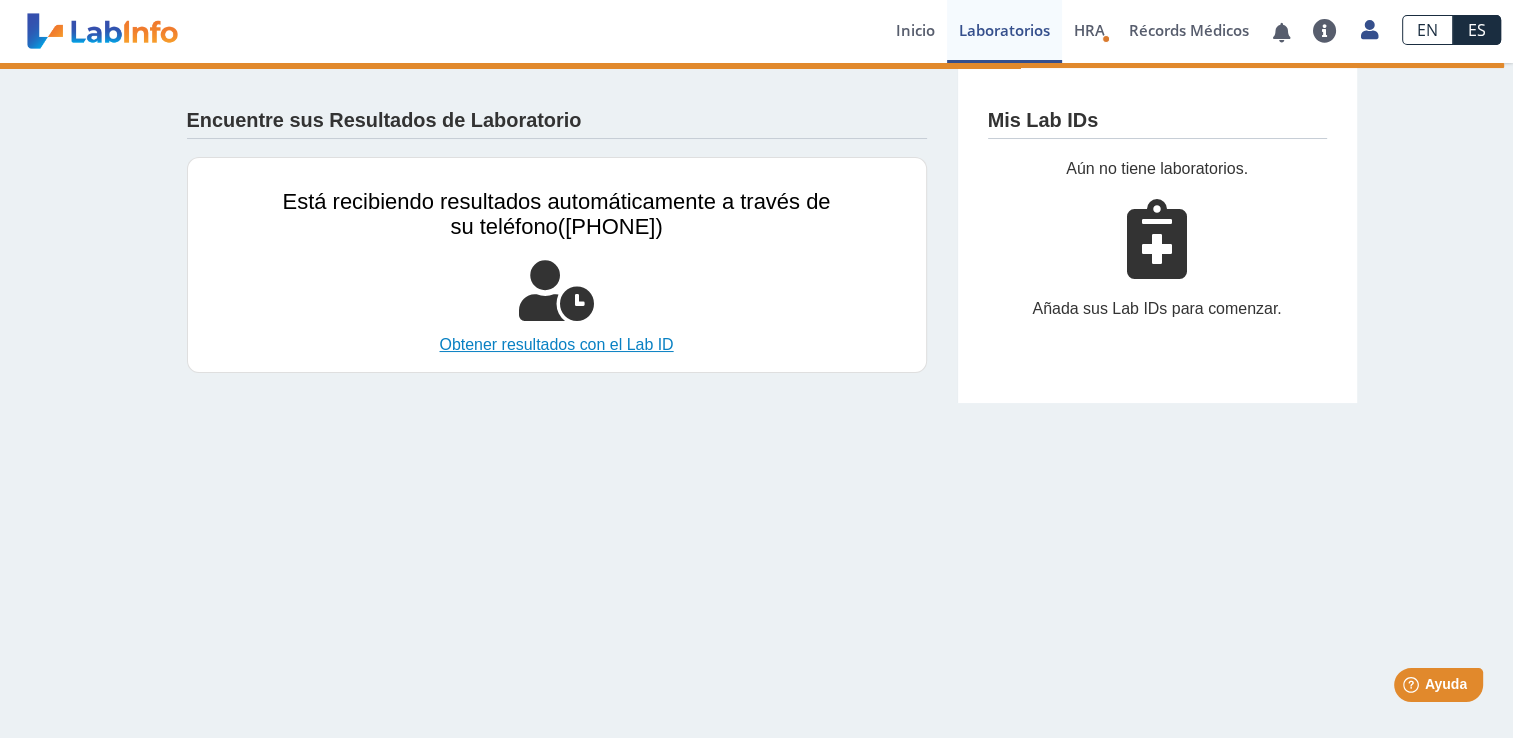click on "Obtener resultados con el Lab ID" 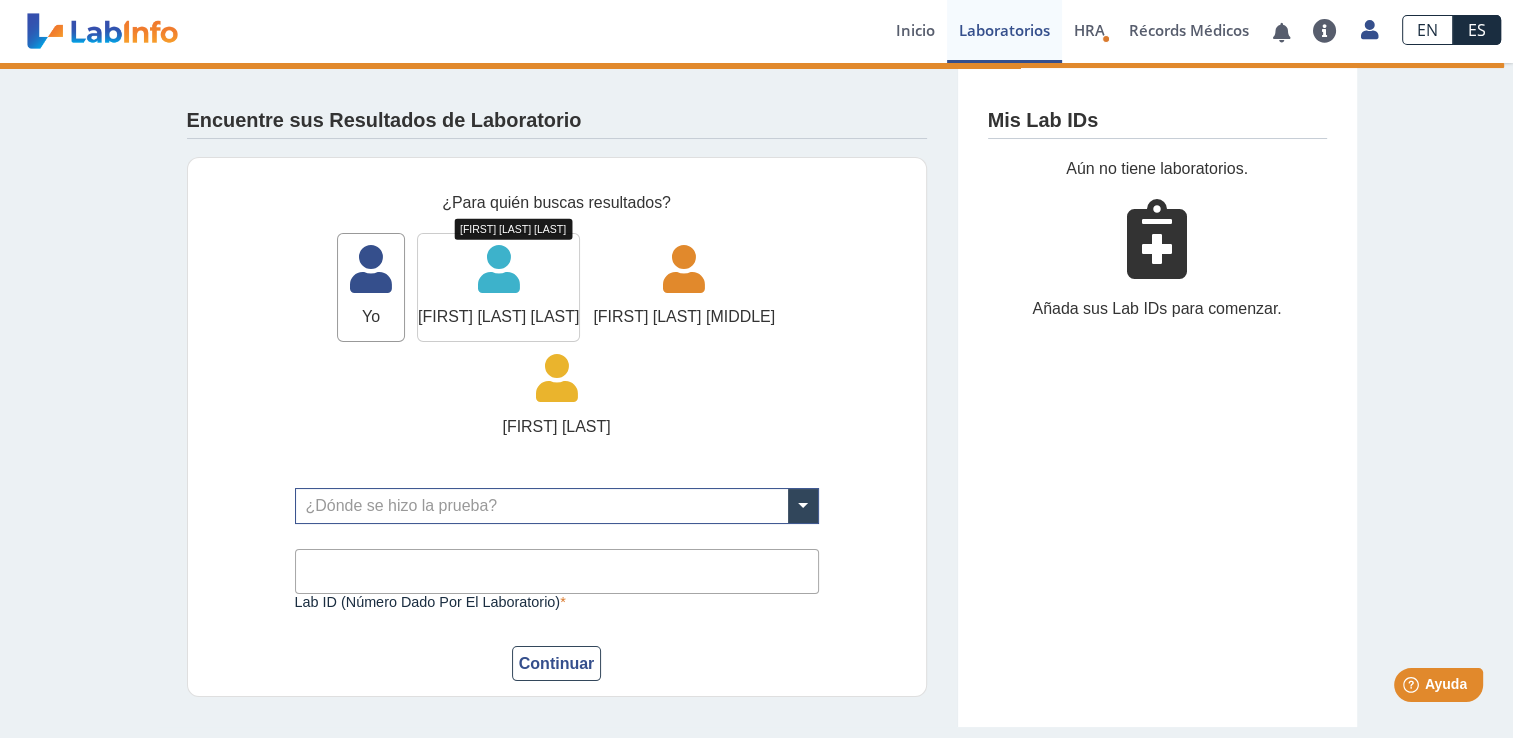 click 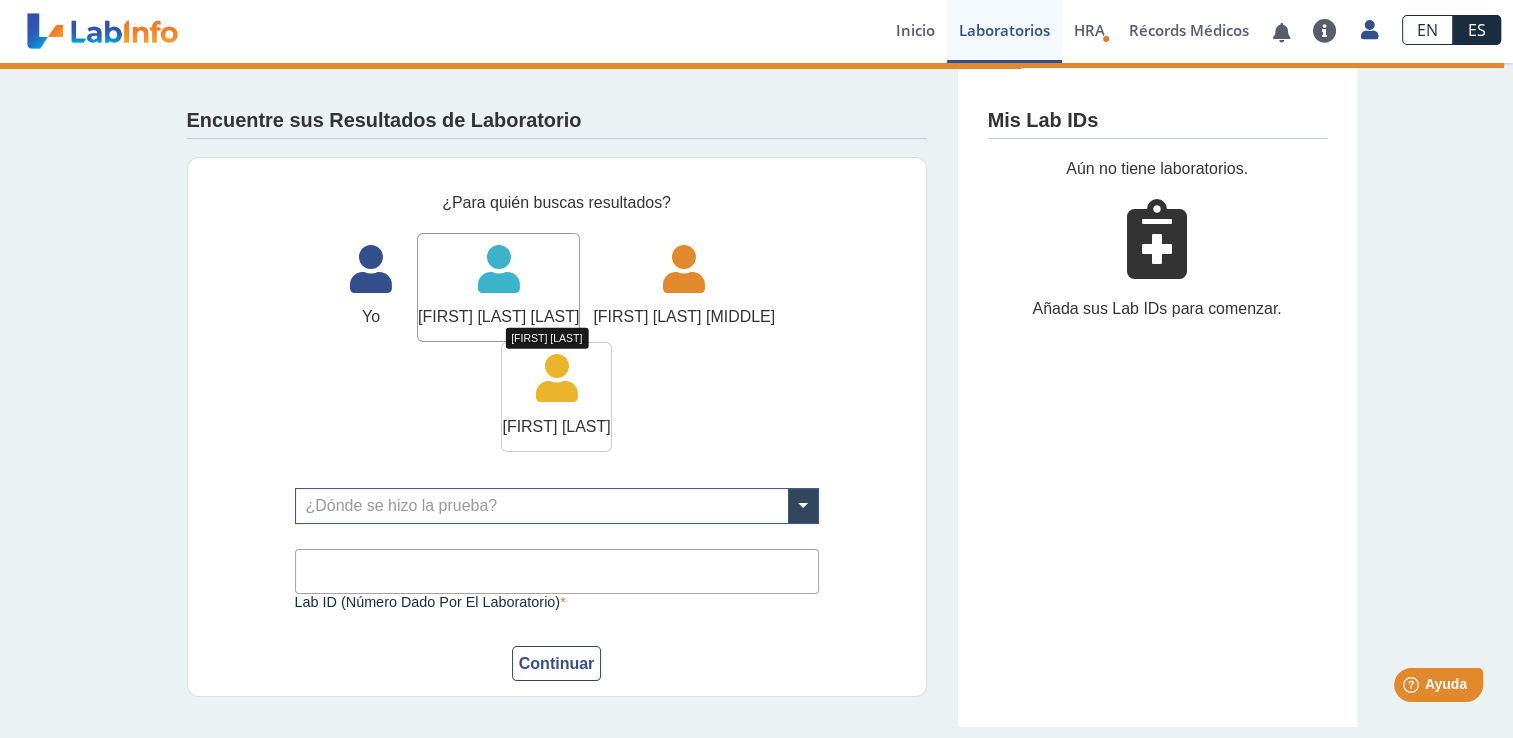 click on "[FIRST] [LAST]" 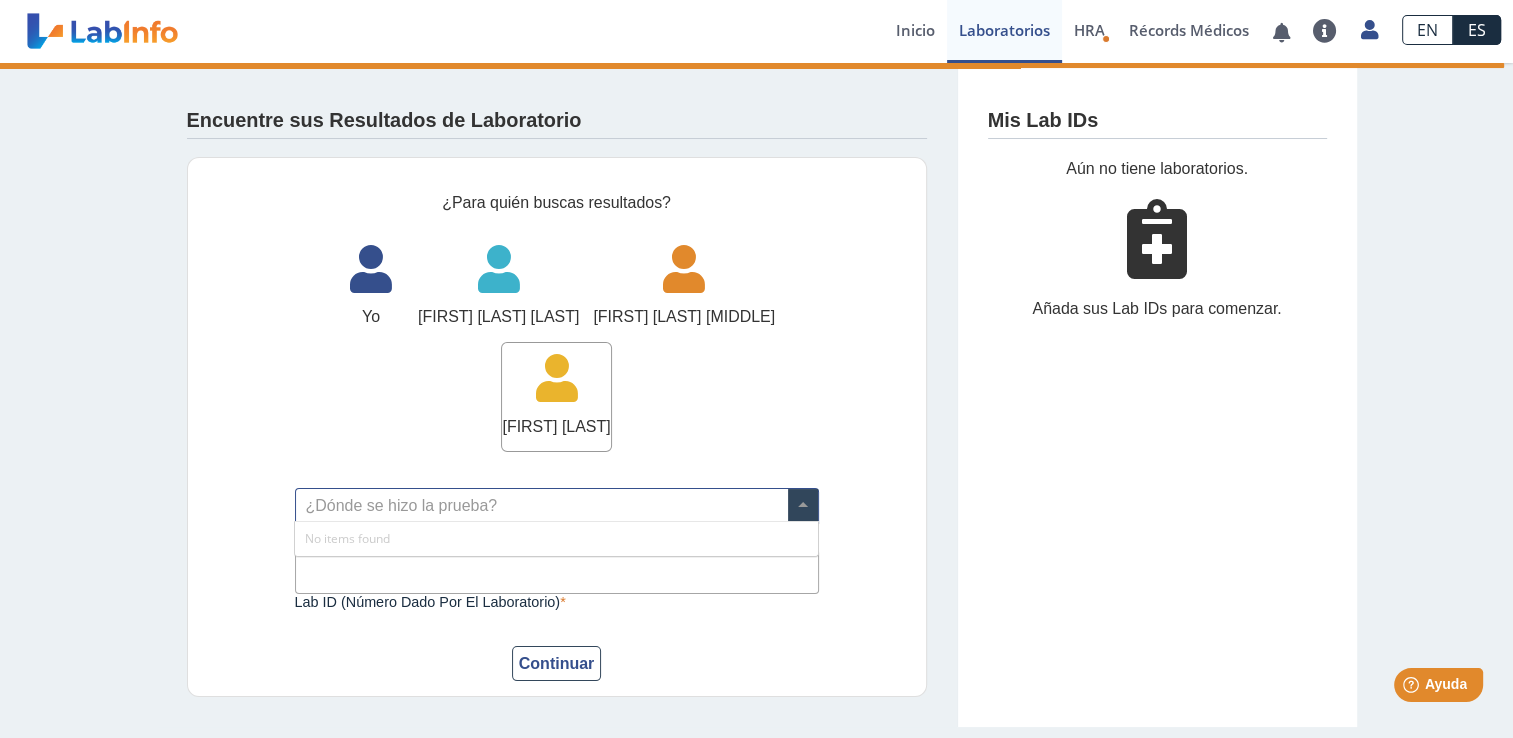 click at bounding box center (803, 506) 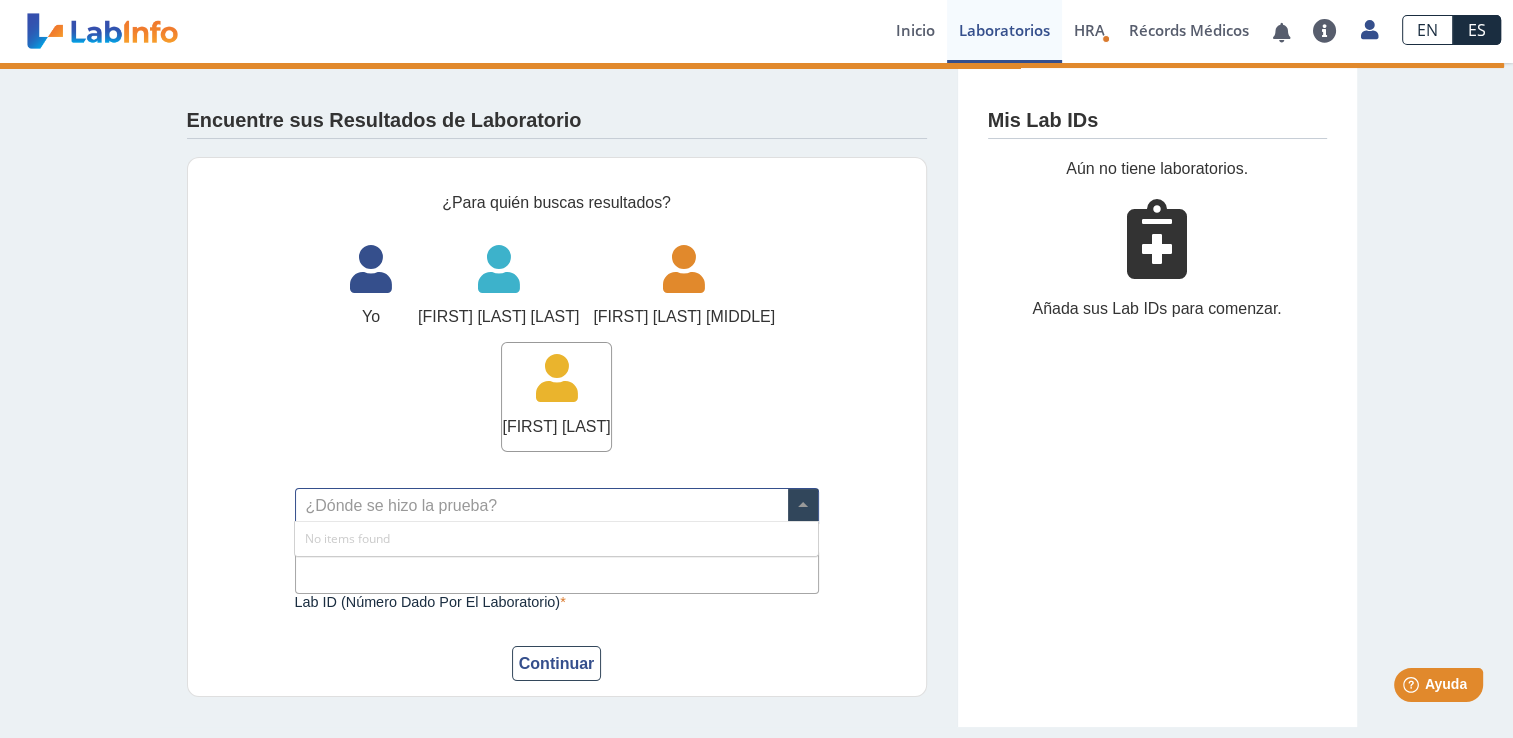 click on "No items found" at bounding box center (556, 539) 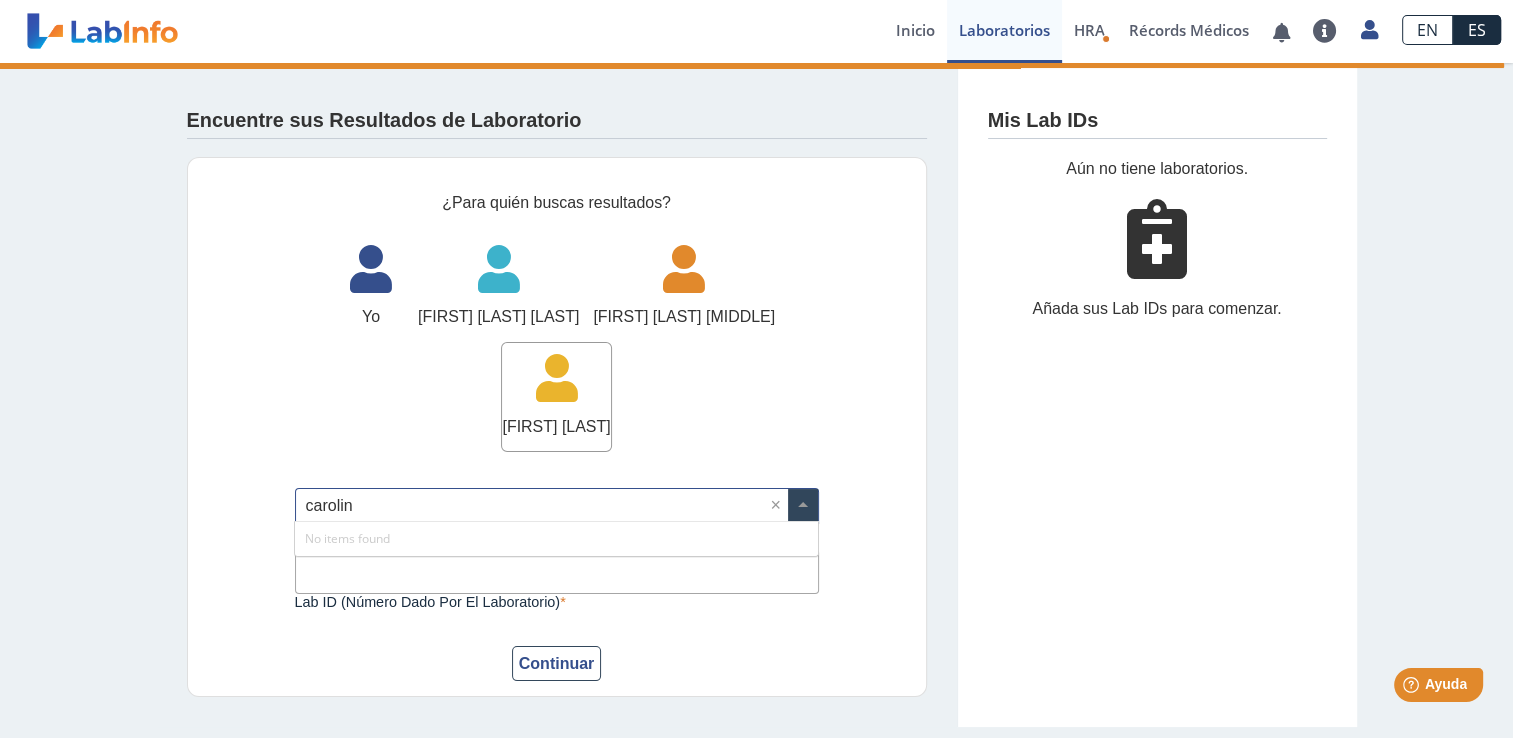 type on "carolina" 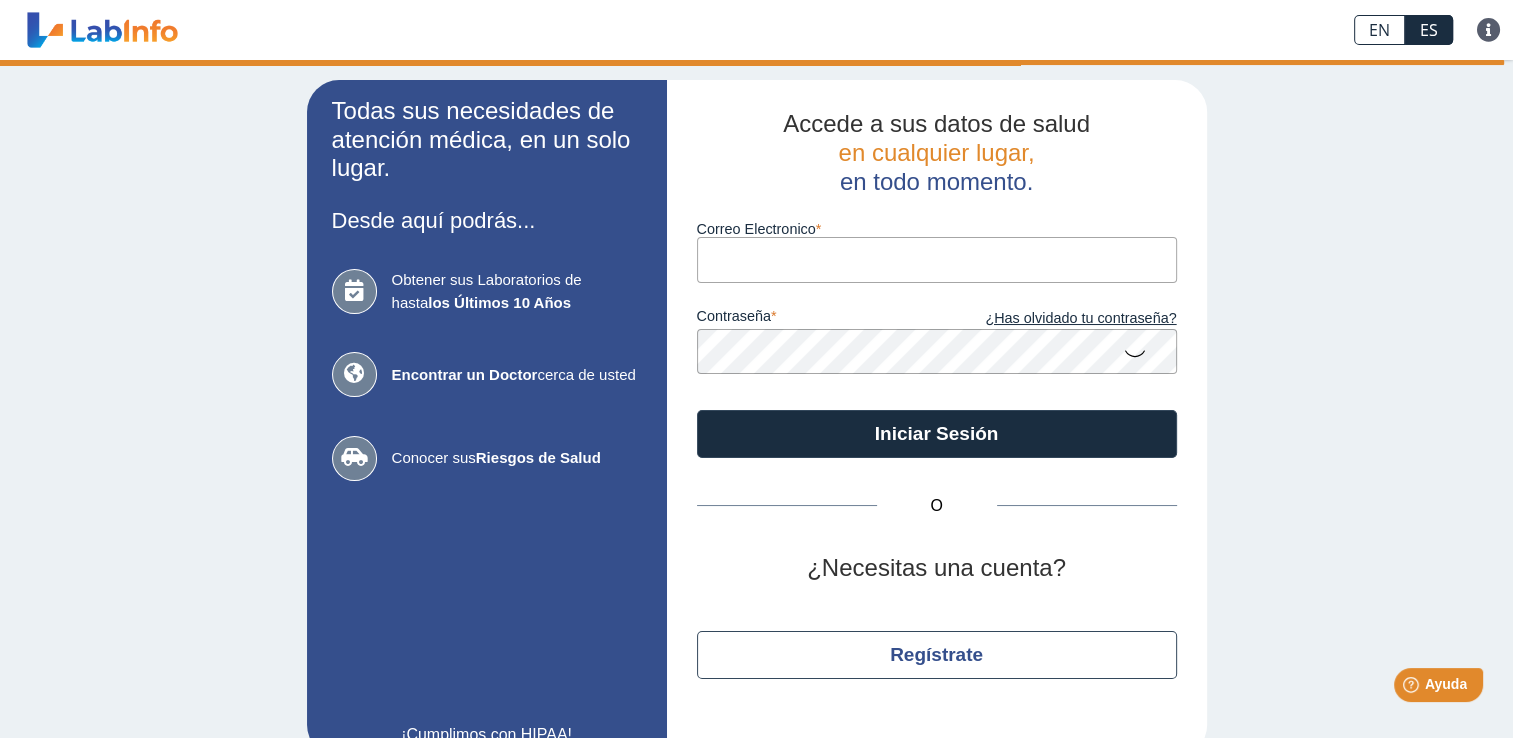 click on "Correo Electronico" at bounding box center [937, 259] 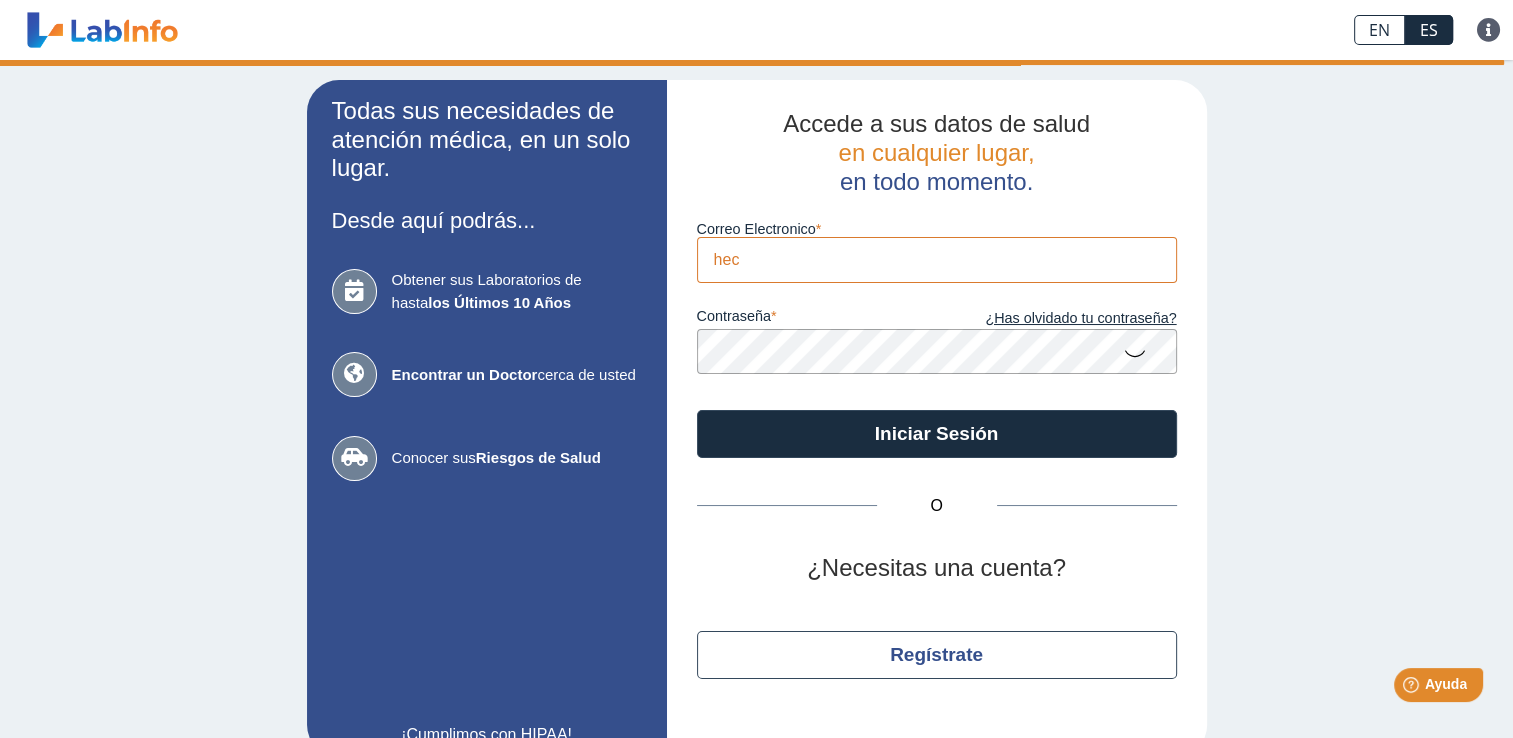 type on "[EMAIL]" 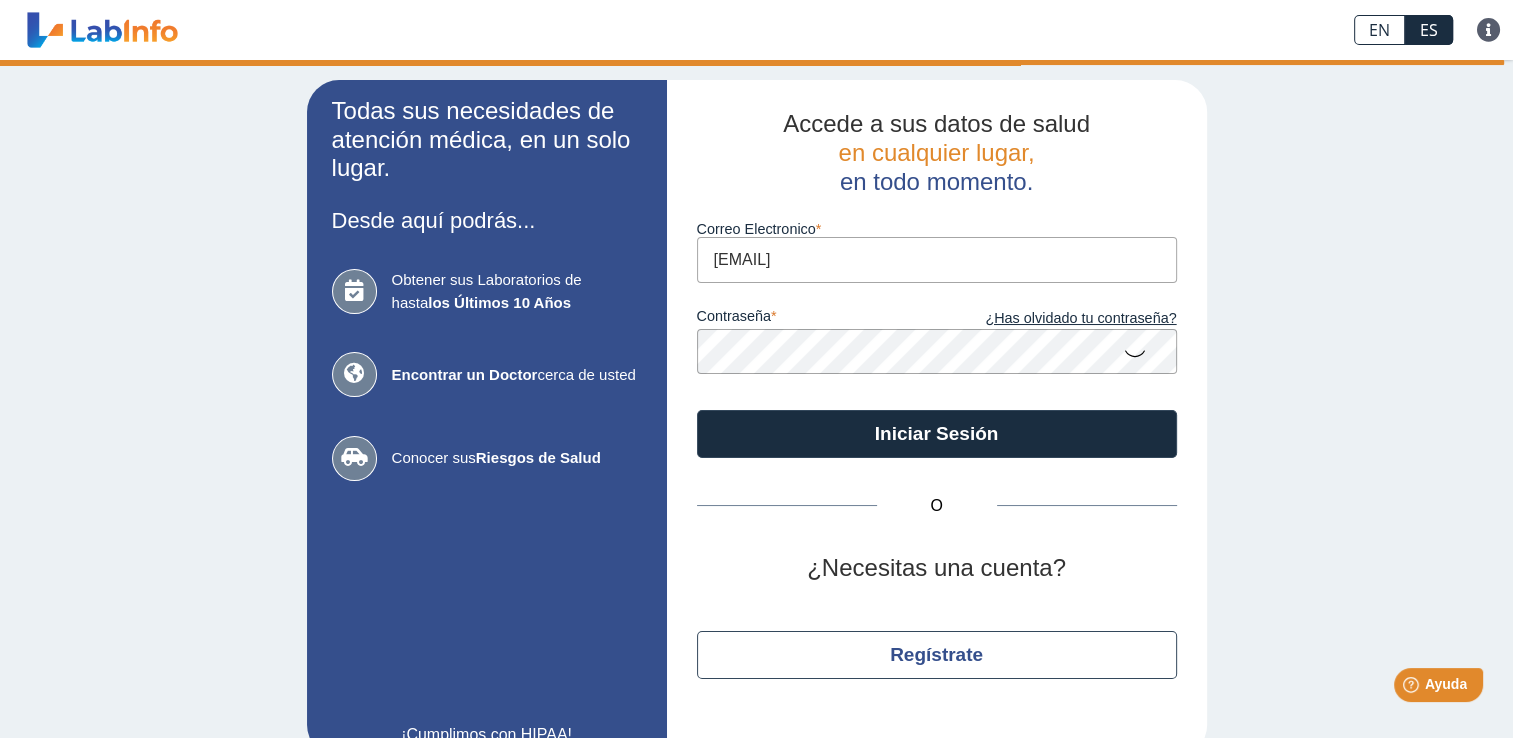 click on "Iniciar Sesión" 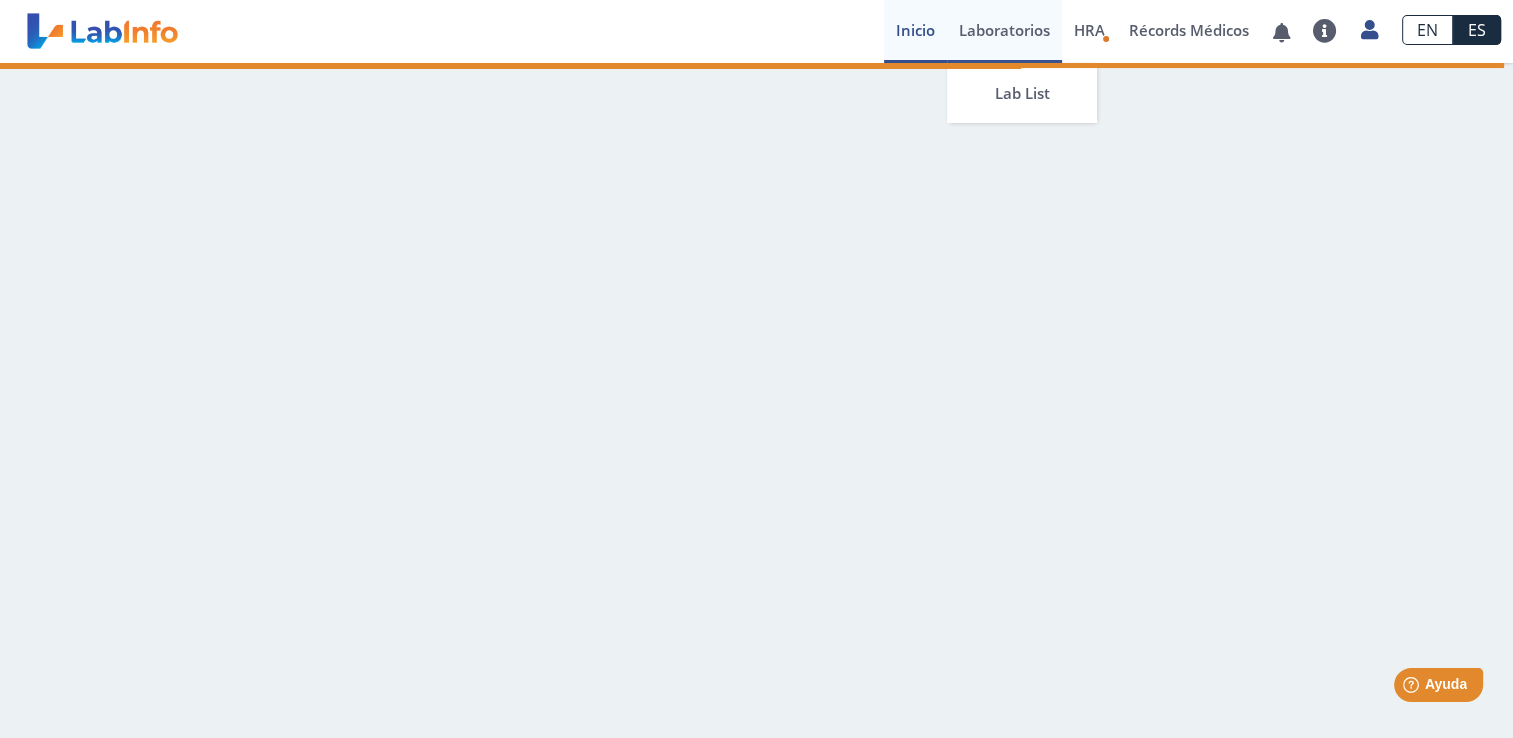 click on "Laboratorios" at bounding box center [1004, 31] 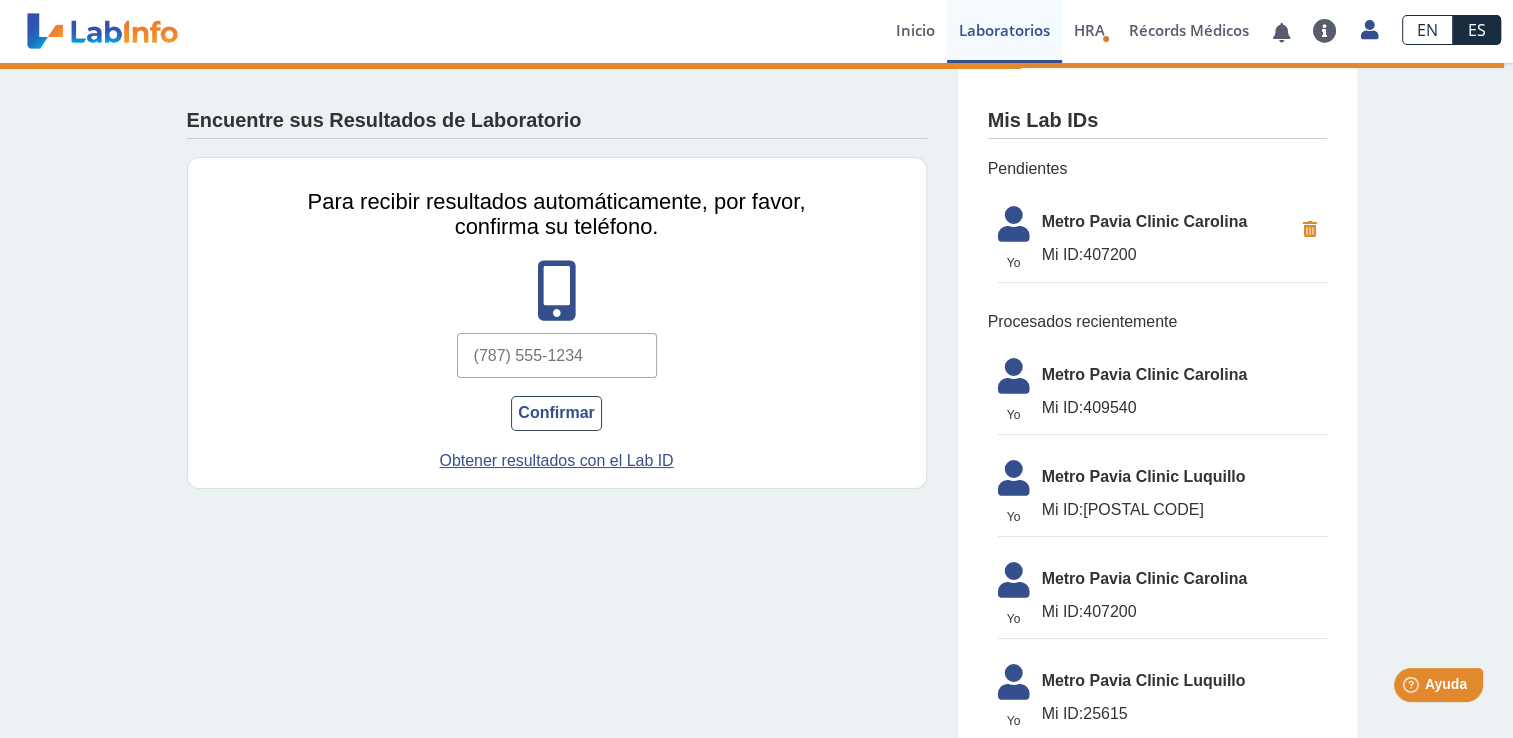click 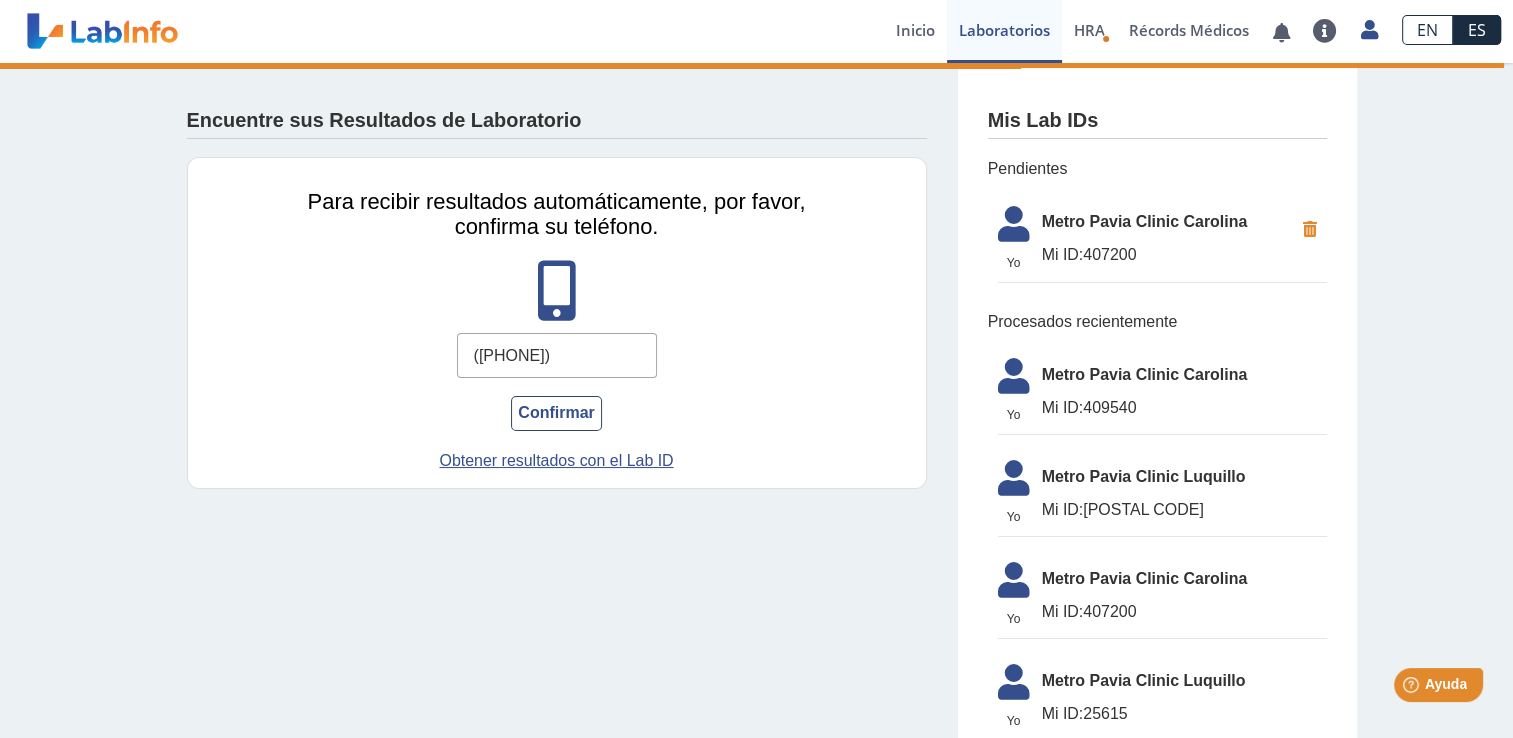 type on "([PHONE])" 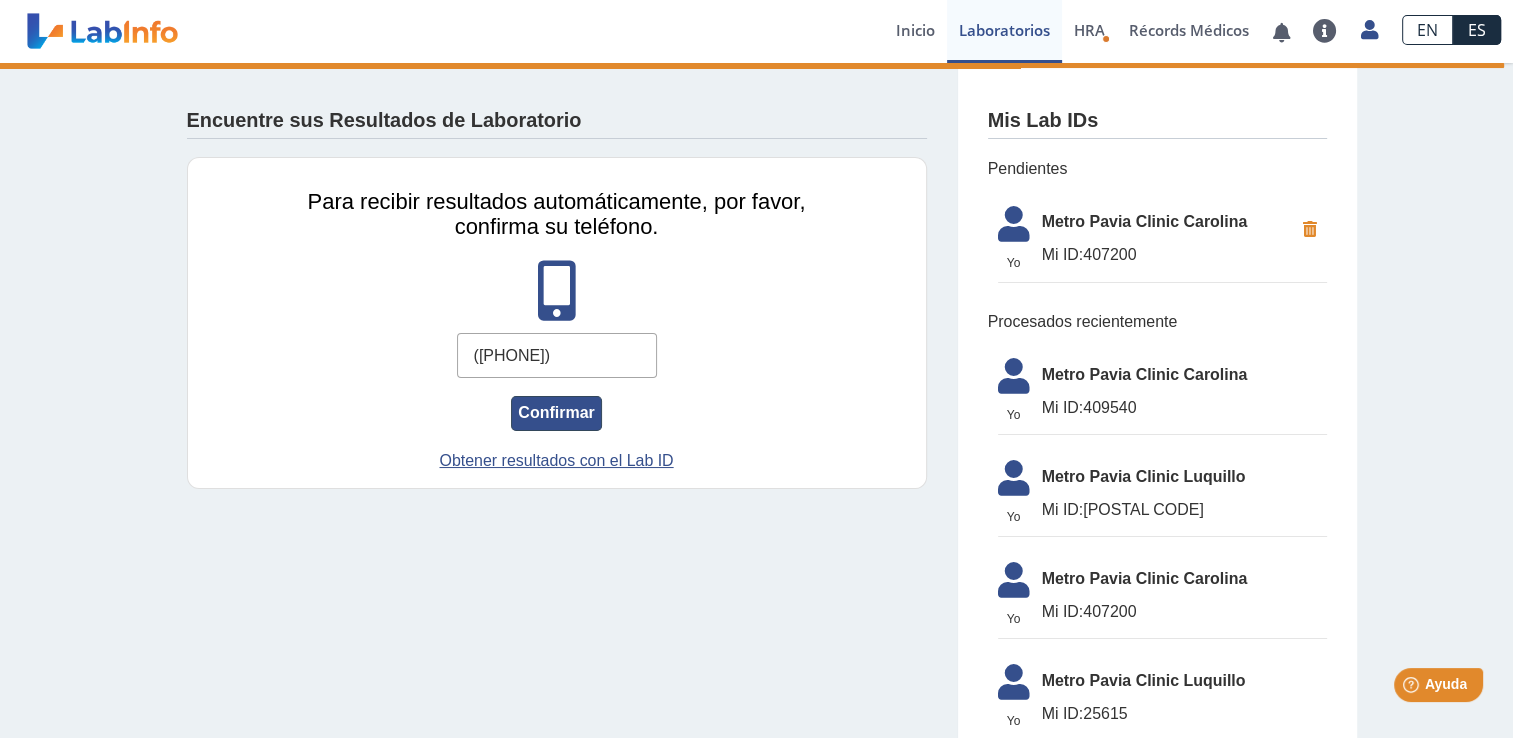 click on "Confirmar" 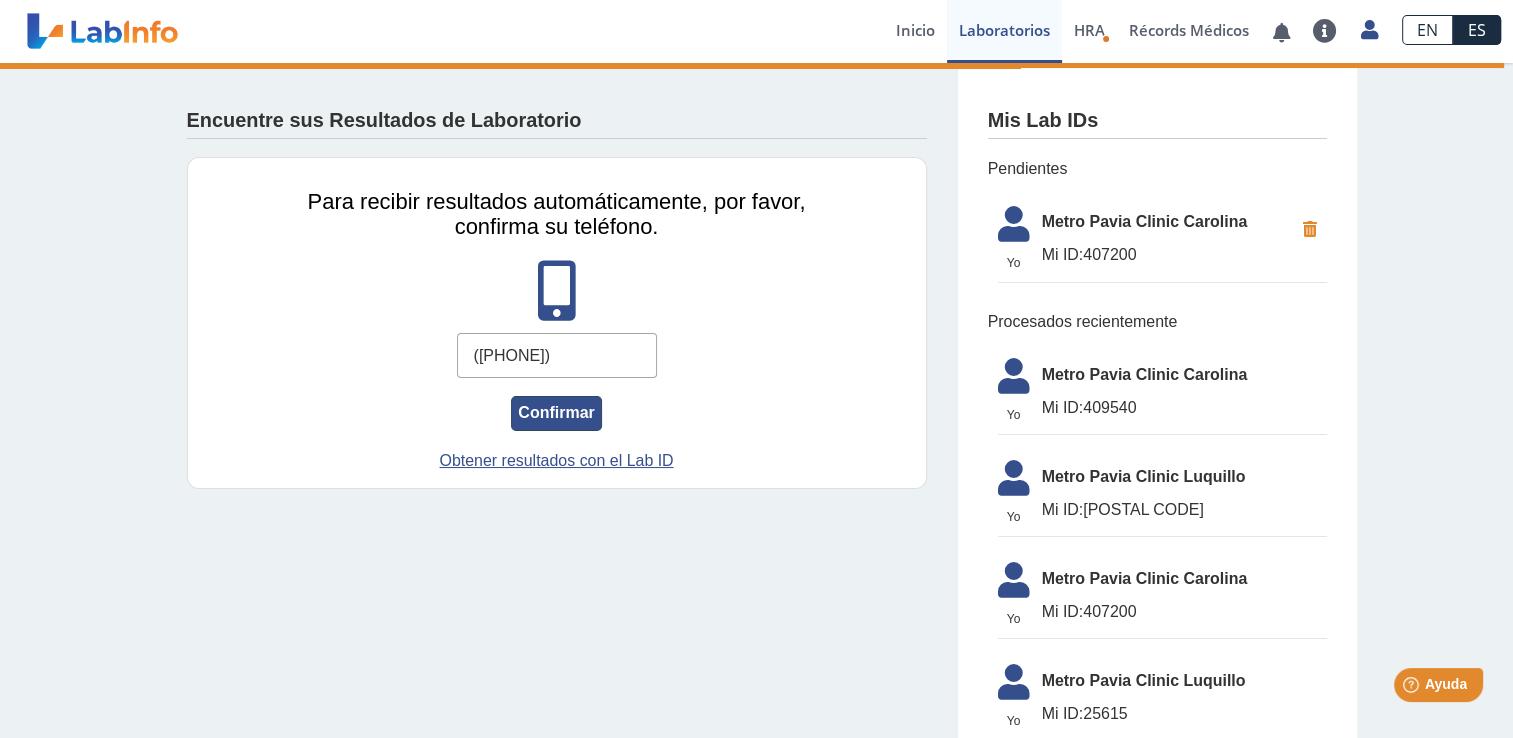 click on "Confirmar" 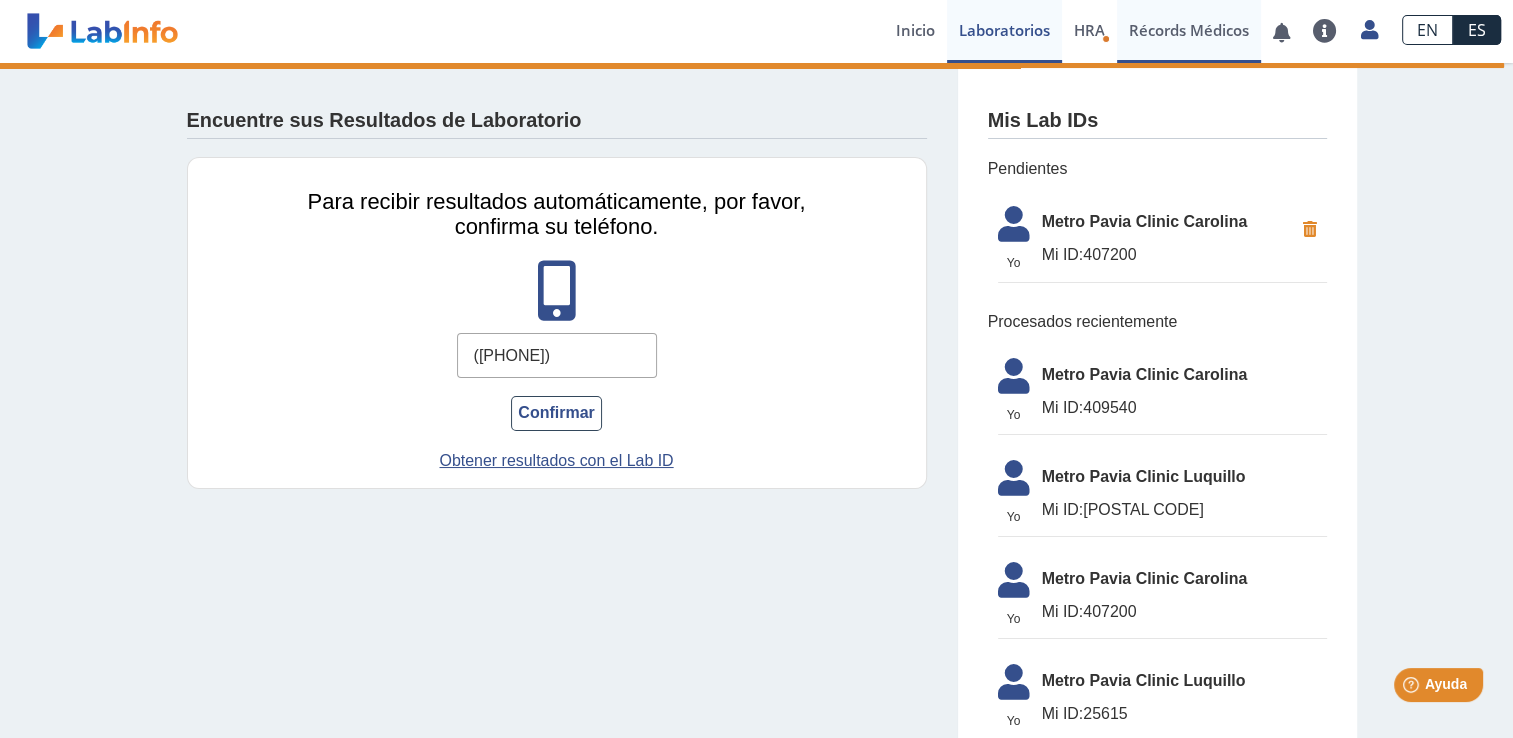 click on "Récords Médicos" at bounding box center [1189, 31] 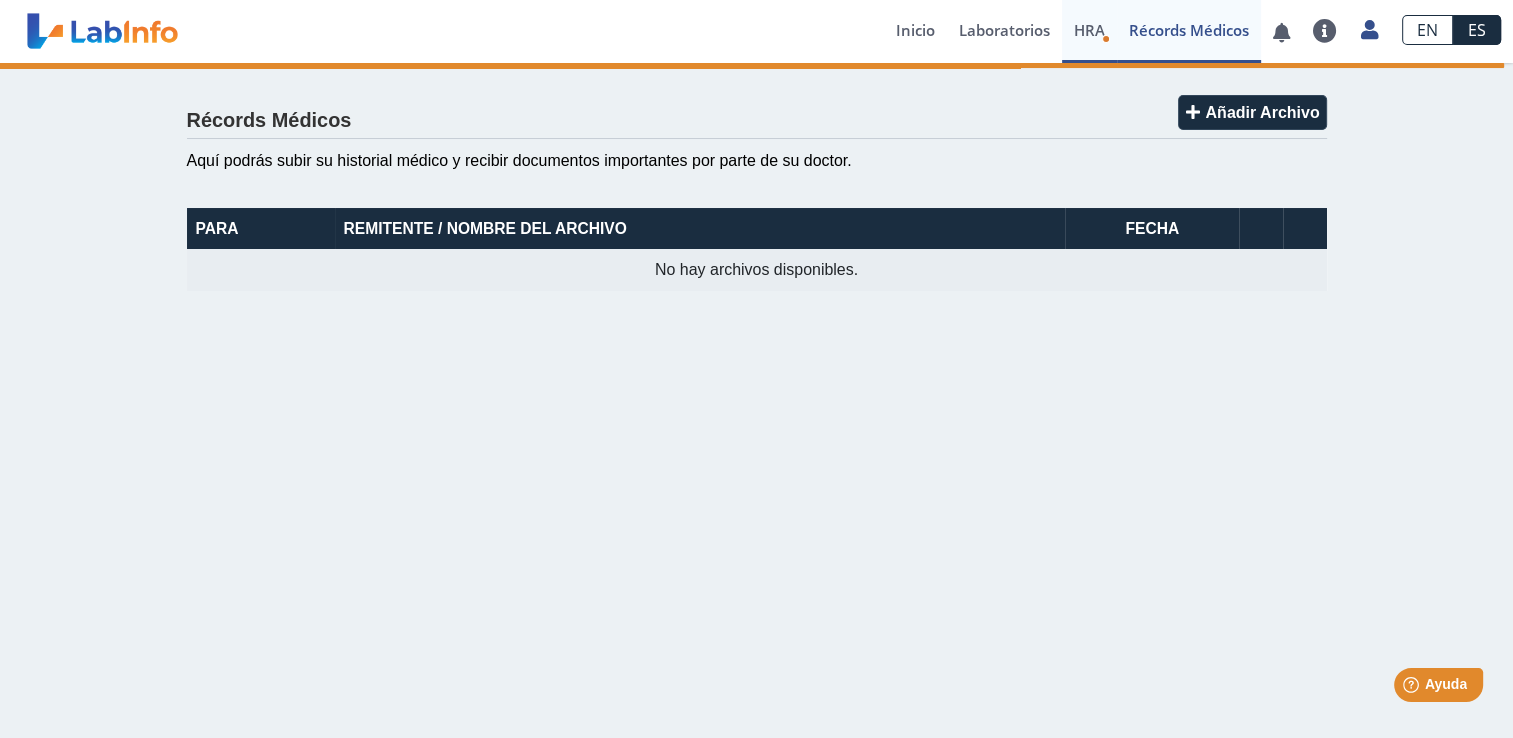 click on "HRA" at bounding box center [1089, 30] 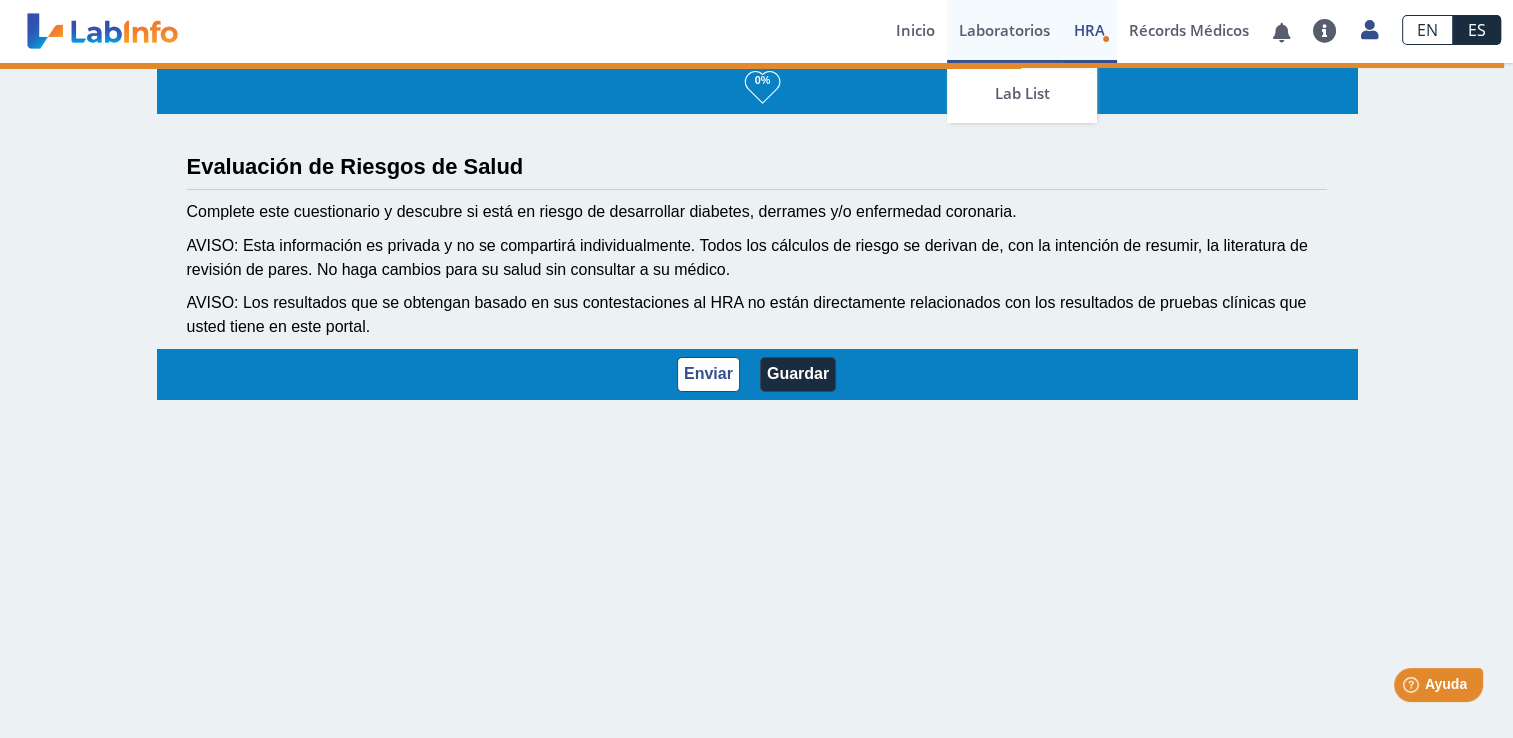 click on "Laboratorios" at bounding box center (1004, 31) 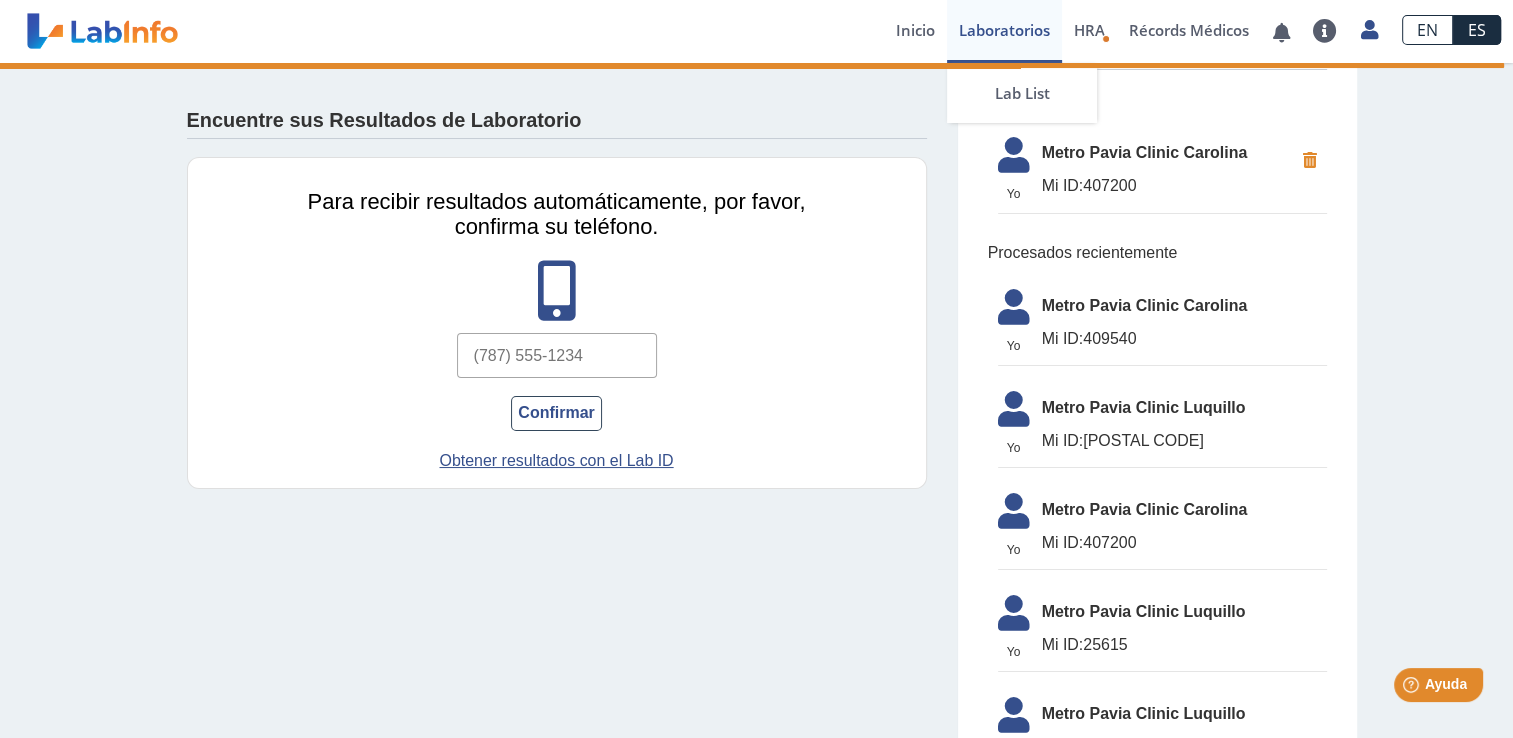 scroll, scrollTop: 0, scrollLeft: 0, axis: both 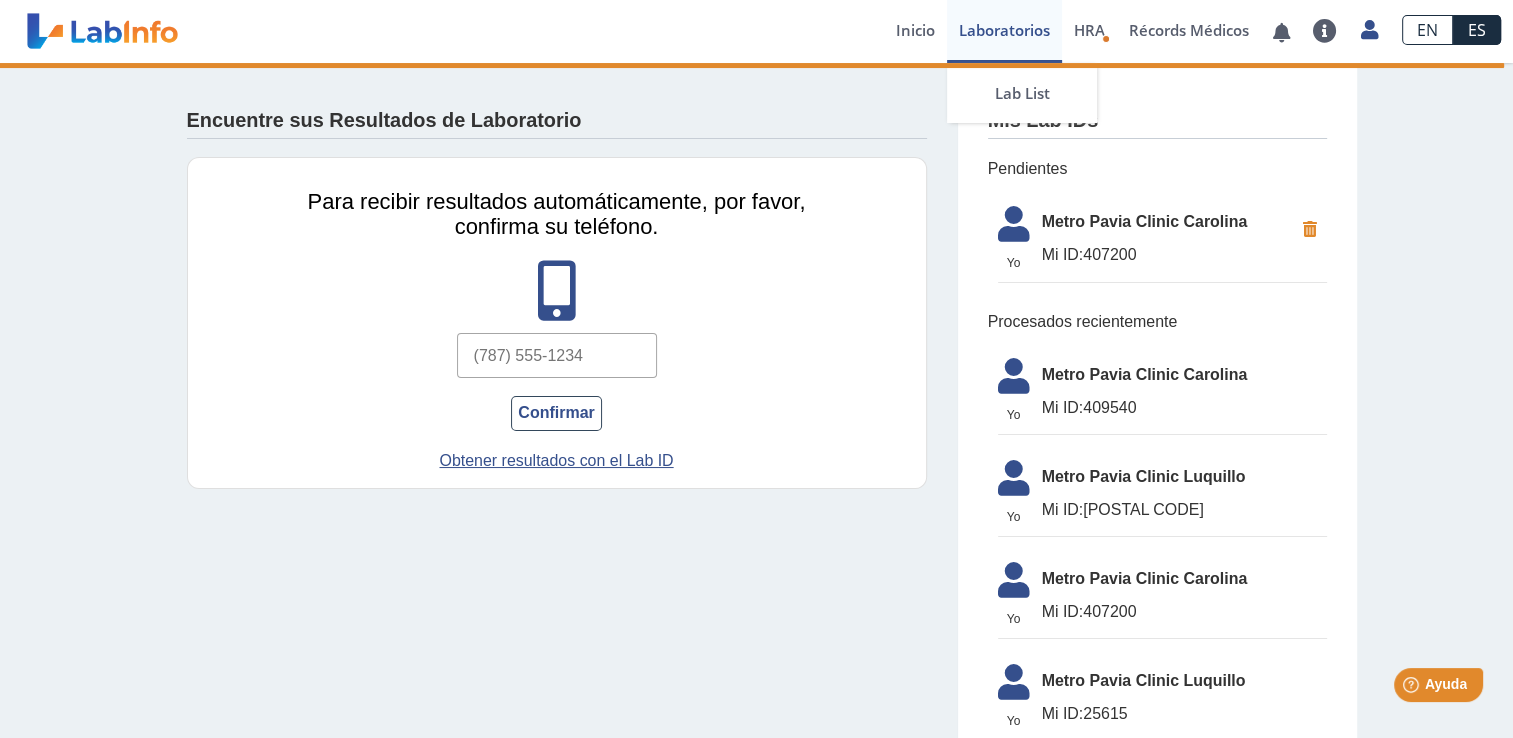 click on "Metro Pavia Clinic Carolina" 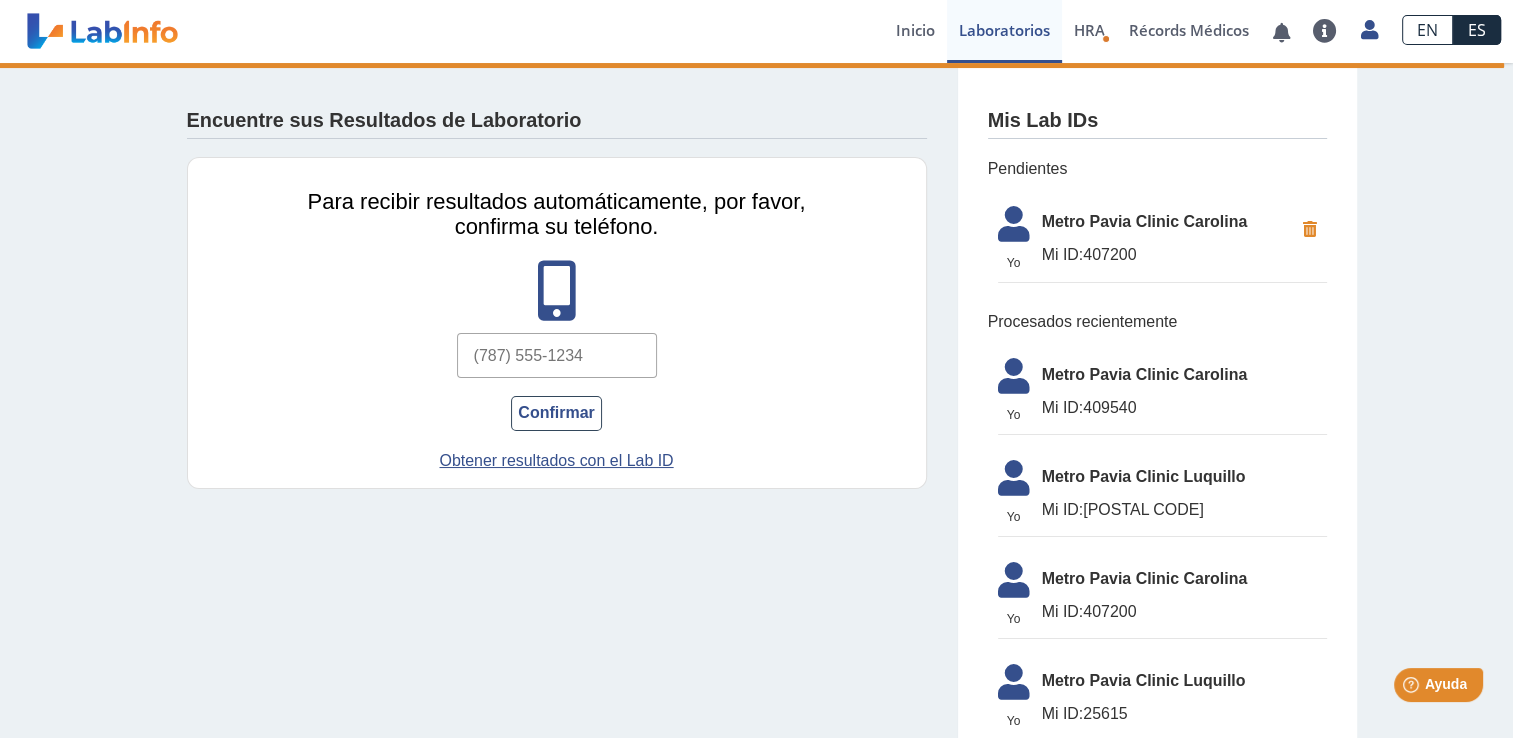 click on "Mi ID:  407200" 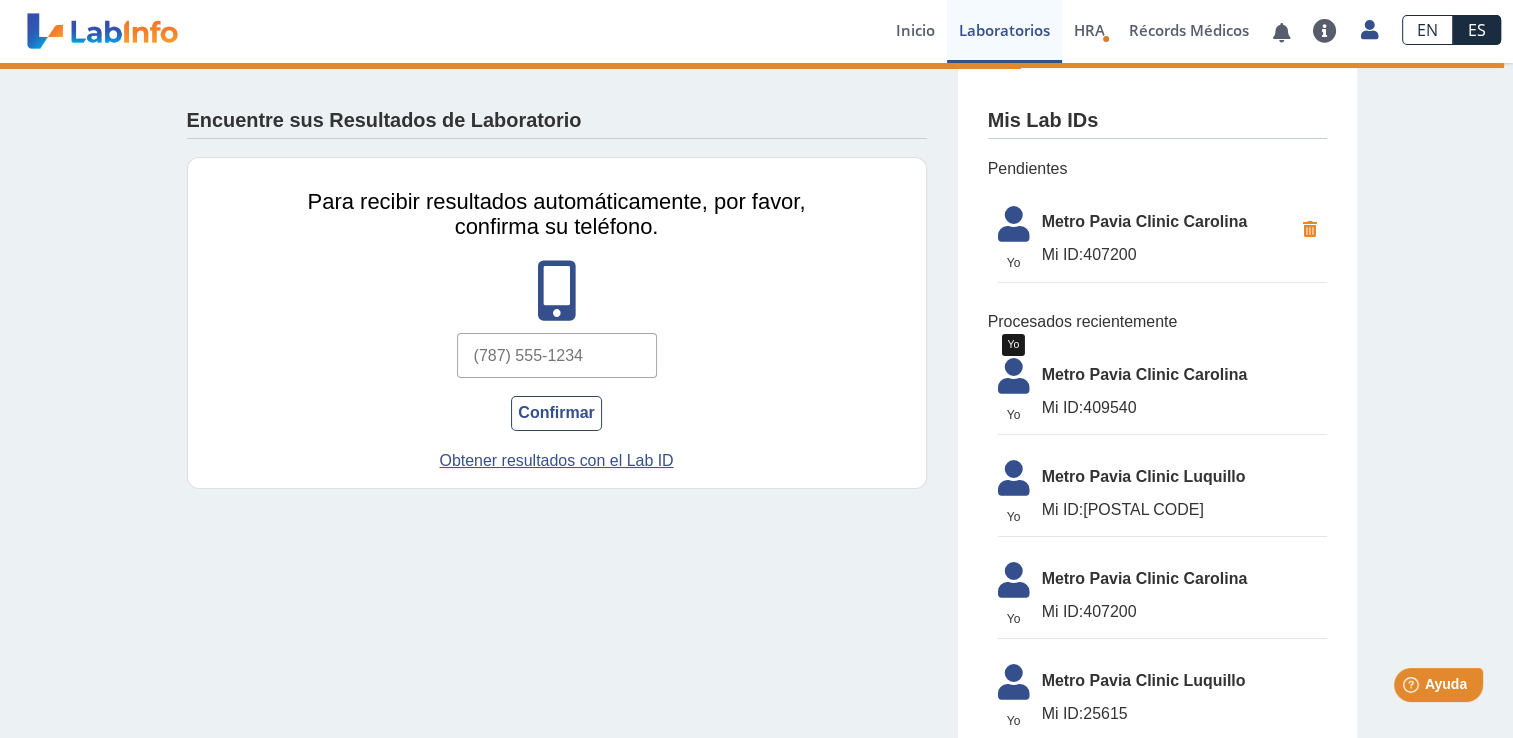 click 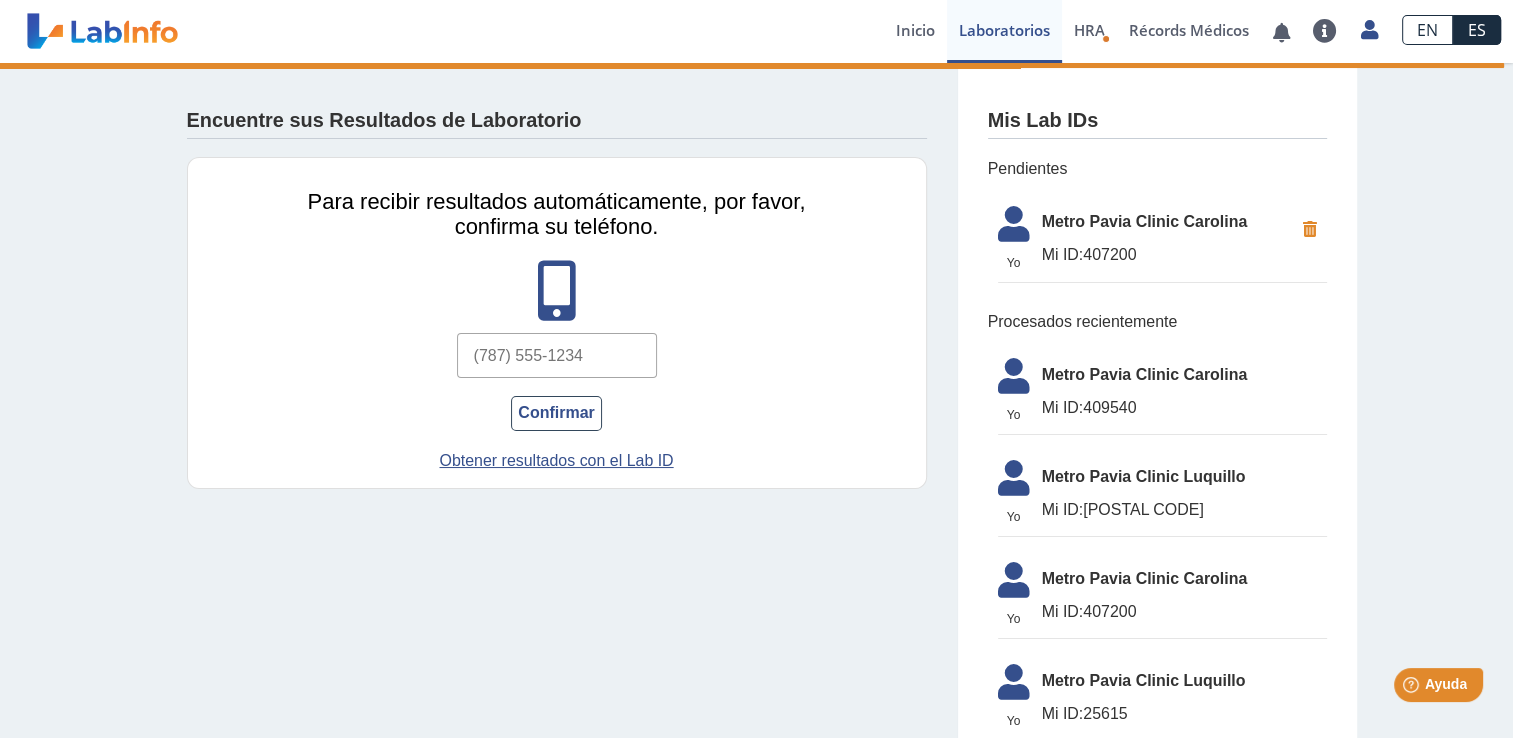 click 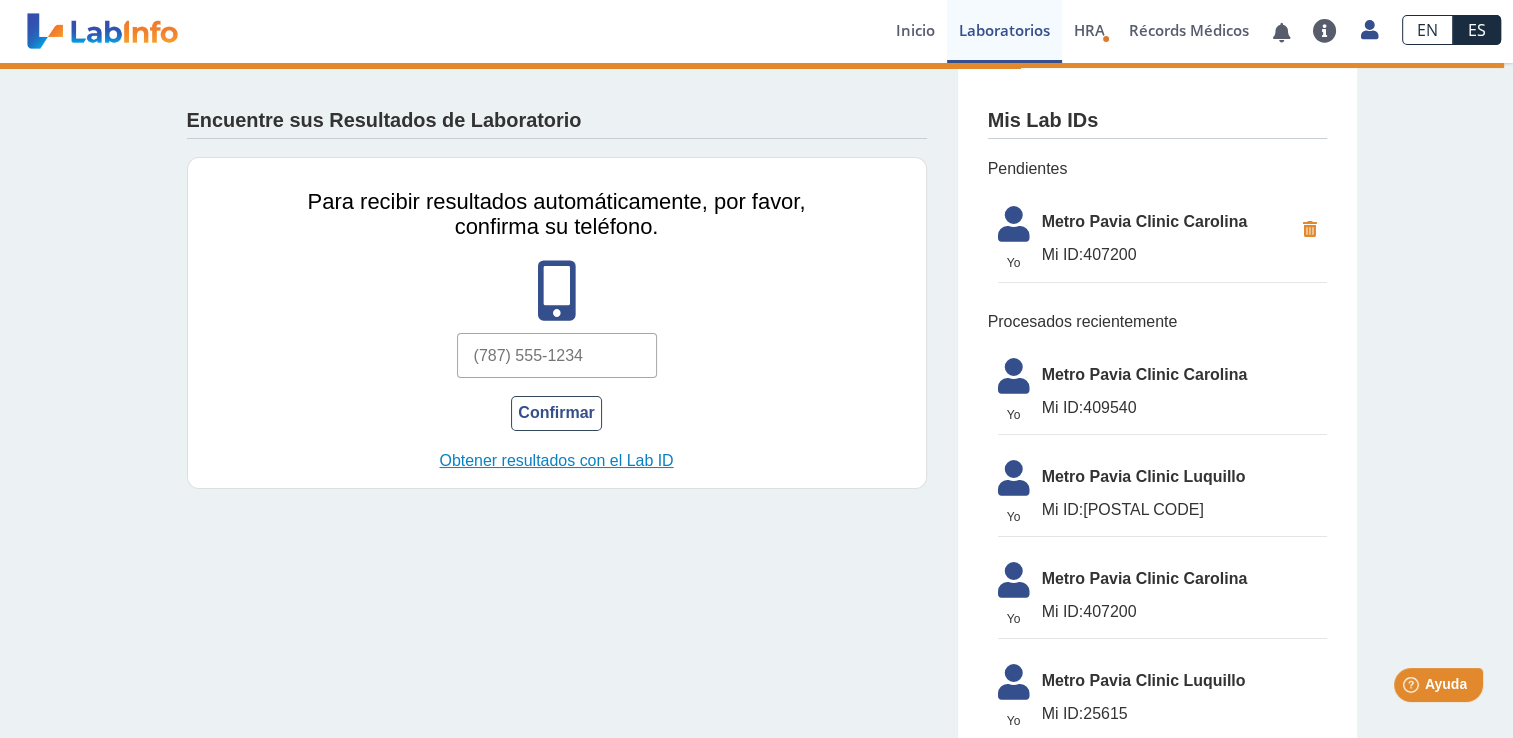 click on "Obtener resultados con el Lab ID" 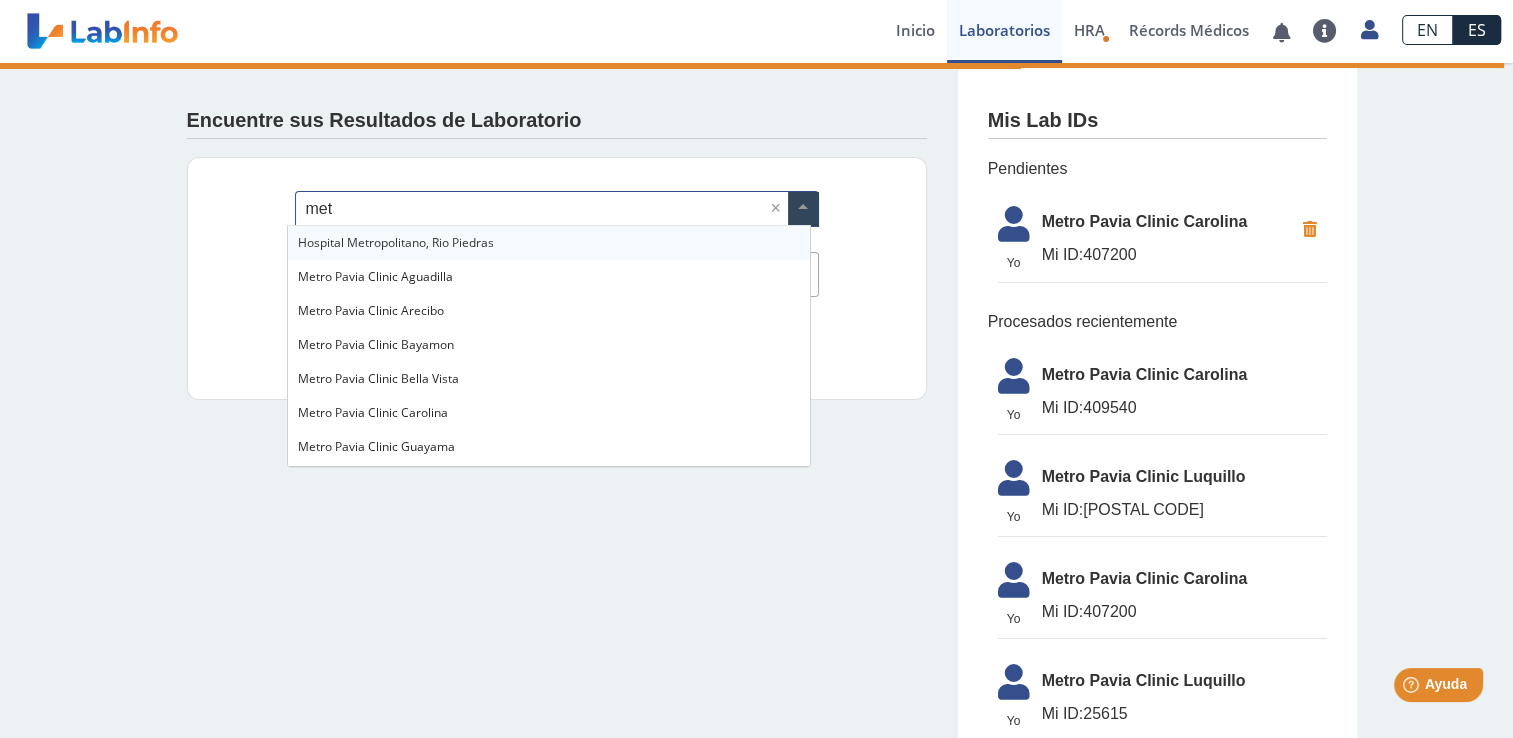 type on "metr" 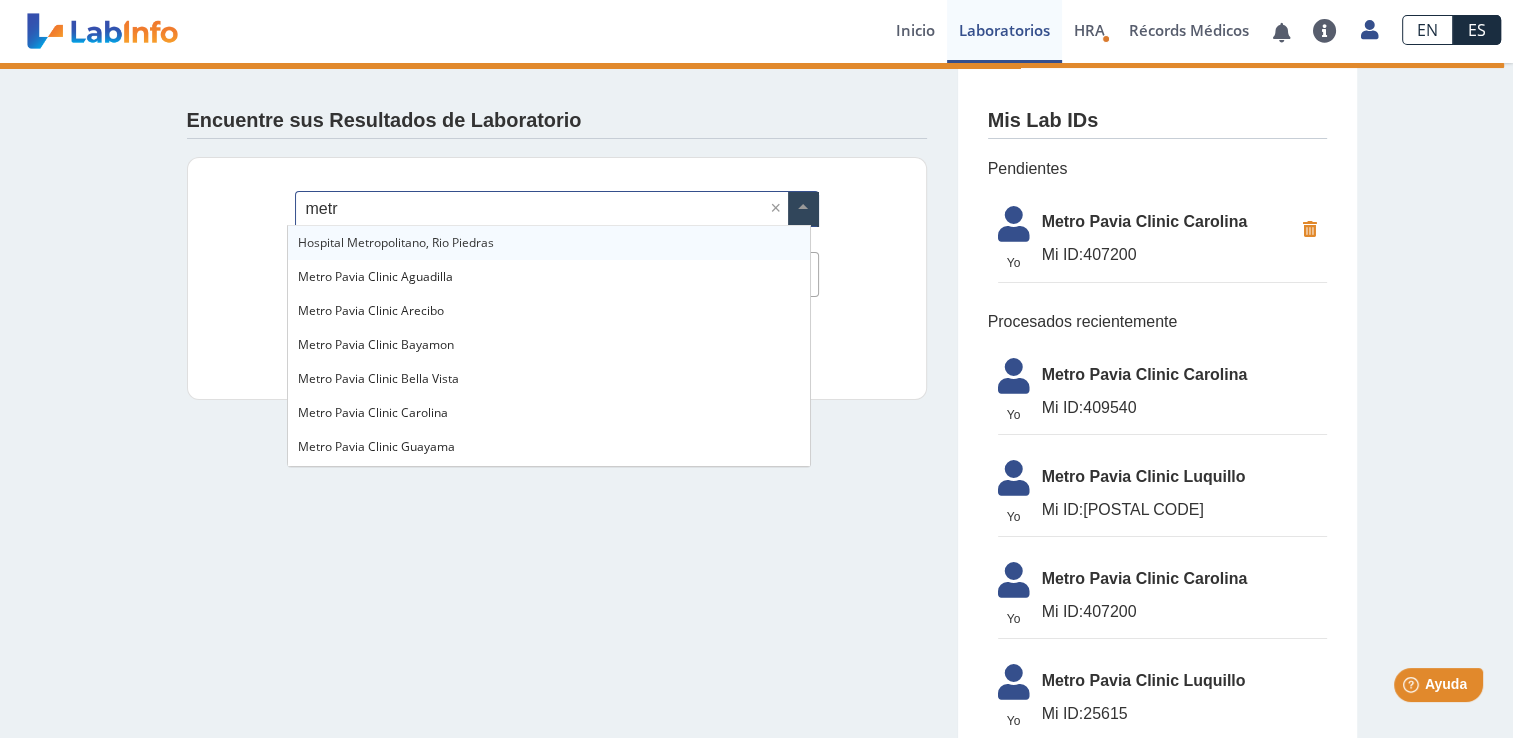 click on "Metro Pavia Clinic Carolina" at bounding box center [549, 413] 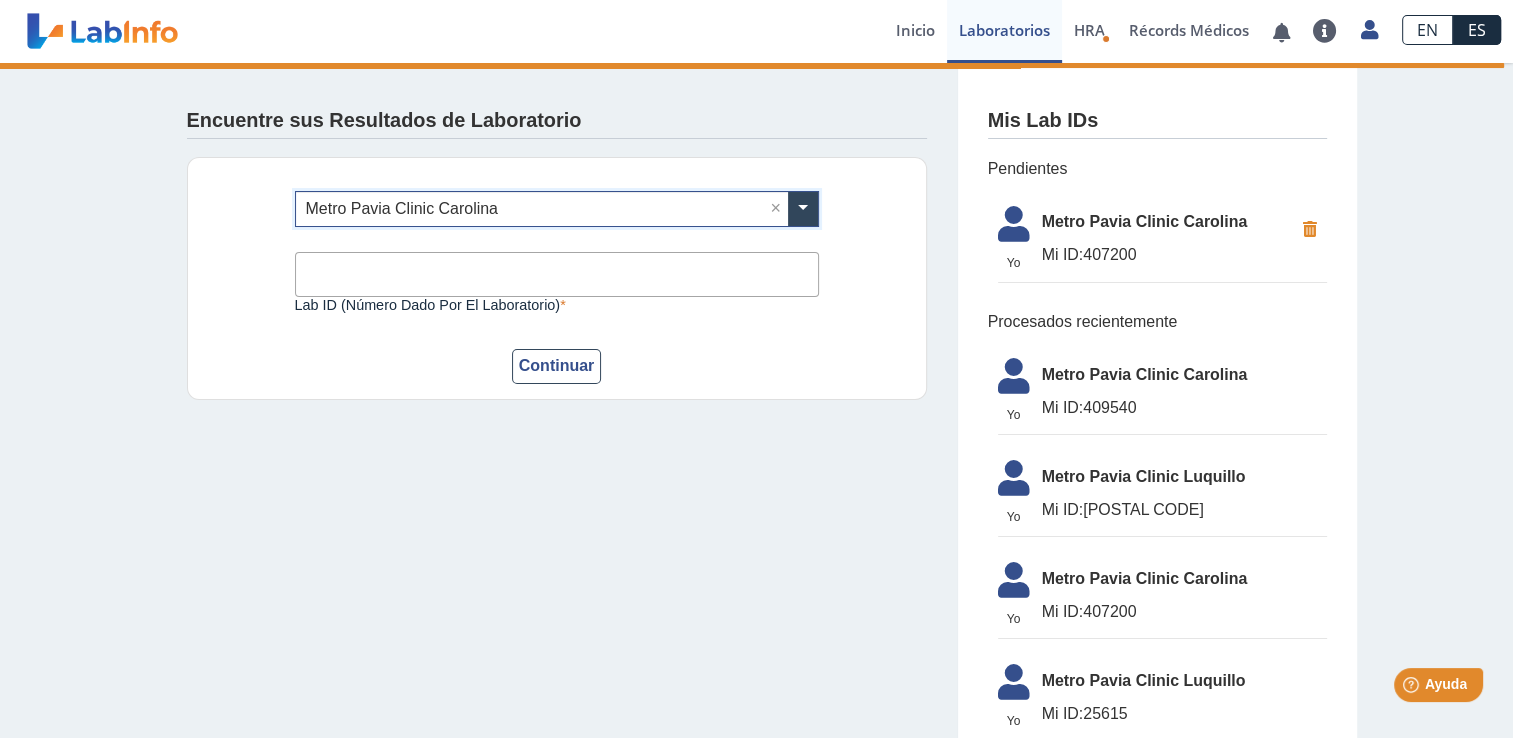 click on "Lab ID (número dado por el laboratorio)" at bounding box center [557, 274] 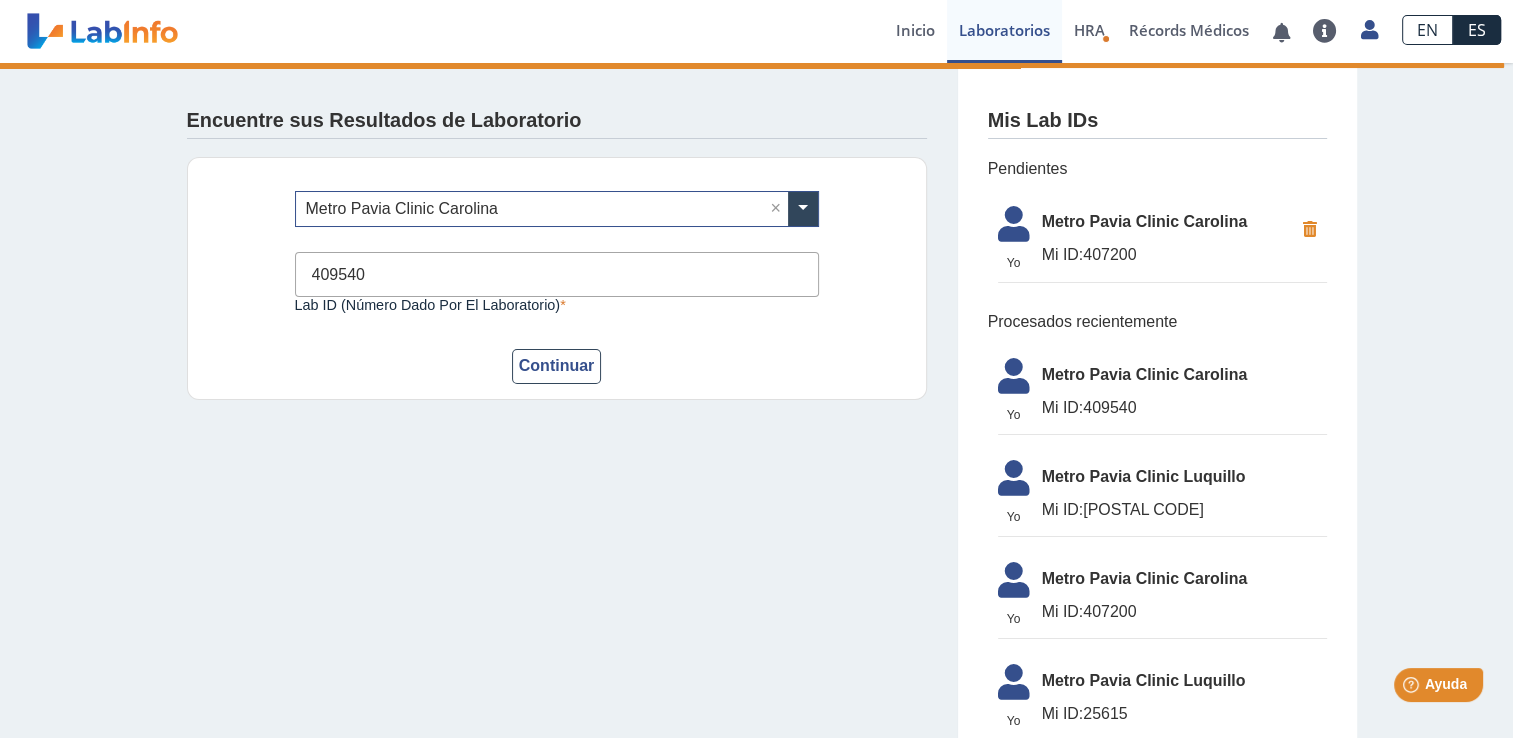 type on "409540" 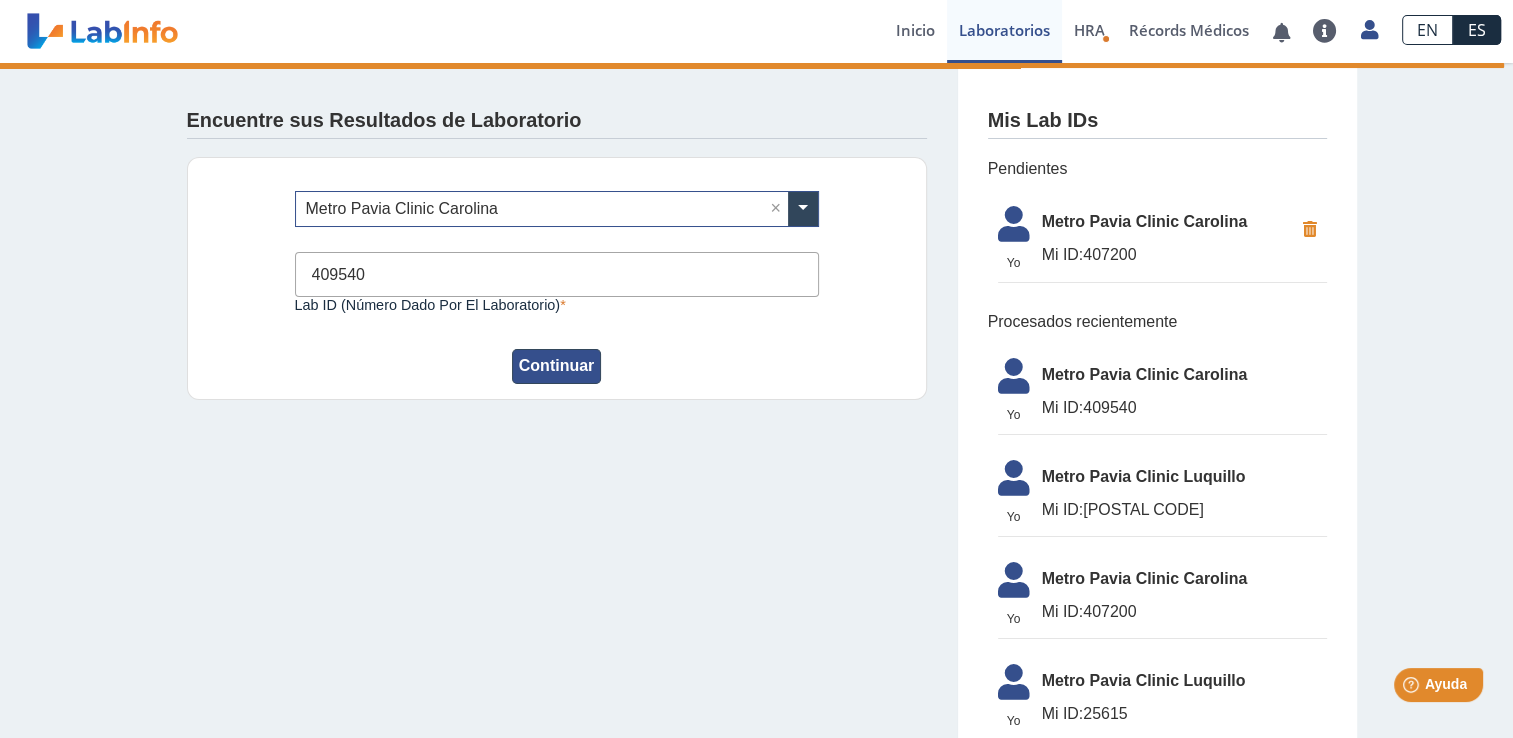 click on "Continuar" 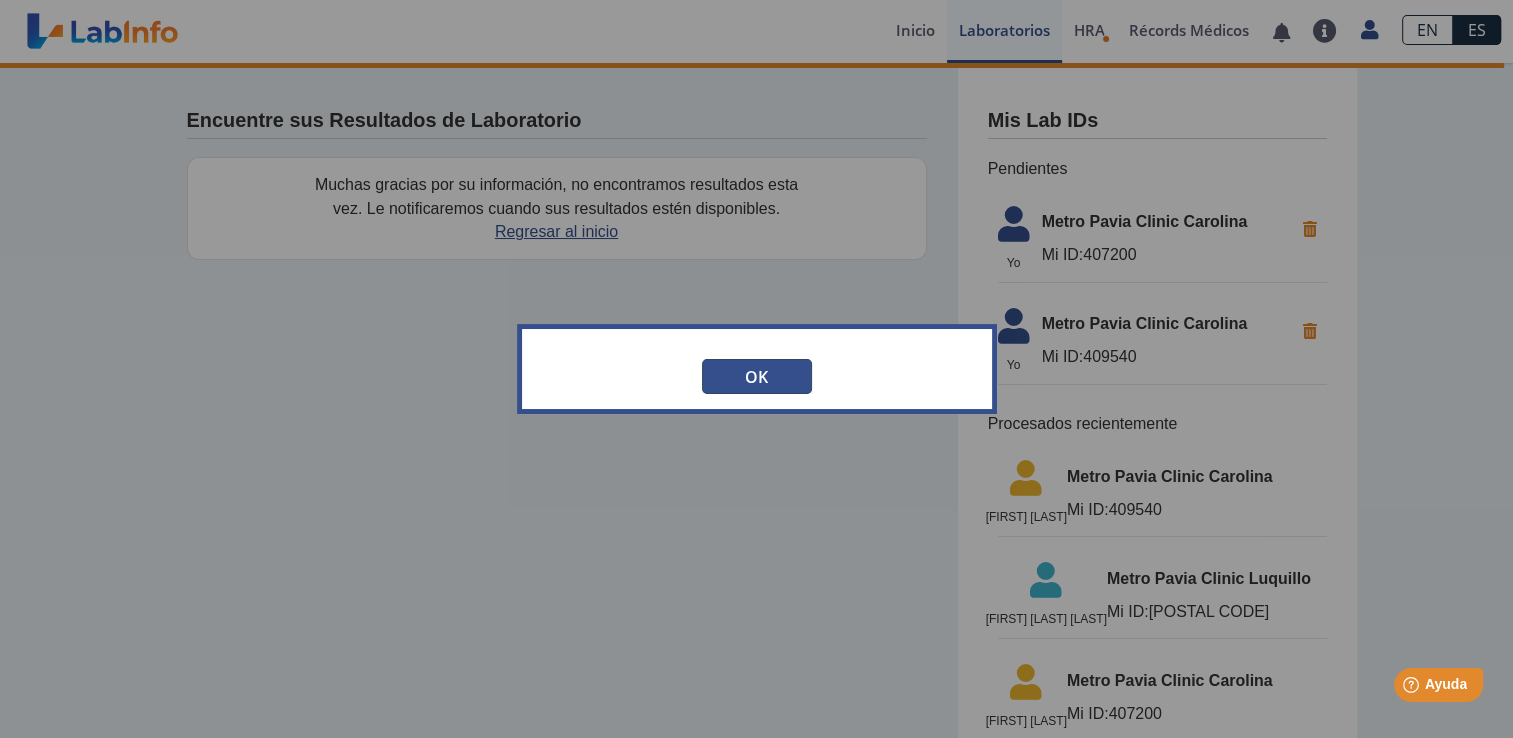 click on "OK" at bounding box center (757, 376) 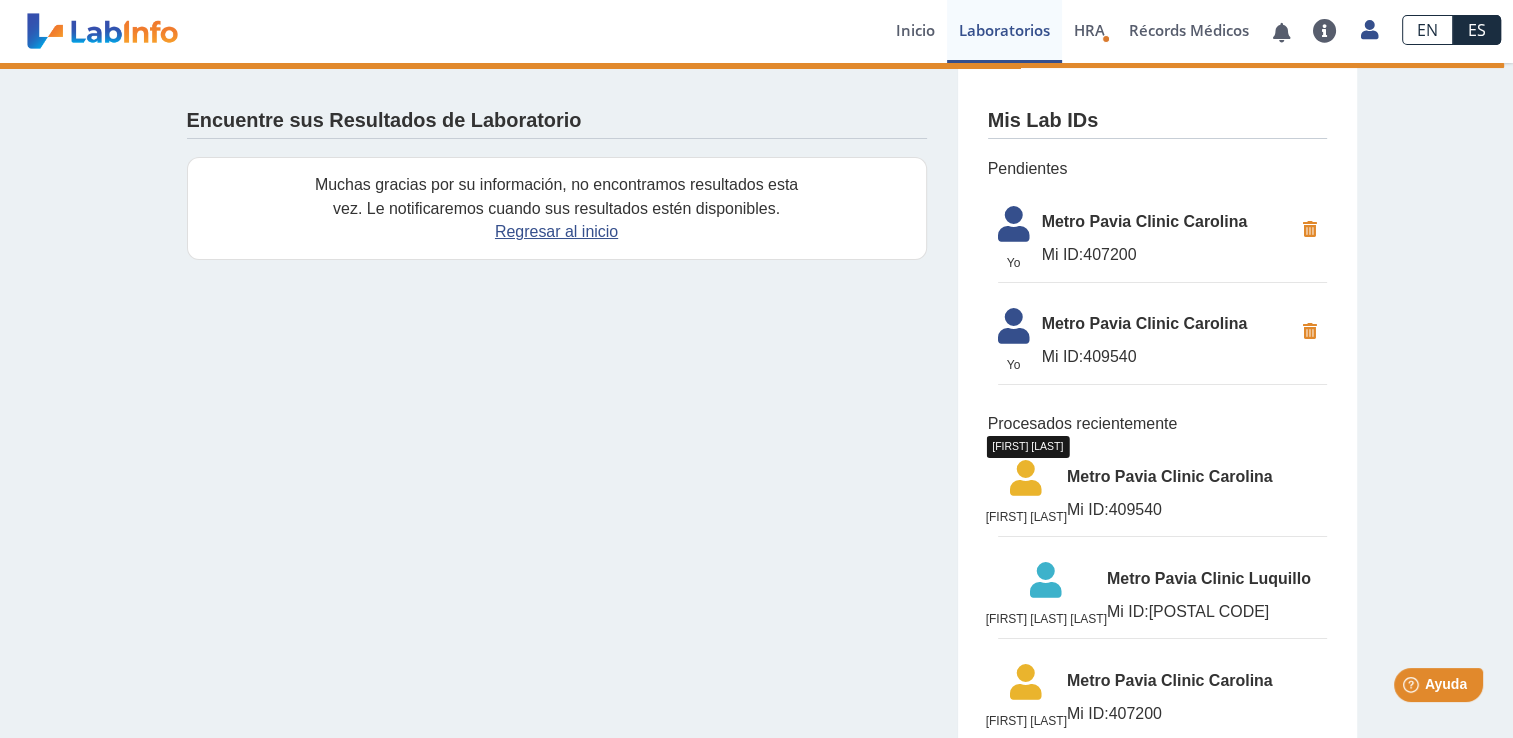 click 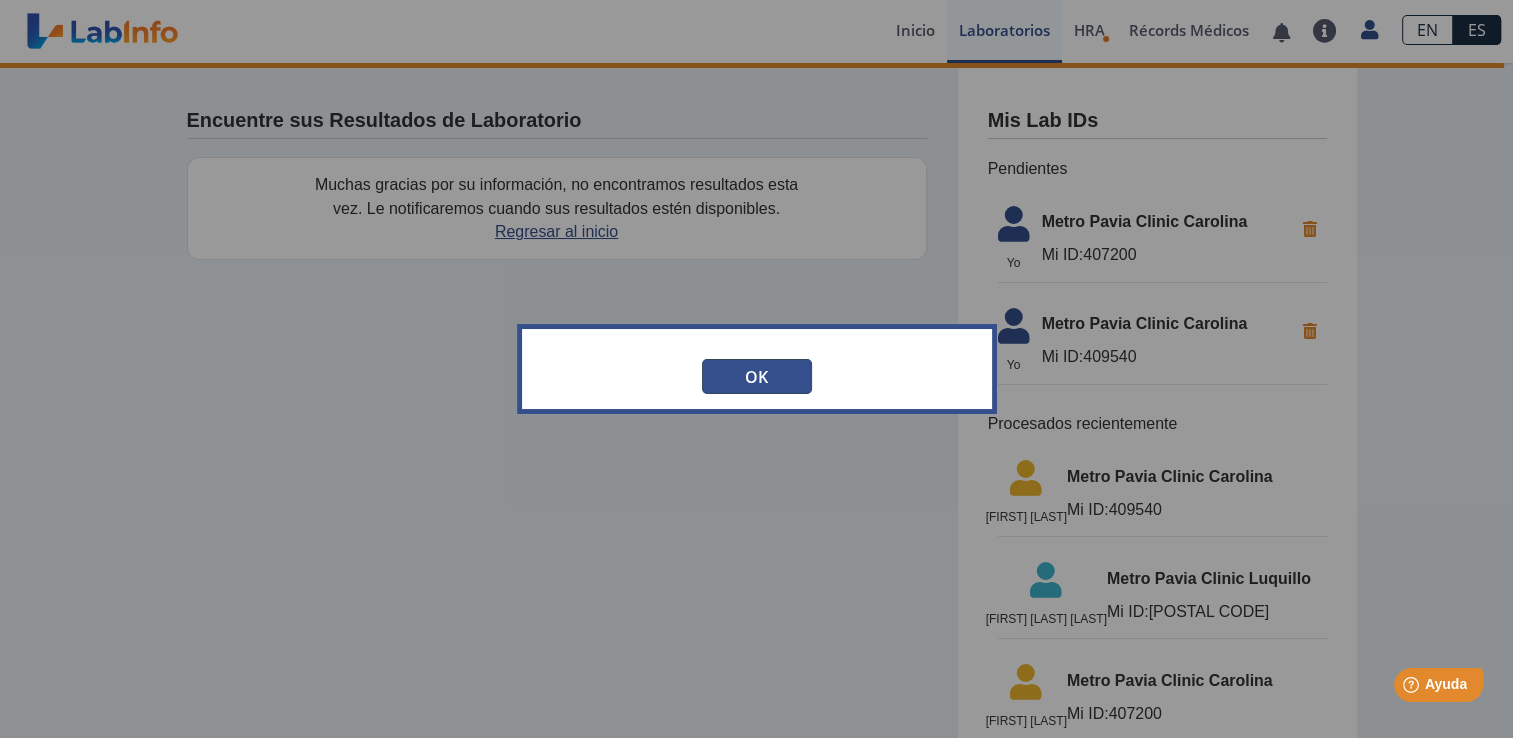 click on "OK" at bounding box center (757, 376) 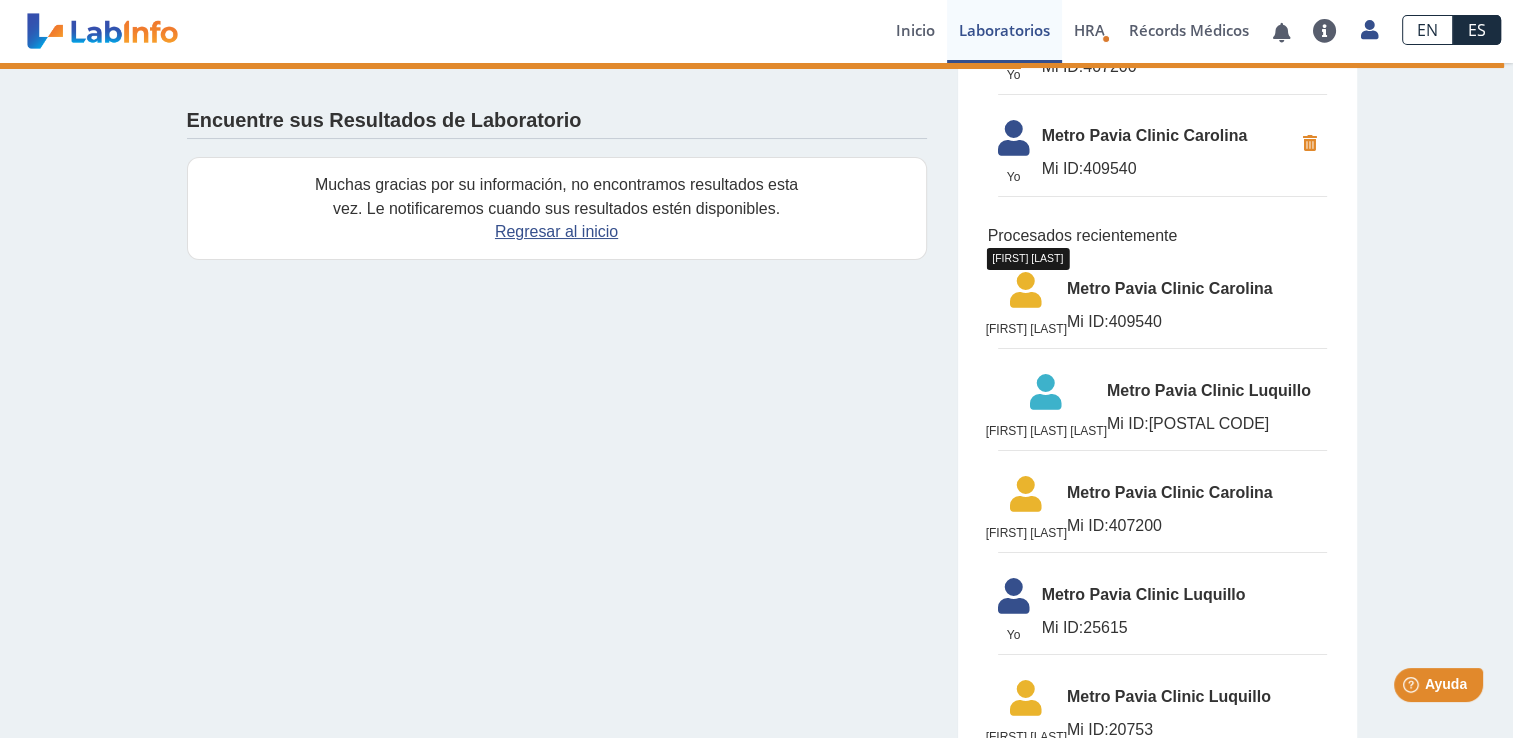 scroll, scrollTop: 137, scrollLeft: 0, axis: vertical 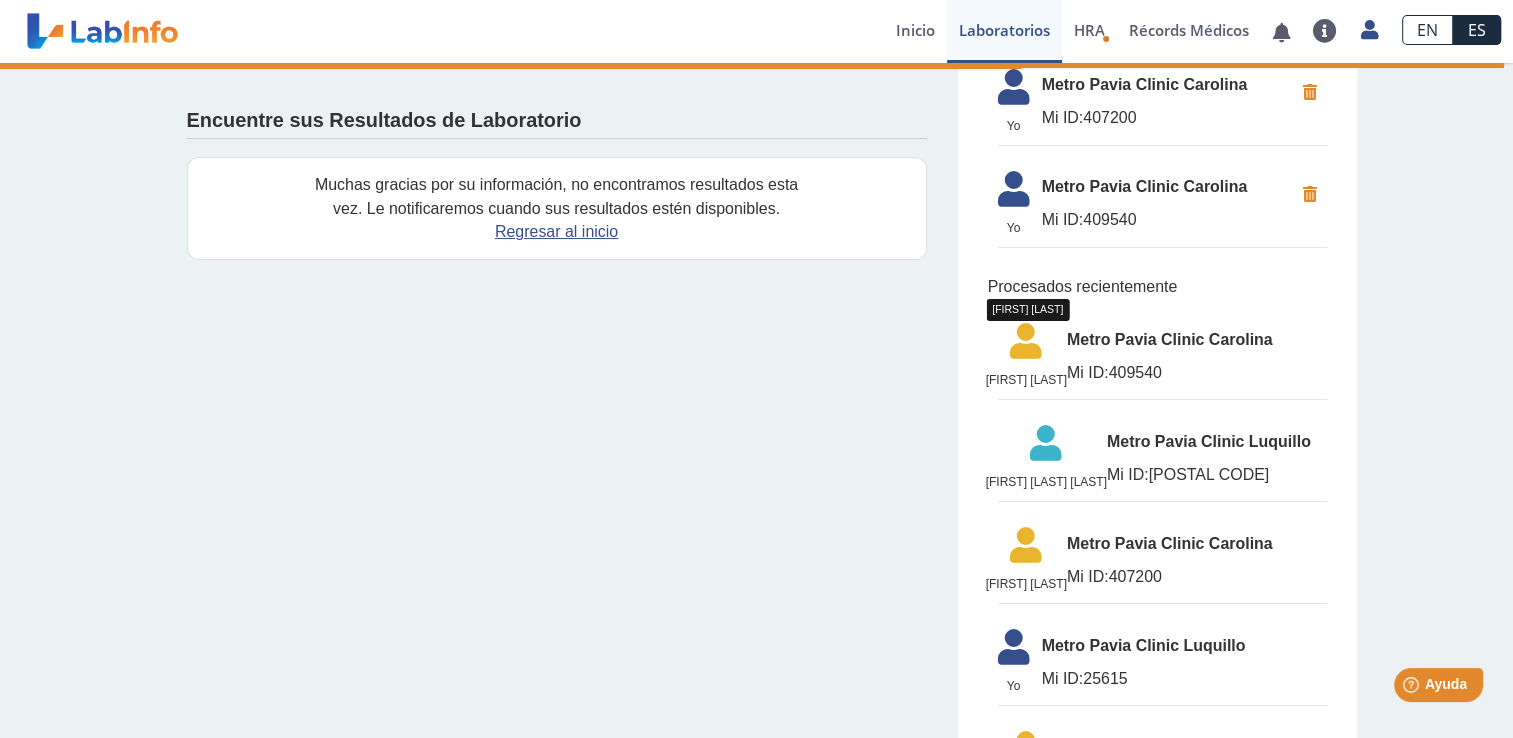 click on "Metro Pavia Clinic Carolina" 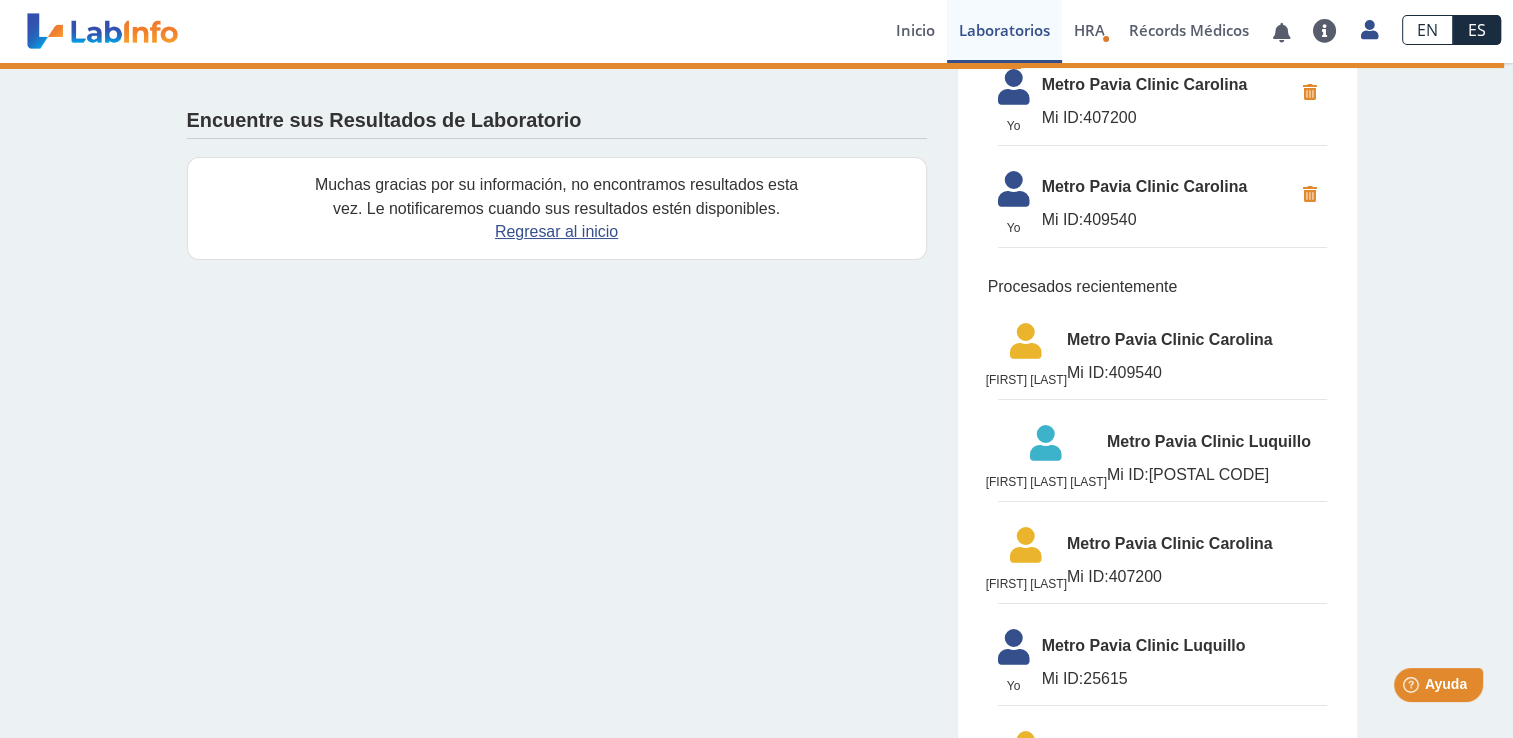 click on "[FIRST] [LAST]   [FIRST] [LAST]  Metro Pavia Clinic Carolina Mi ID:  409540" 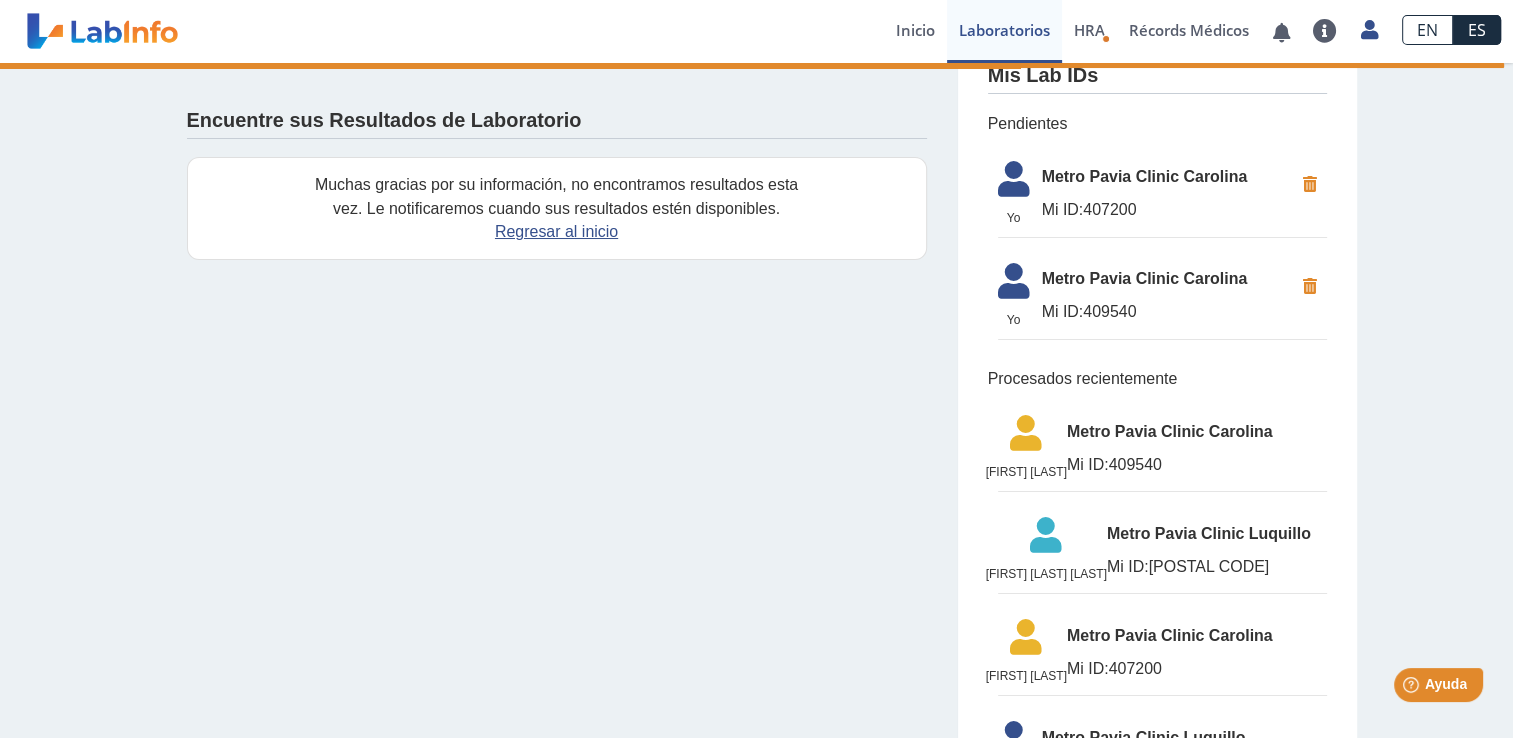 scroll, scrollTop: 47, scrollLeft: 0, axis: vertical 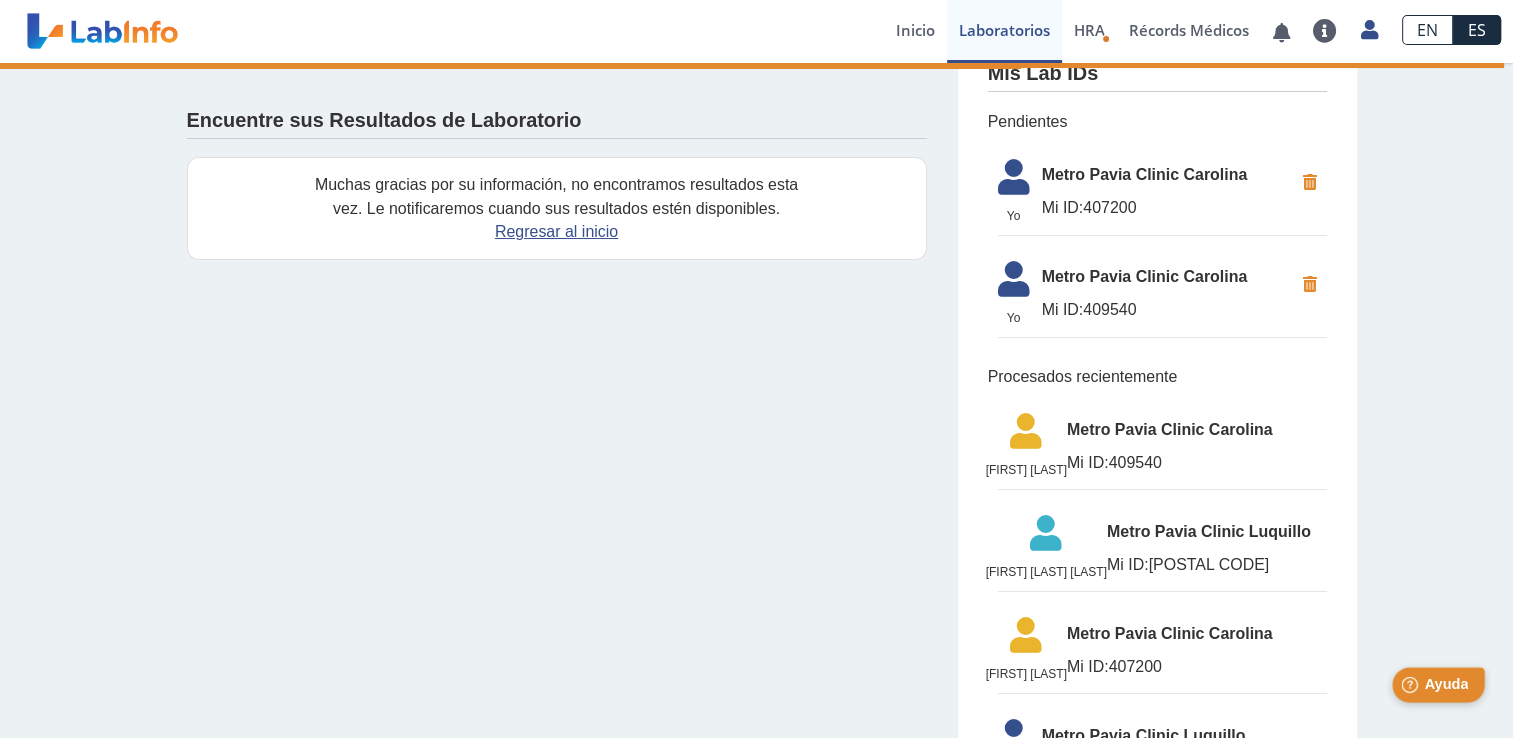 click on "Ayuda" at bounding box center (1446, 684) 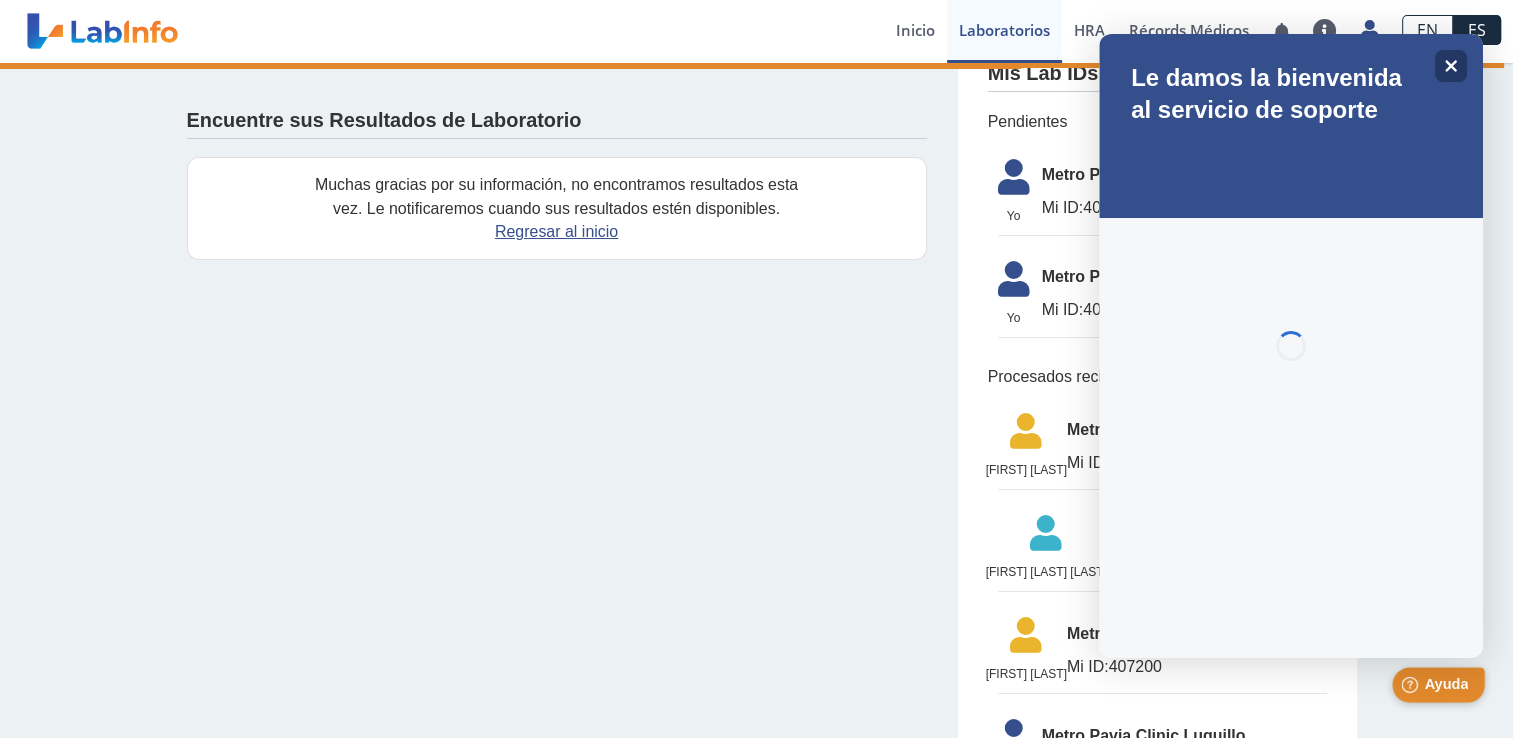 scroll, scrollTop: 0, scrollLeft: 0, axis: both 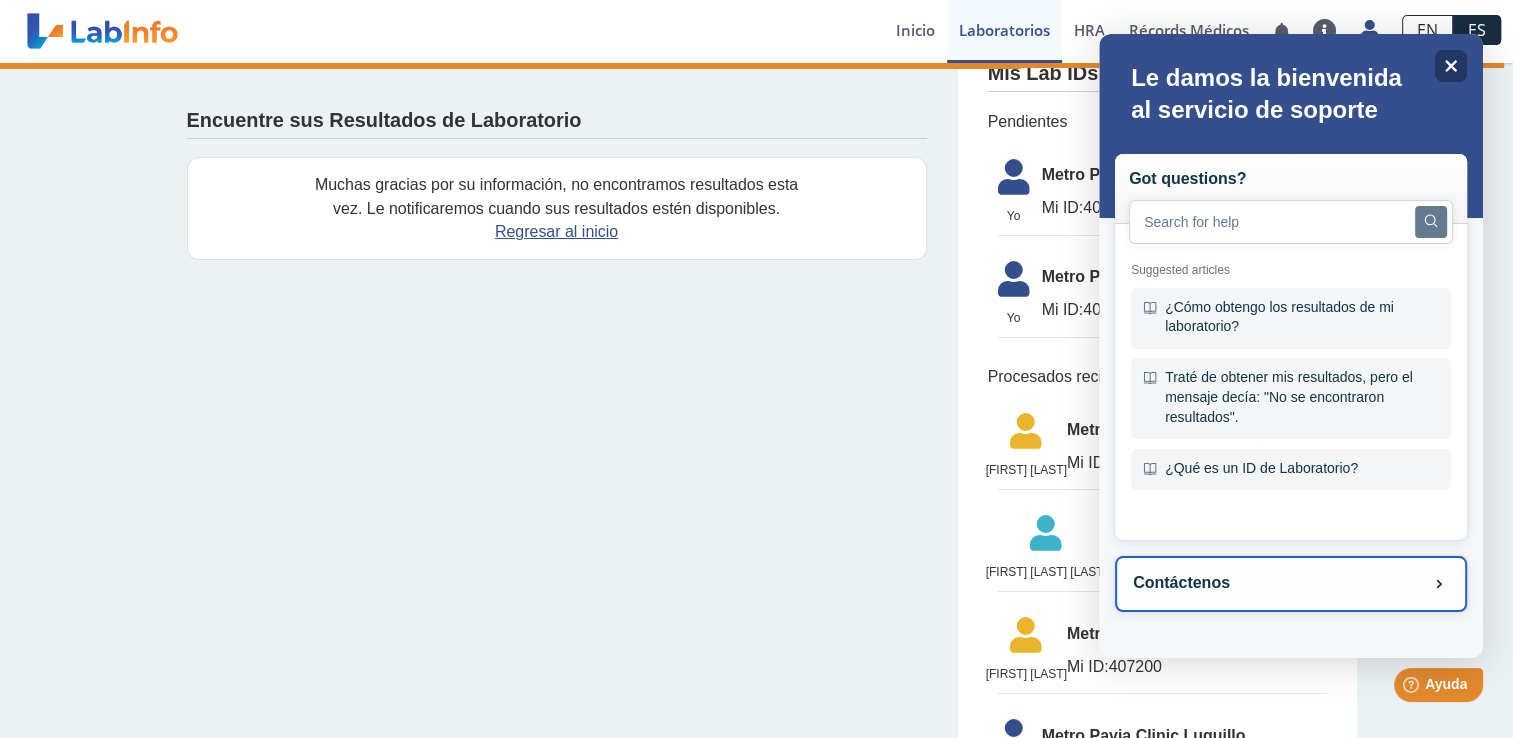 click on "Contáctenos" at bounding box center (1291, 584) 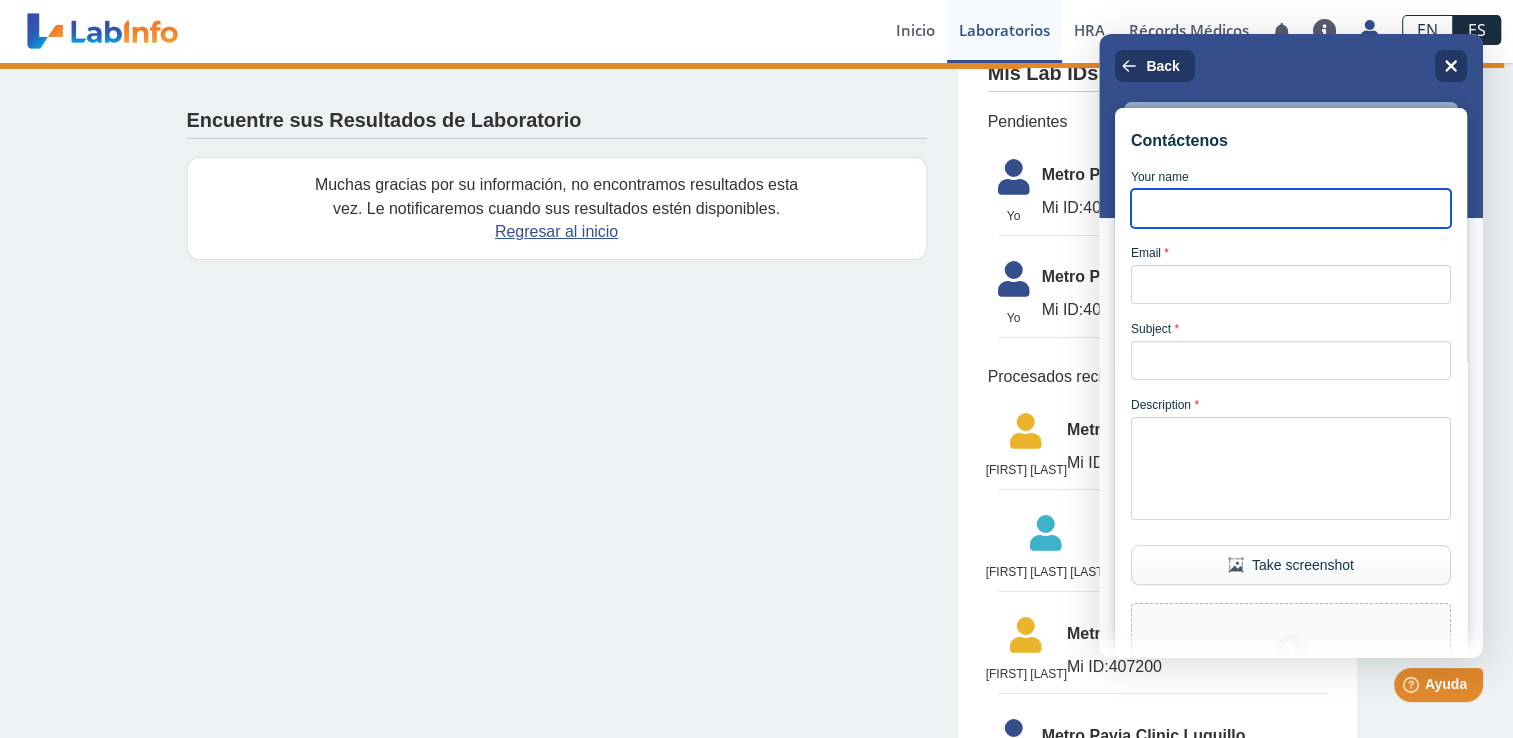 click on "Your name" at bounding box center (1291, 208) 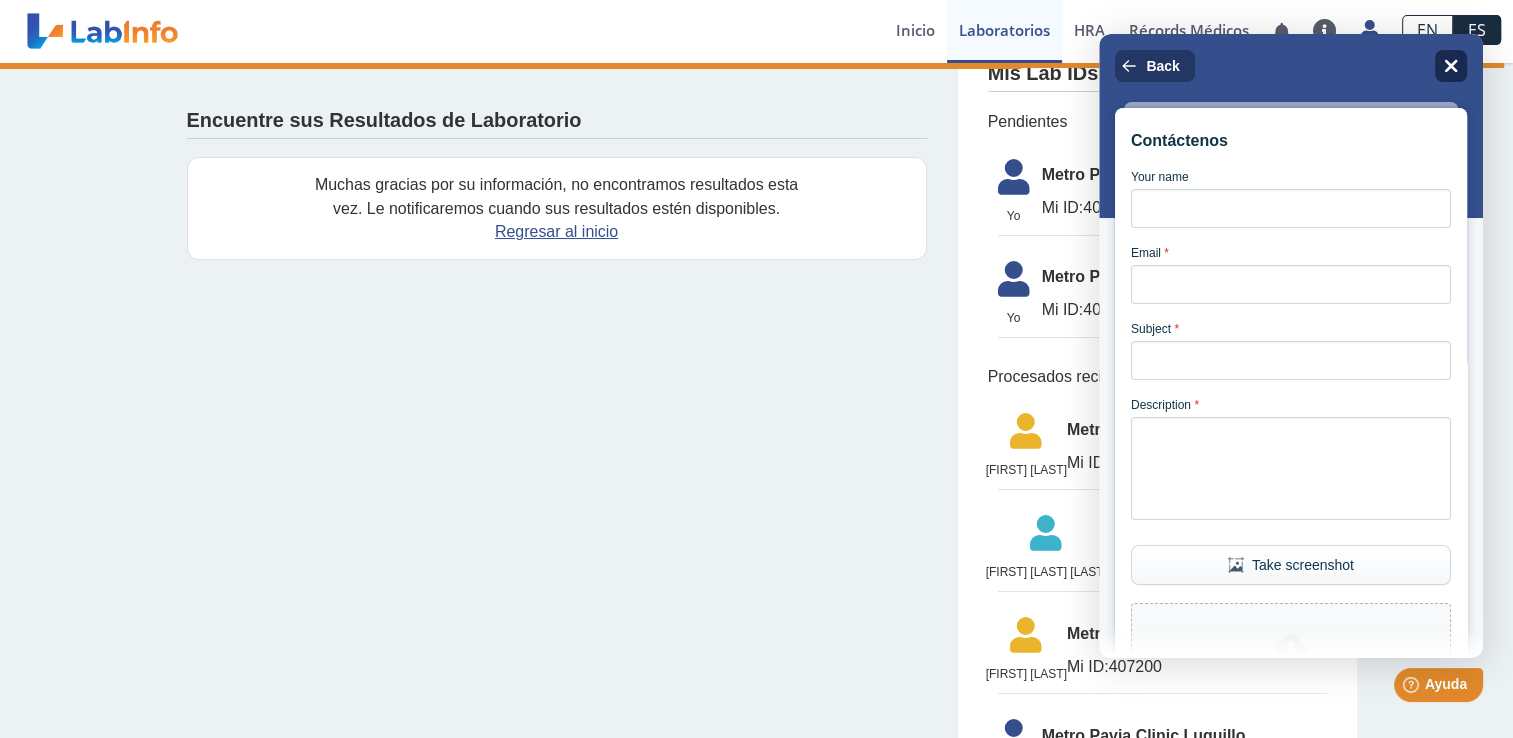 click on "Close" at bounding box center [1451, 66] 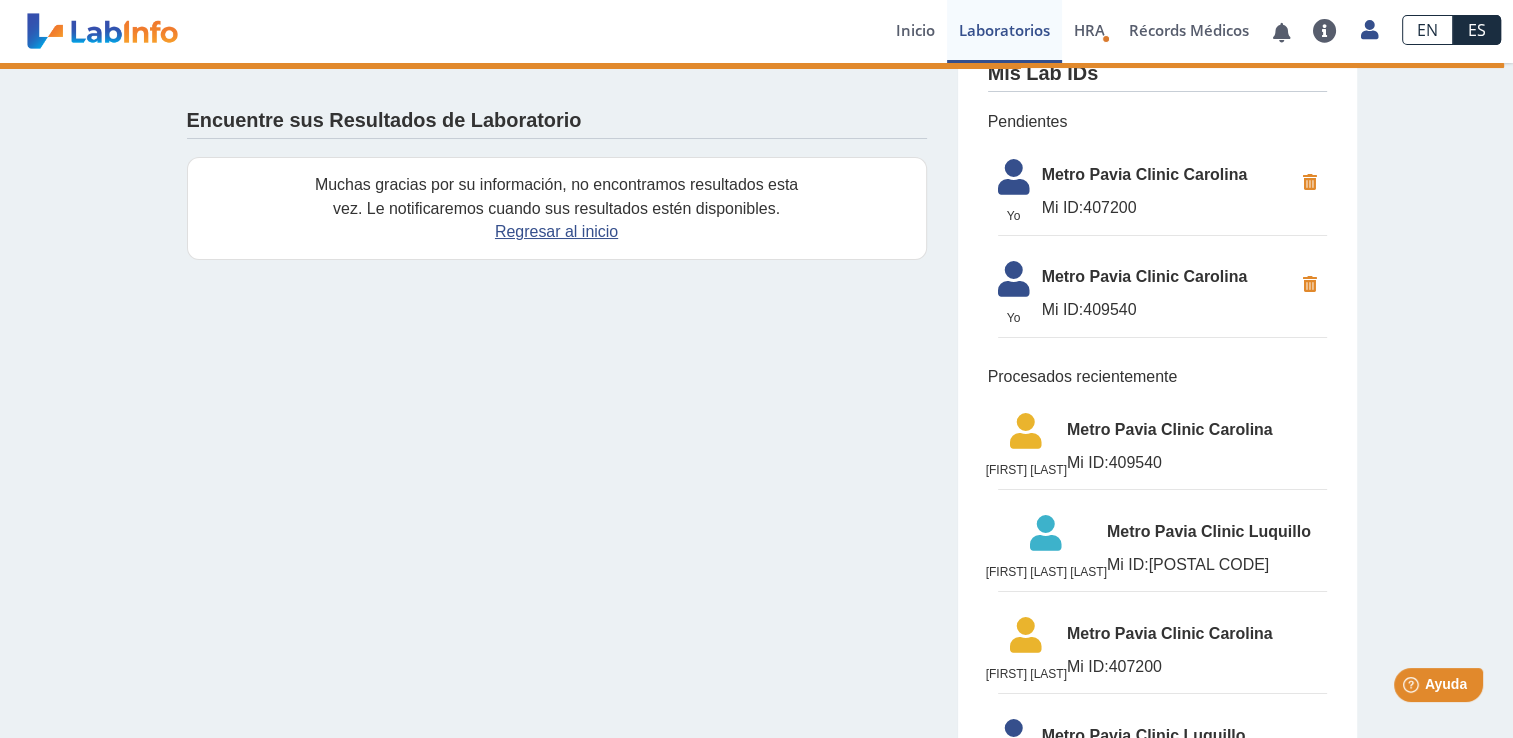 scroll, scrollTop: 0, scrollLeft: 0, axis: both 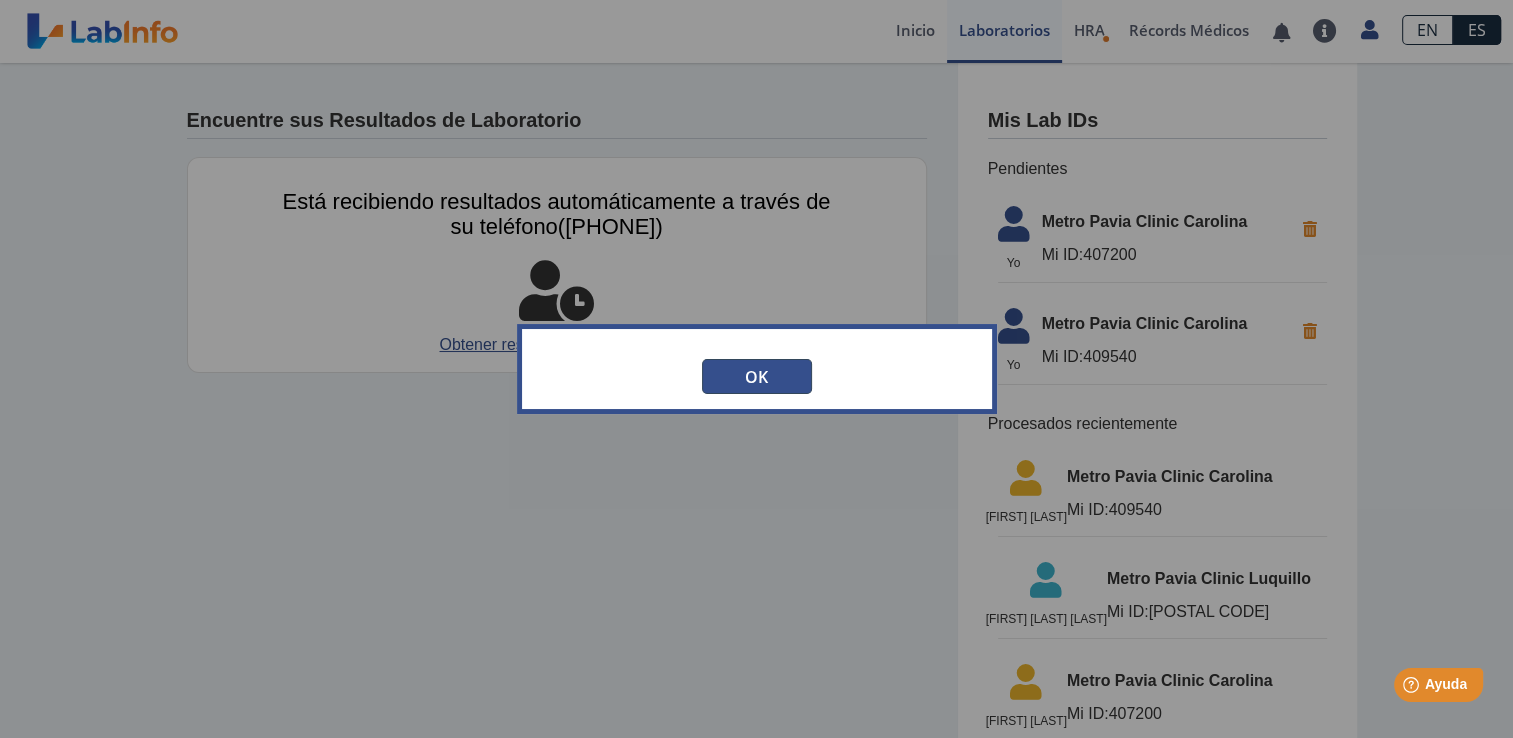click on "OK" at bounding box center [757, 376] 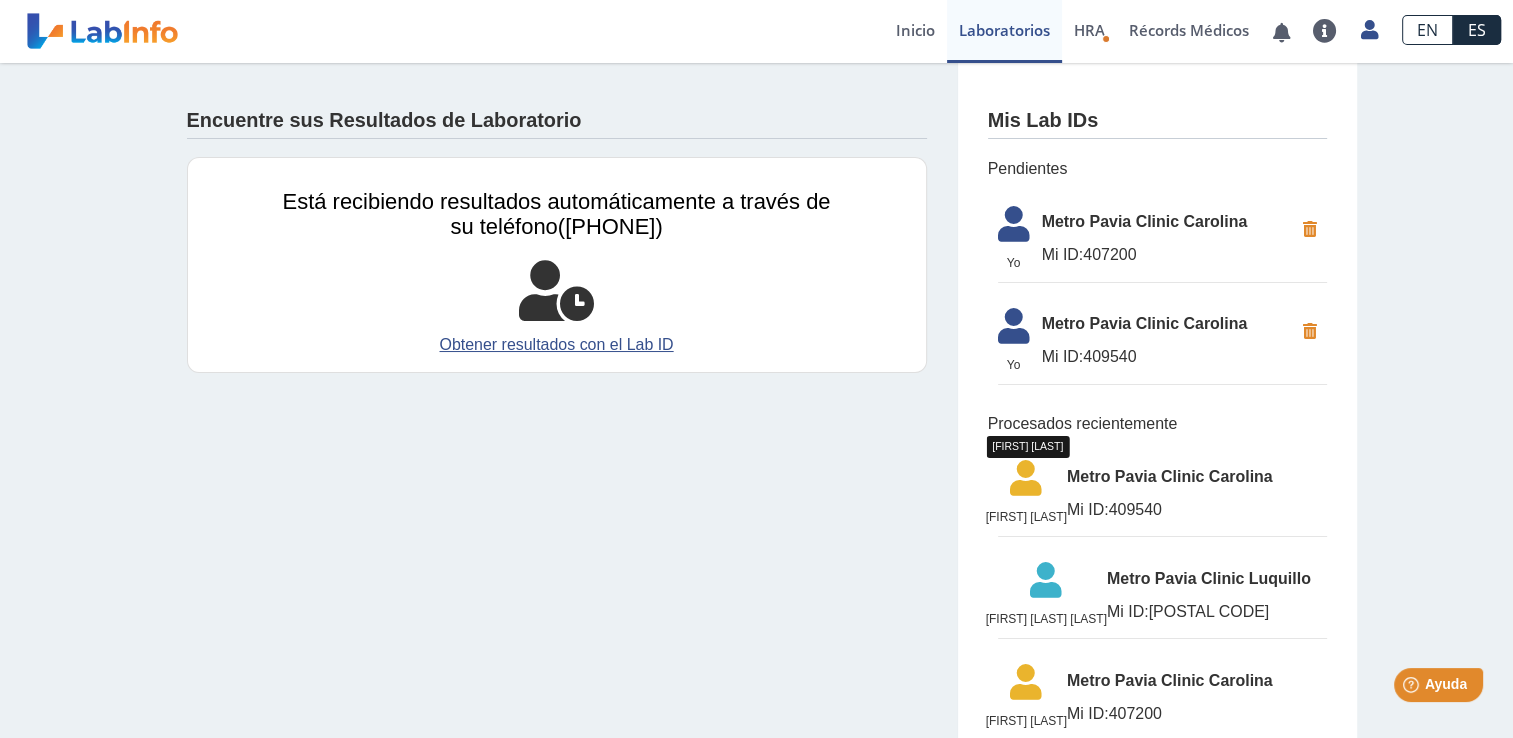 click 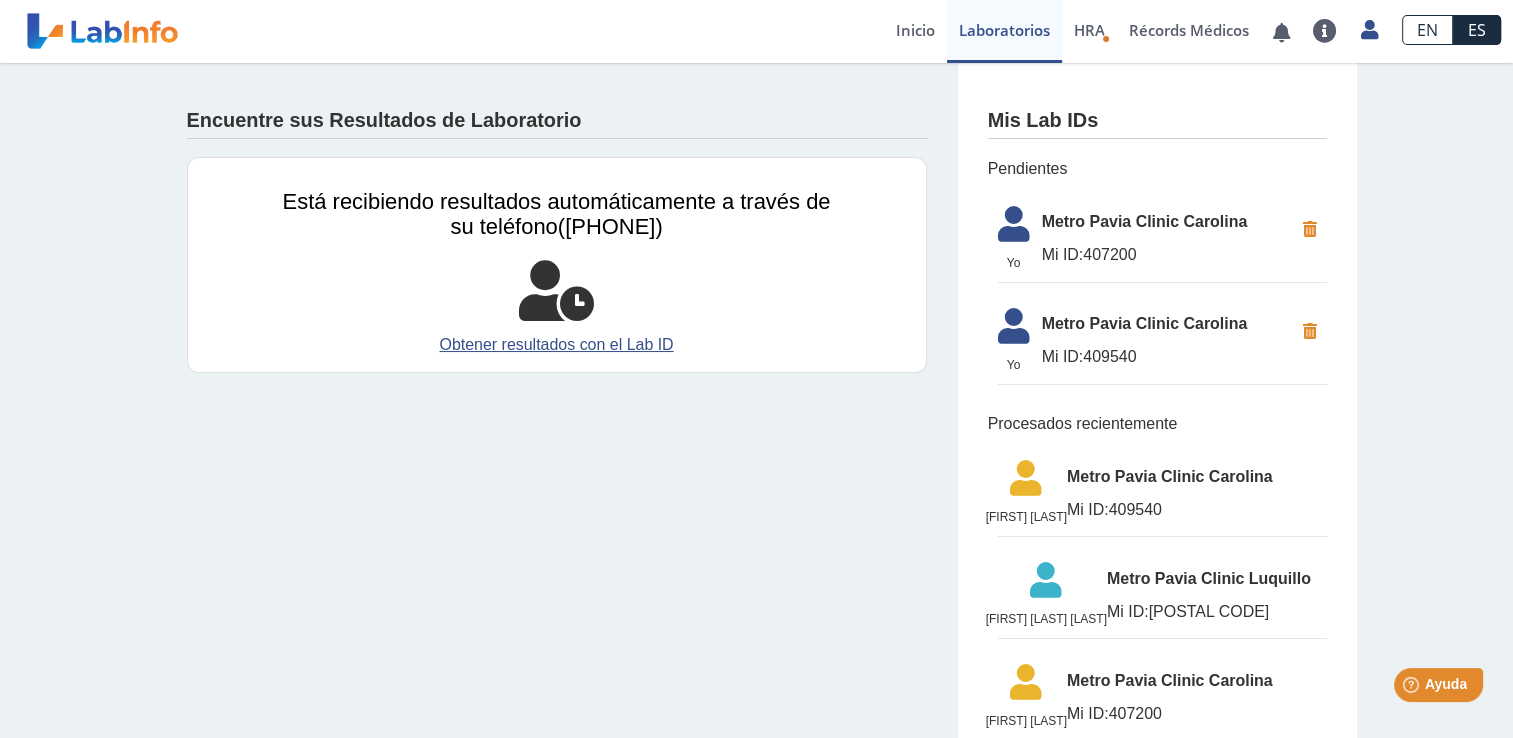 click 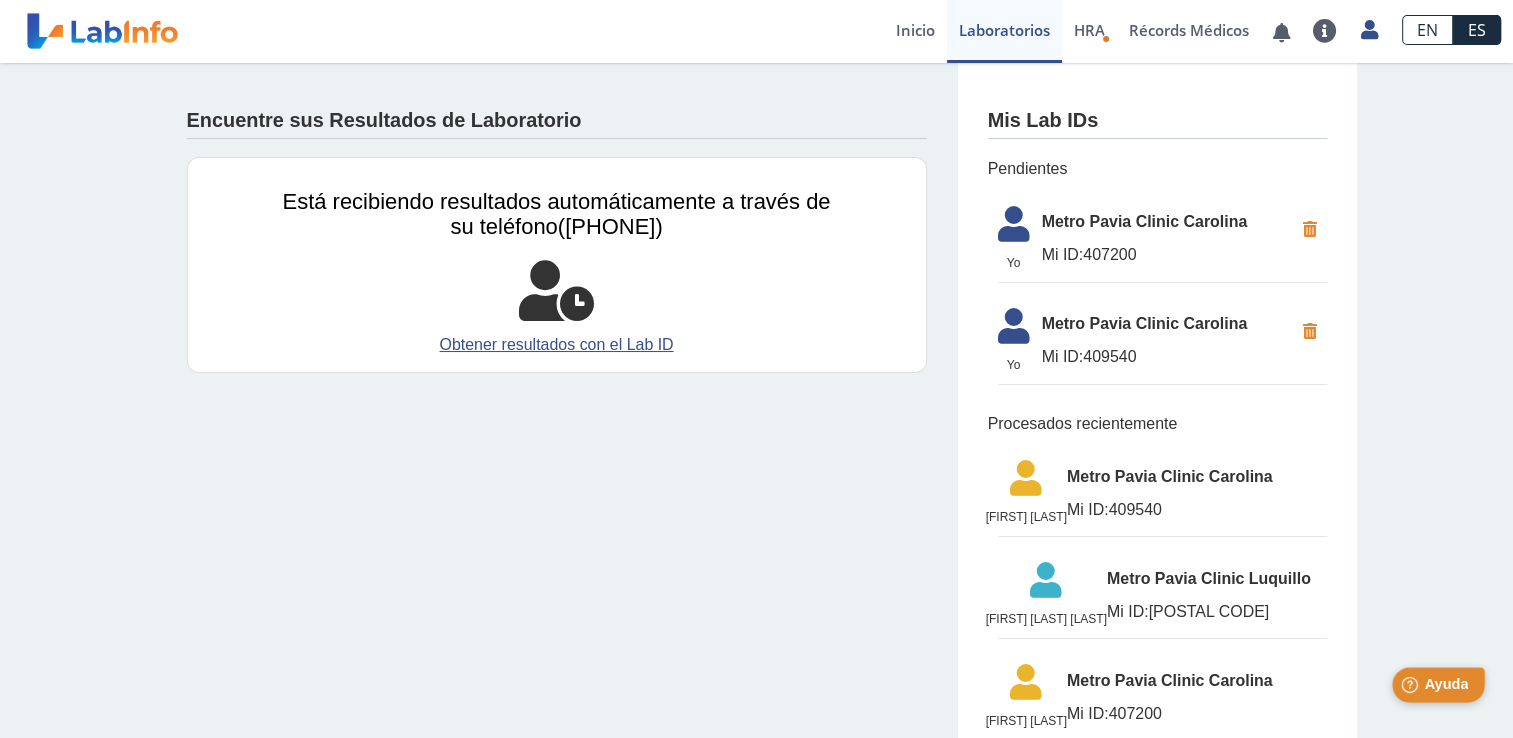 click on "Ayuda" at bounding box center [1446, 684] 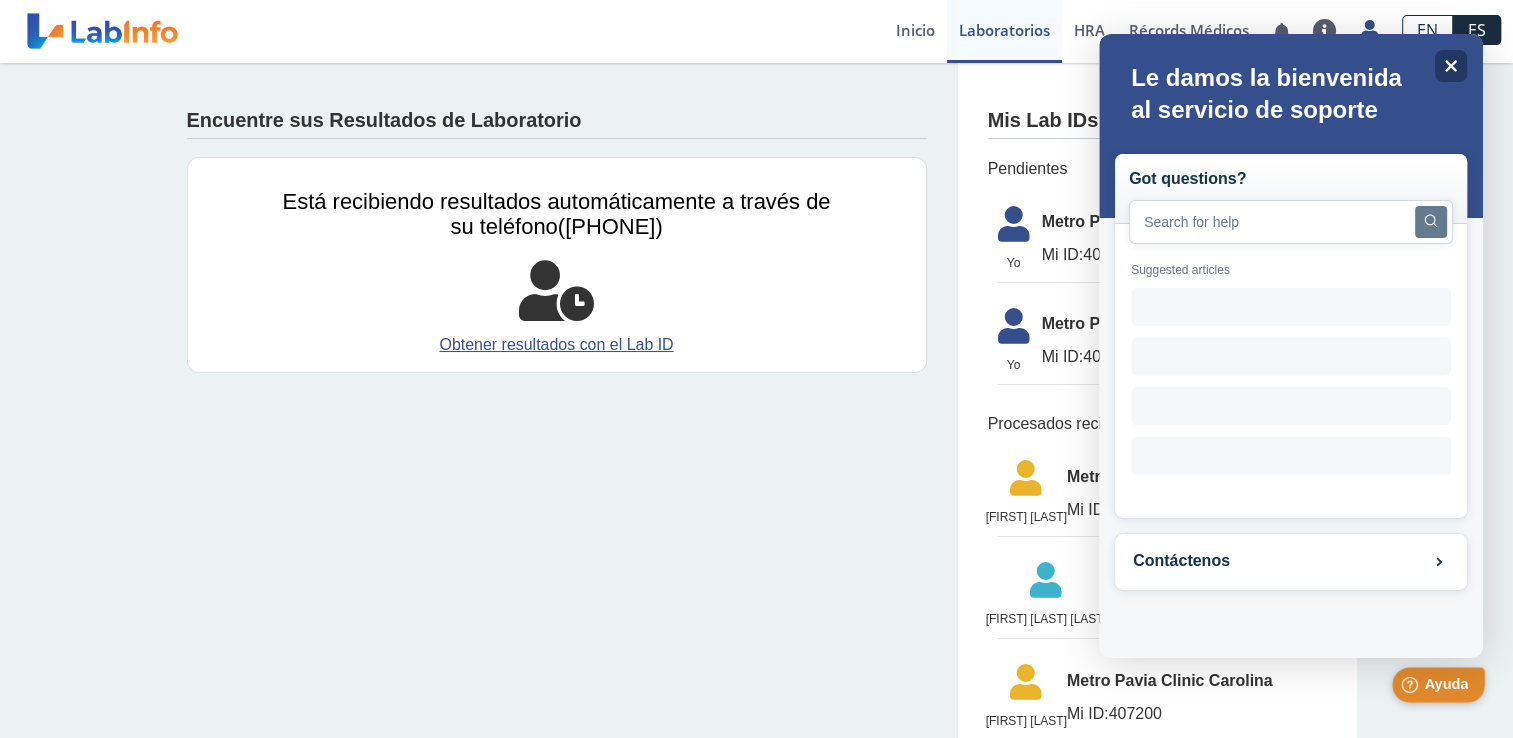scroll, scrollTop: 0, scrollLeft: 0, axis: both 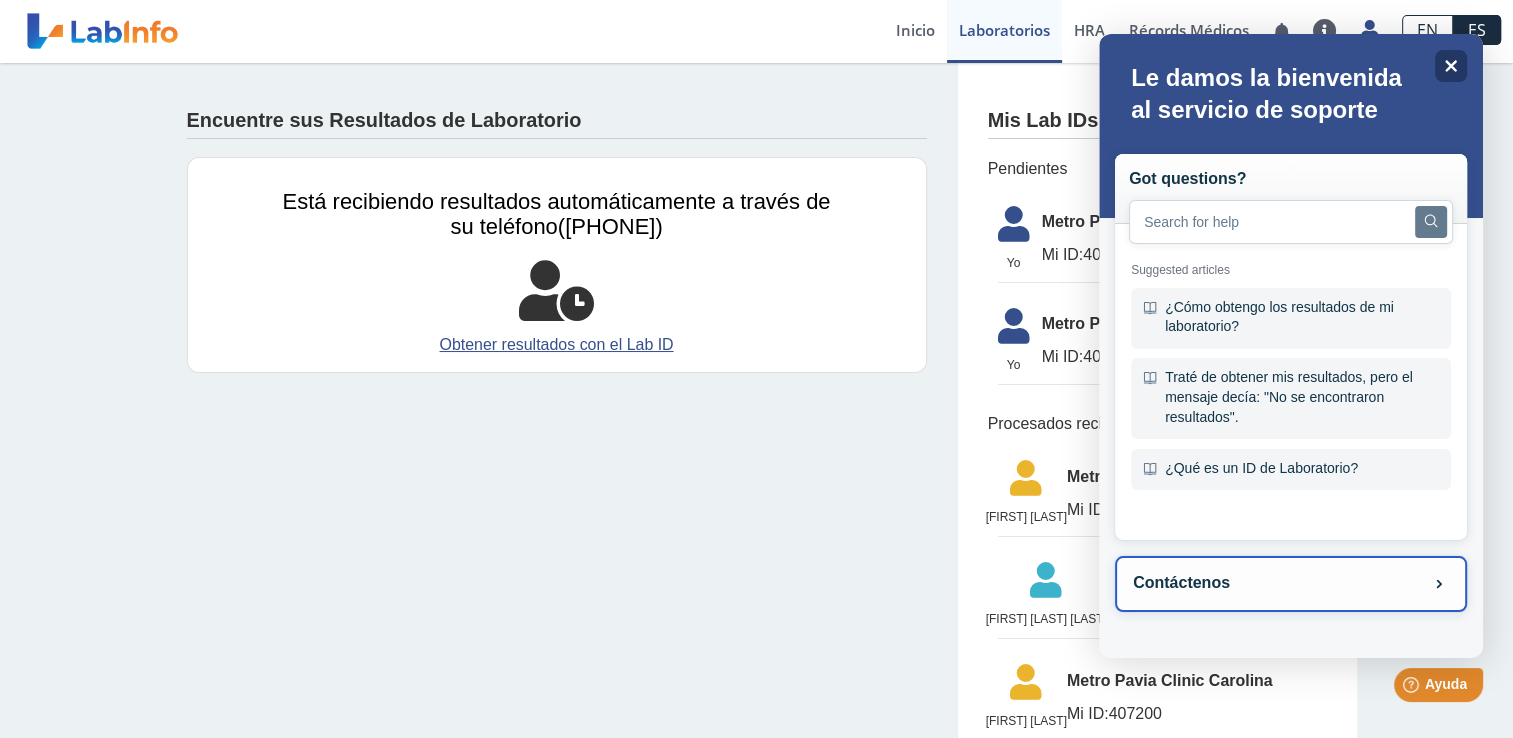 click on "Contáctenos" at bounding box center (1291, 584) 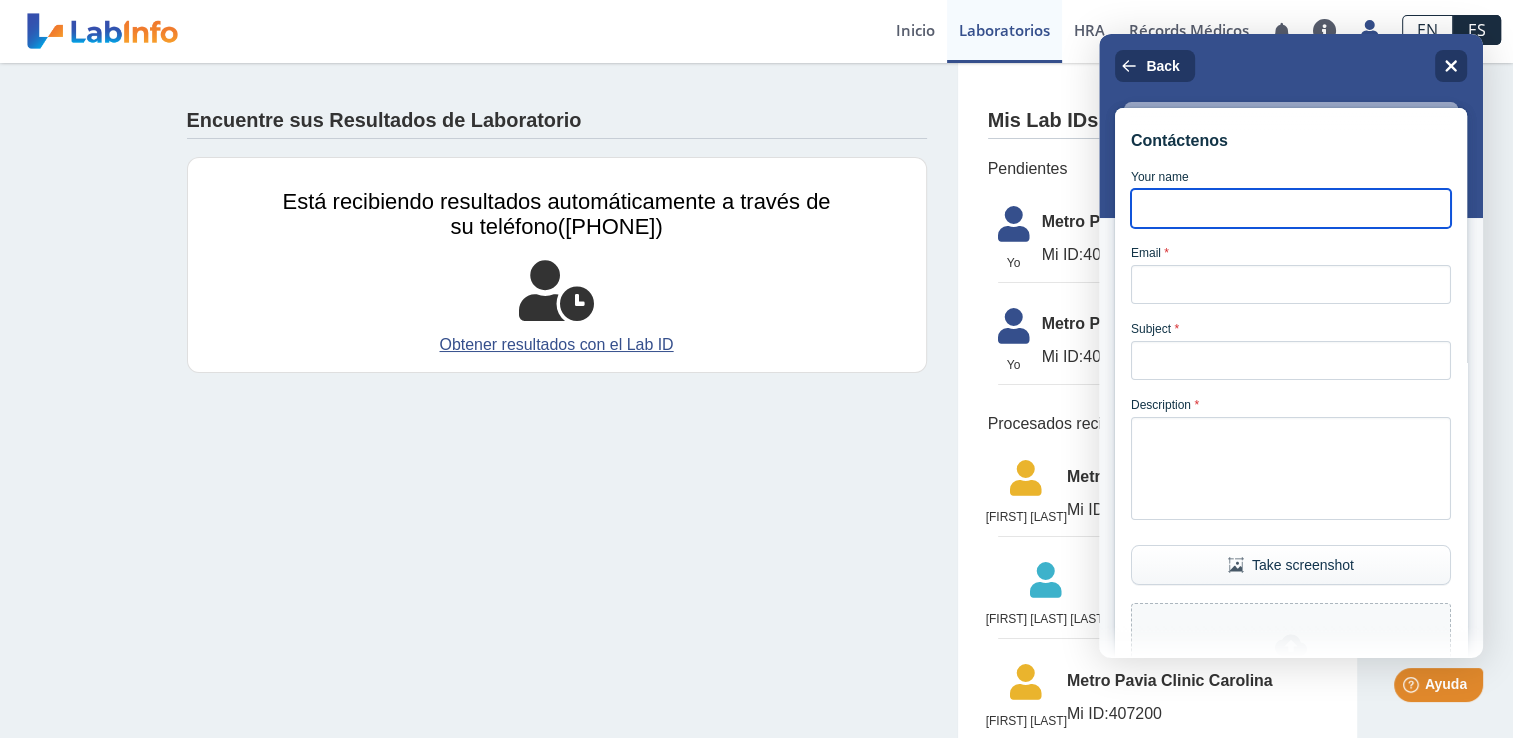 click on "Your name" at bounding box center (1291, 208) 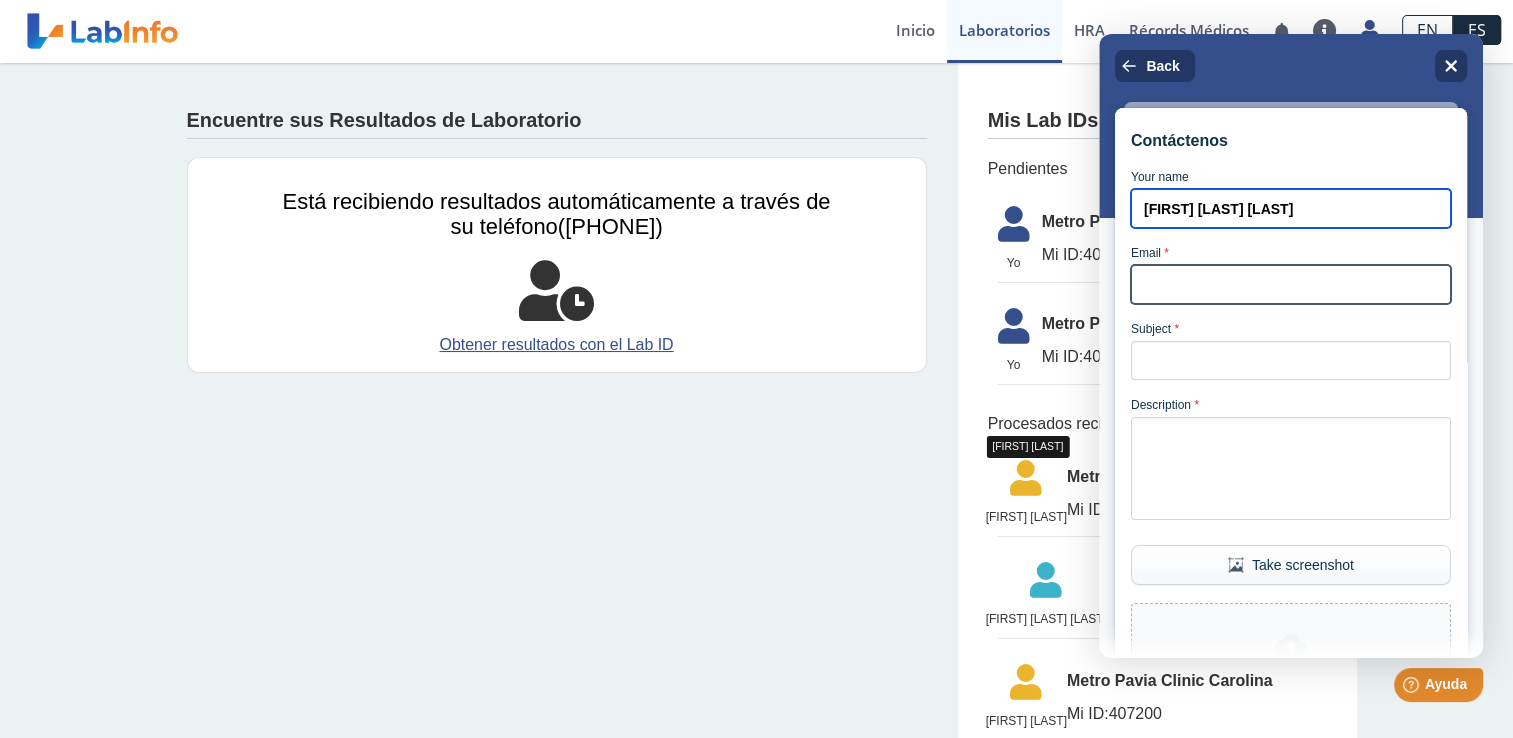 type on "[FIRST] [LAST] [LAST]" 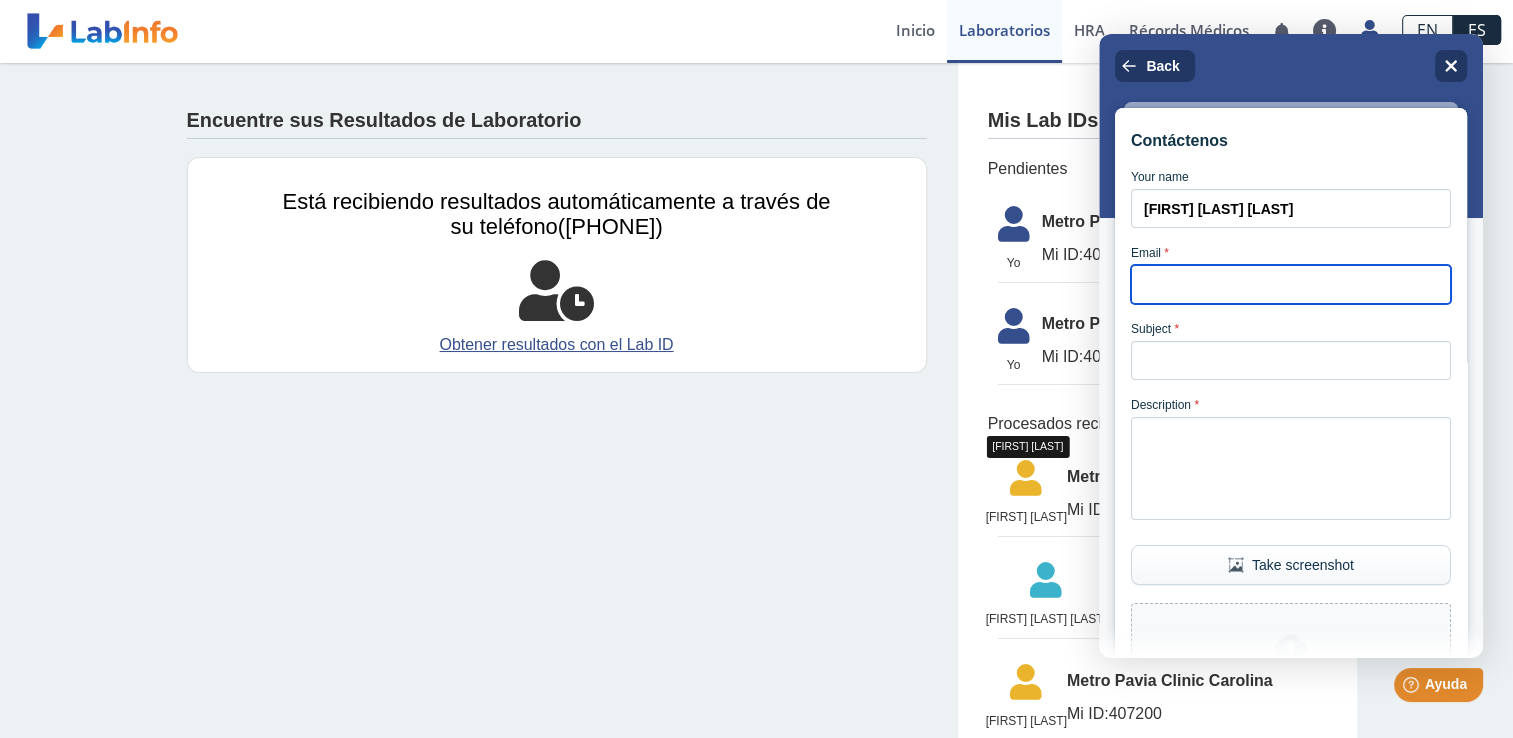 click on "Email   *" at bounding box center (1291, 284) 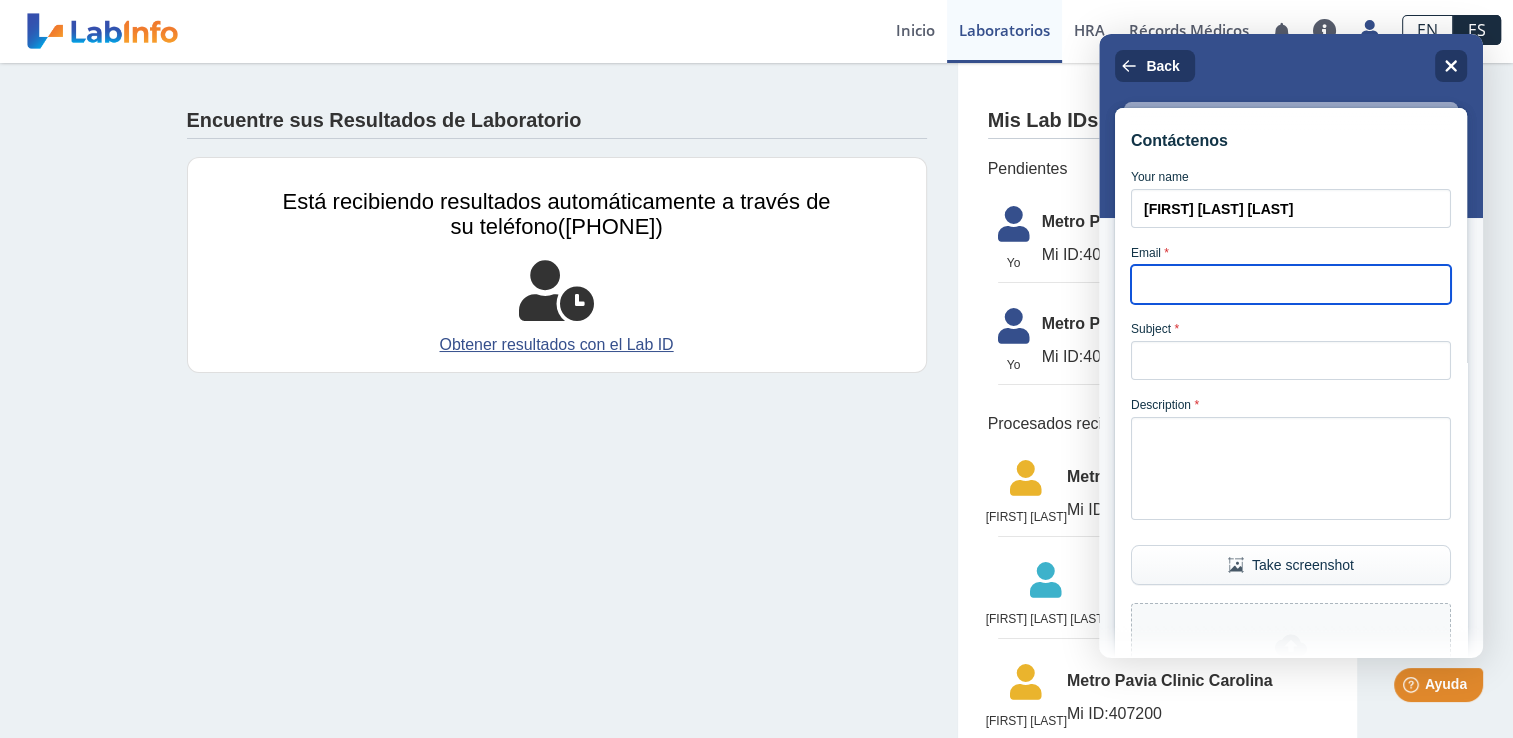 type on "[EMAIL]" 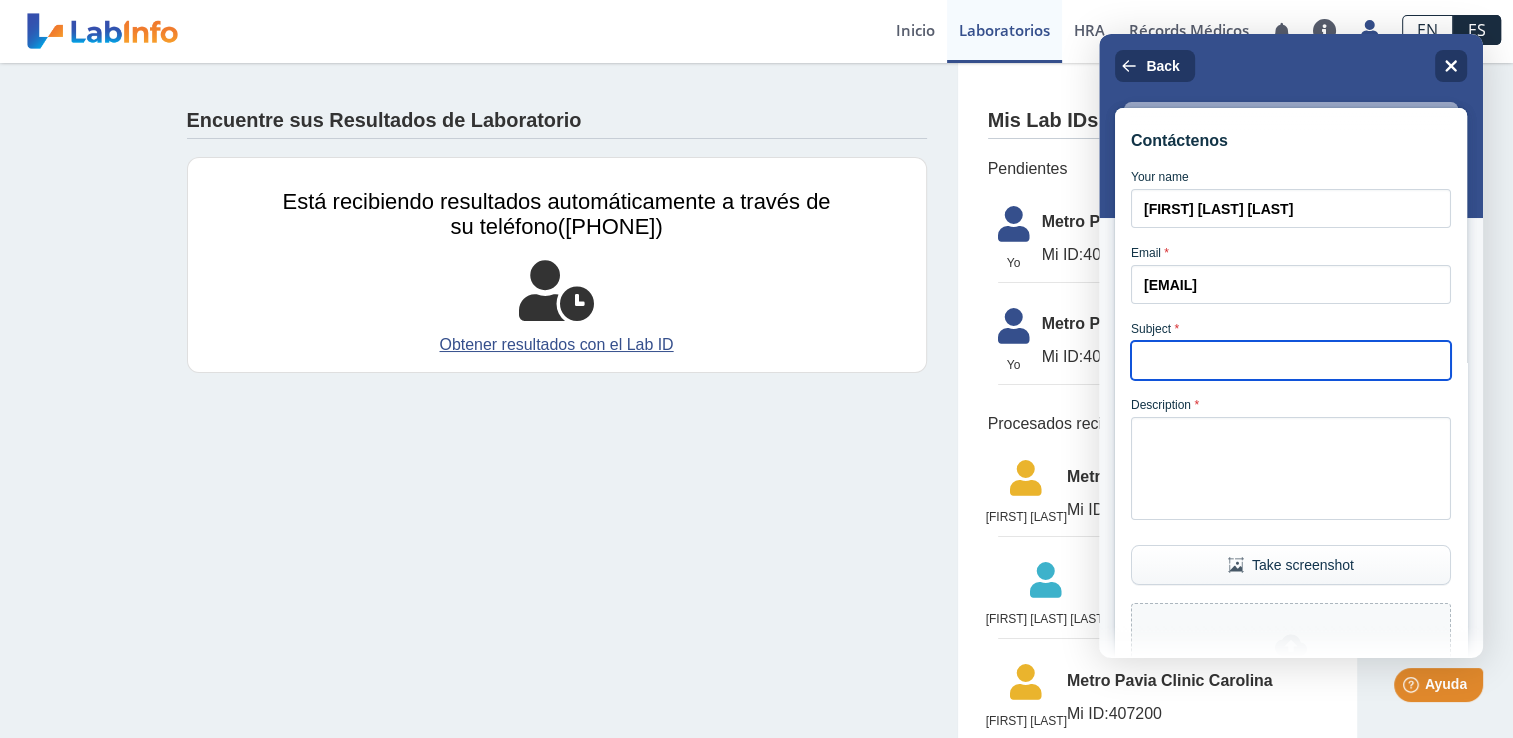 click on "Subject   *" at bounding box center [1291, 360] 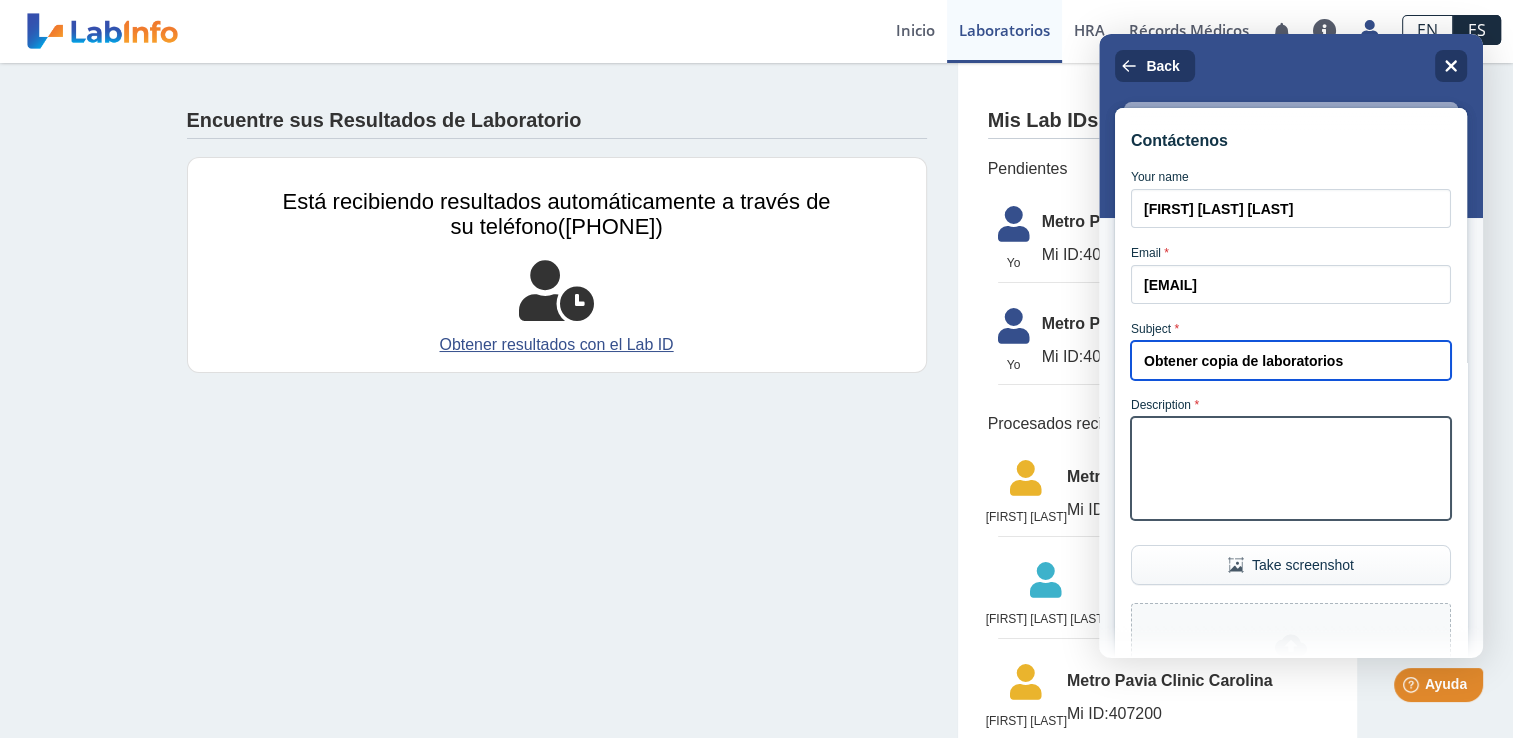 type on "Obtener copia de laboratorios" 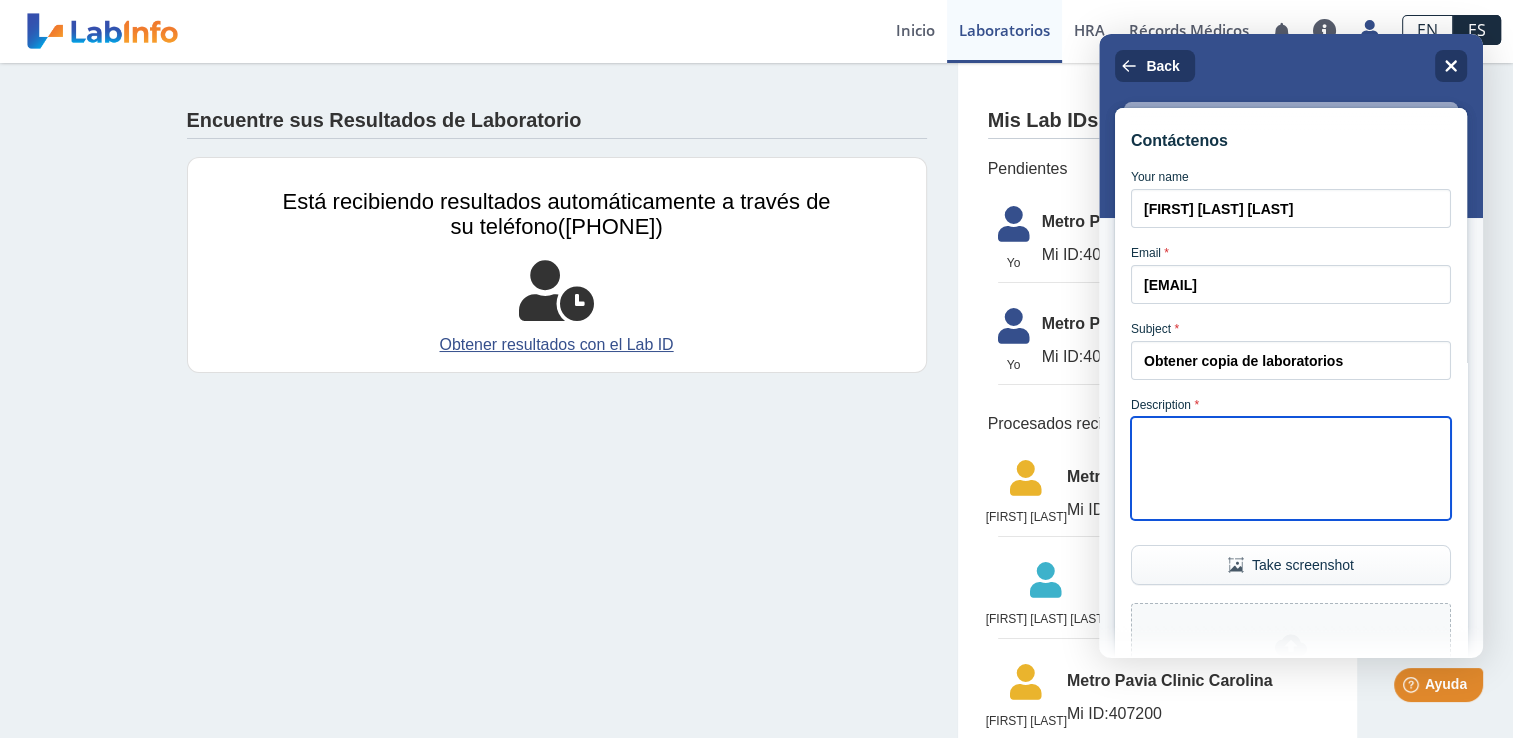 click on "Description   *" at bounding box center (1291, 468) 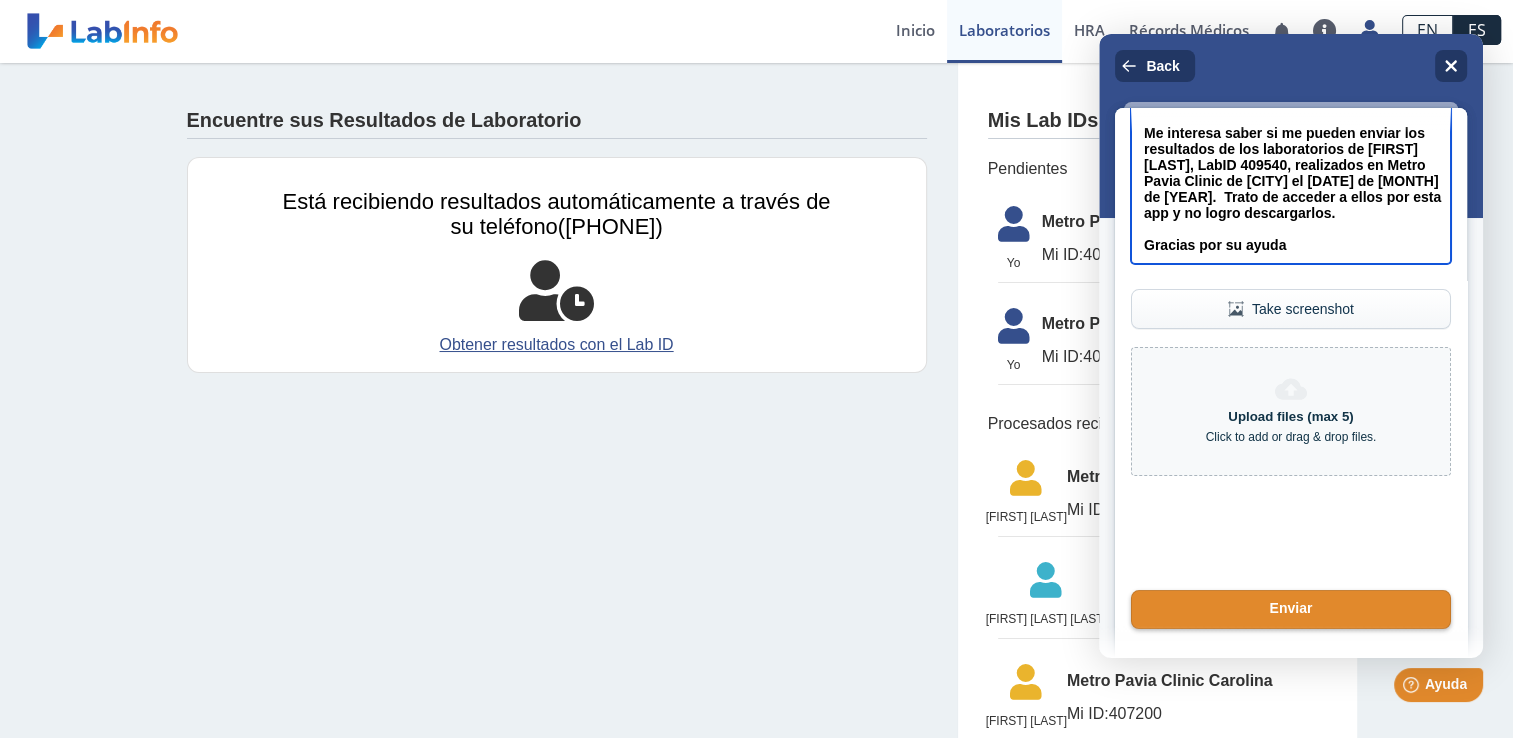 scroll, scrollTop: 389, scrollLeft: 0, axis: vertical 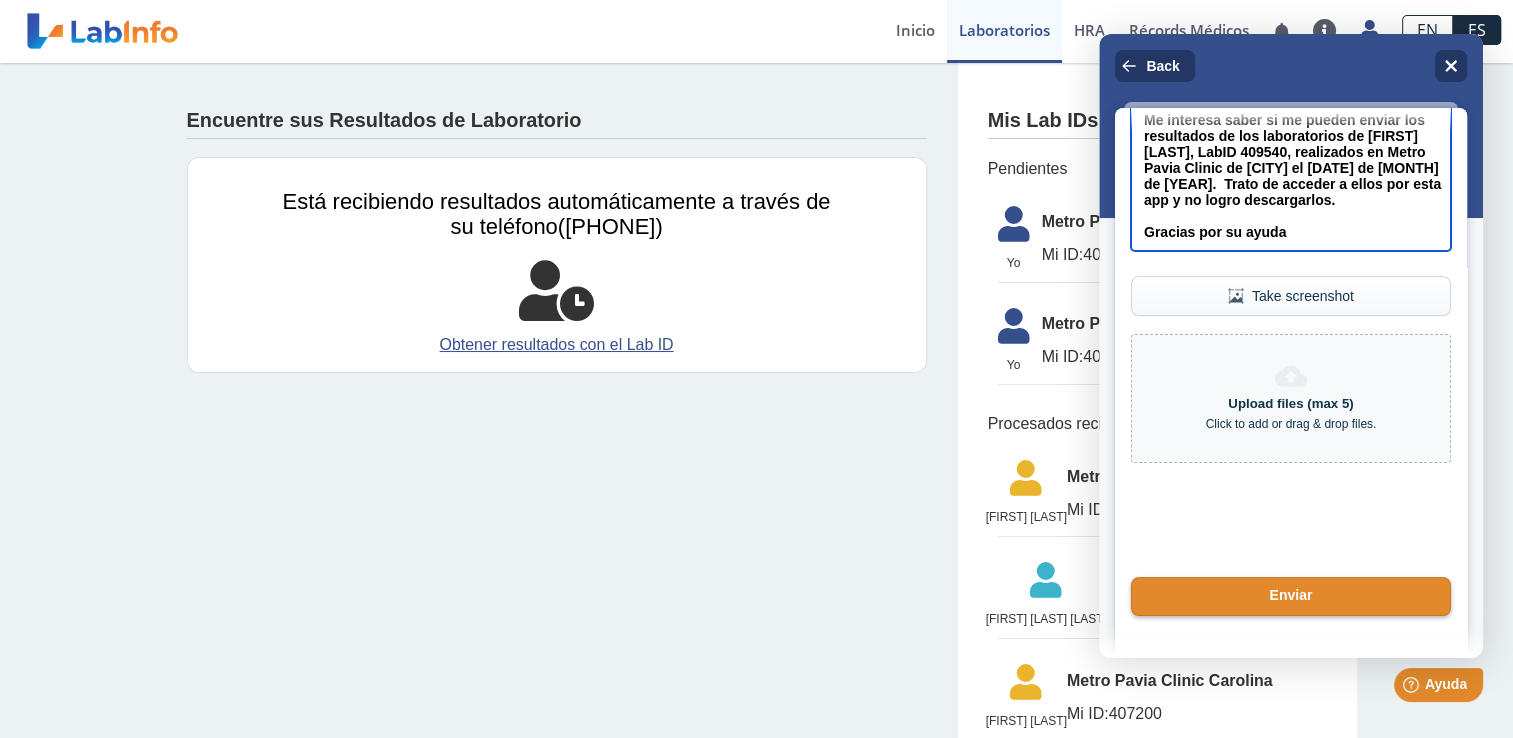 type on "Saludos
Me interesa saber si me pueden enviar los resultados de los laboratorios de [FIRST] [LAST], LabID 409540, realizados en Metro Pavia Clinic de [CITY] el [DATE] de [MONTH] de [YEAR].  Trato de acceder a ellos por esta app y no logro descargarlos.
Gracias por su ayuda" 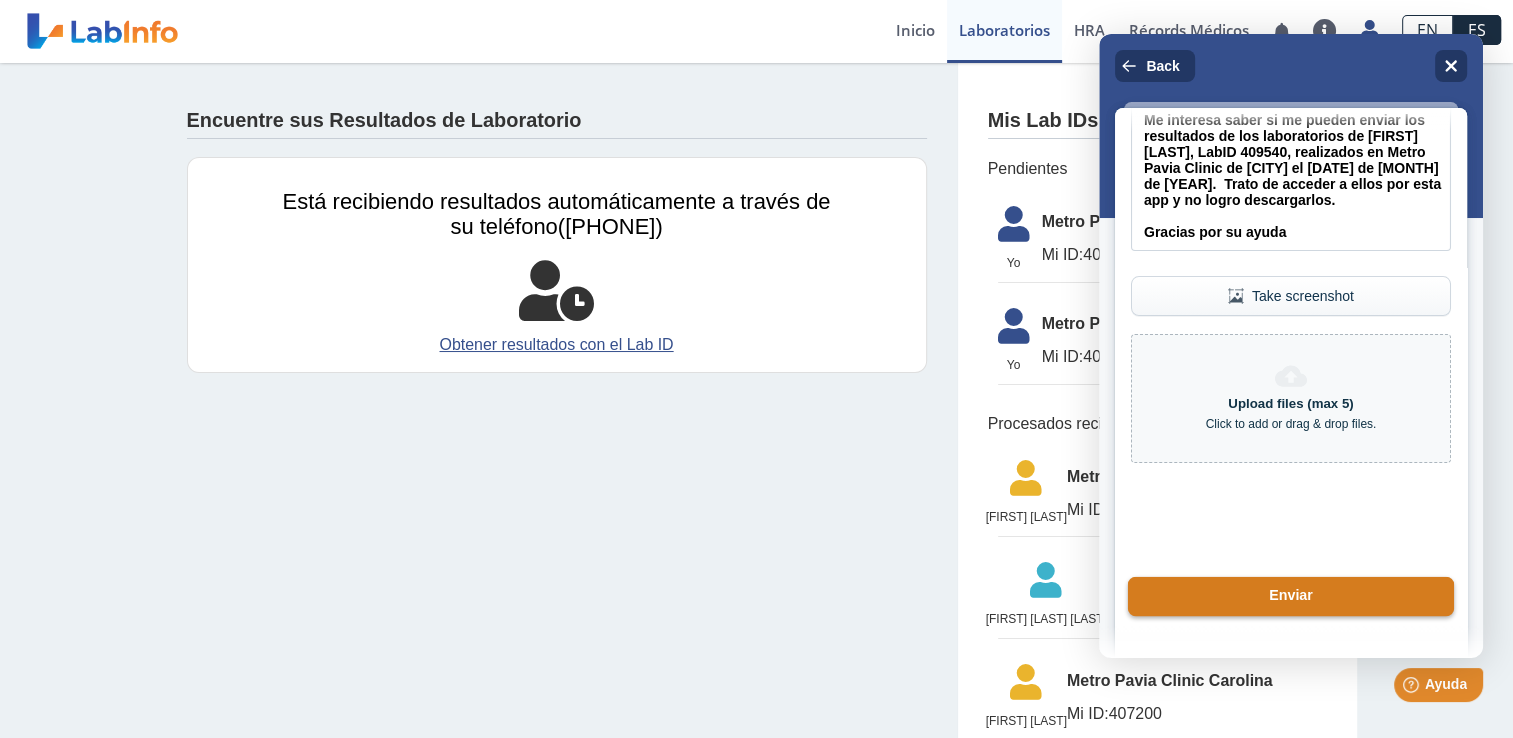 click on "Enviar" at bounding box center [1291, 597] 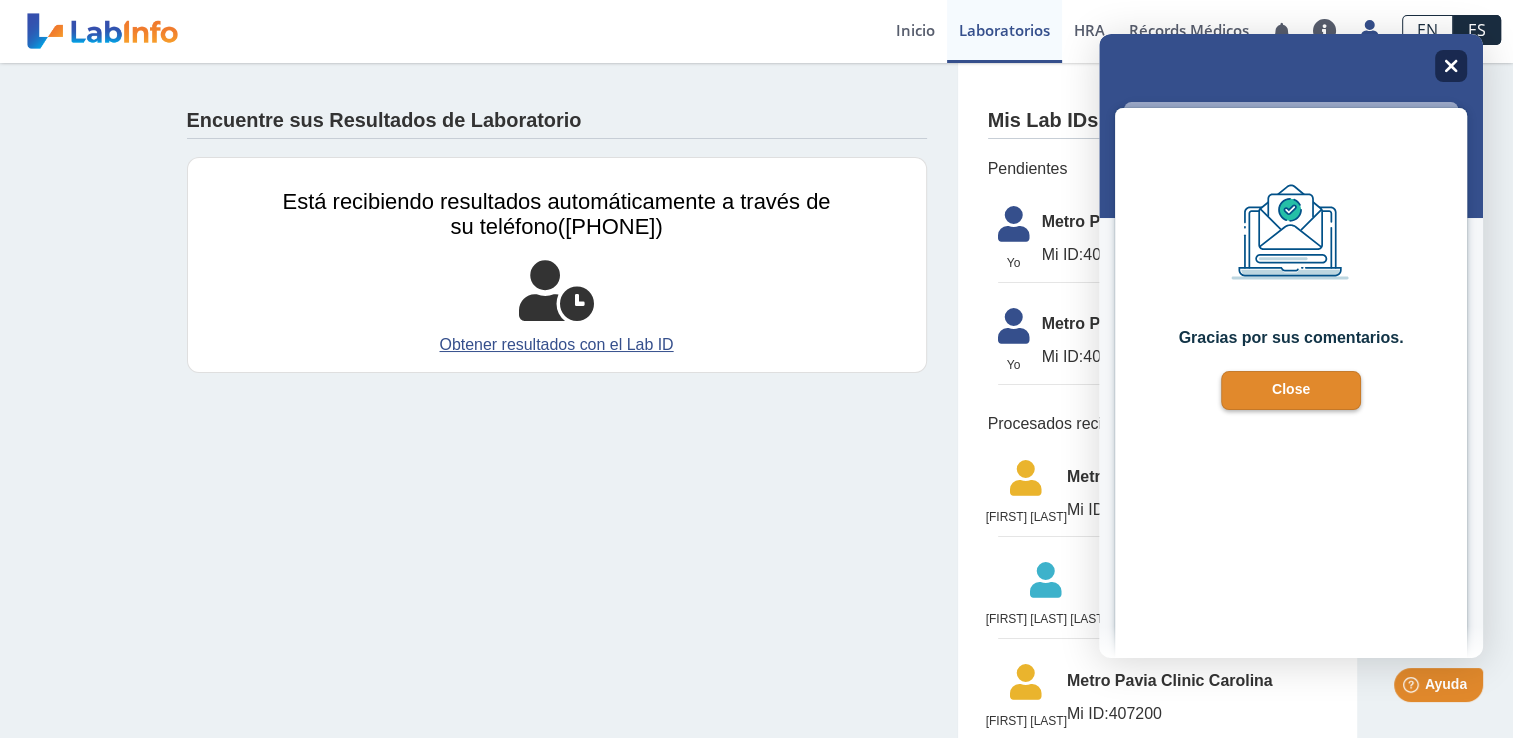 click on "Close" at bounding box center (1451, 66) 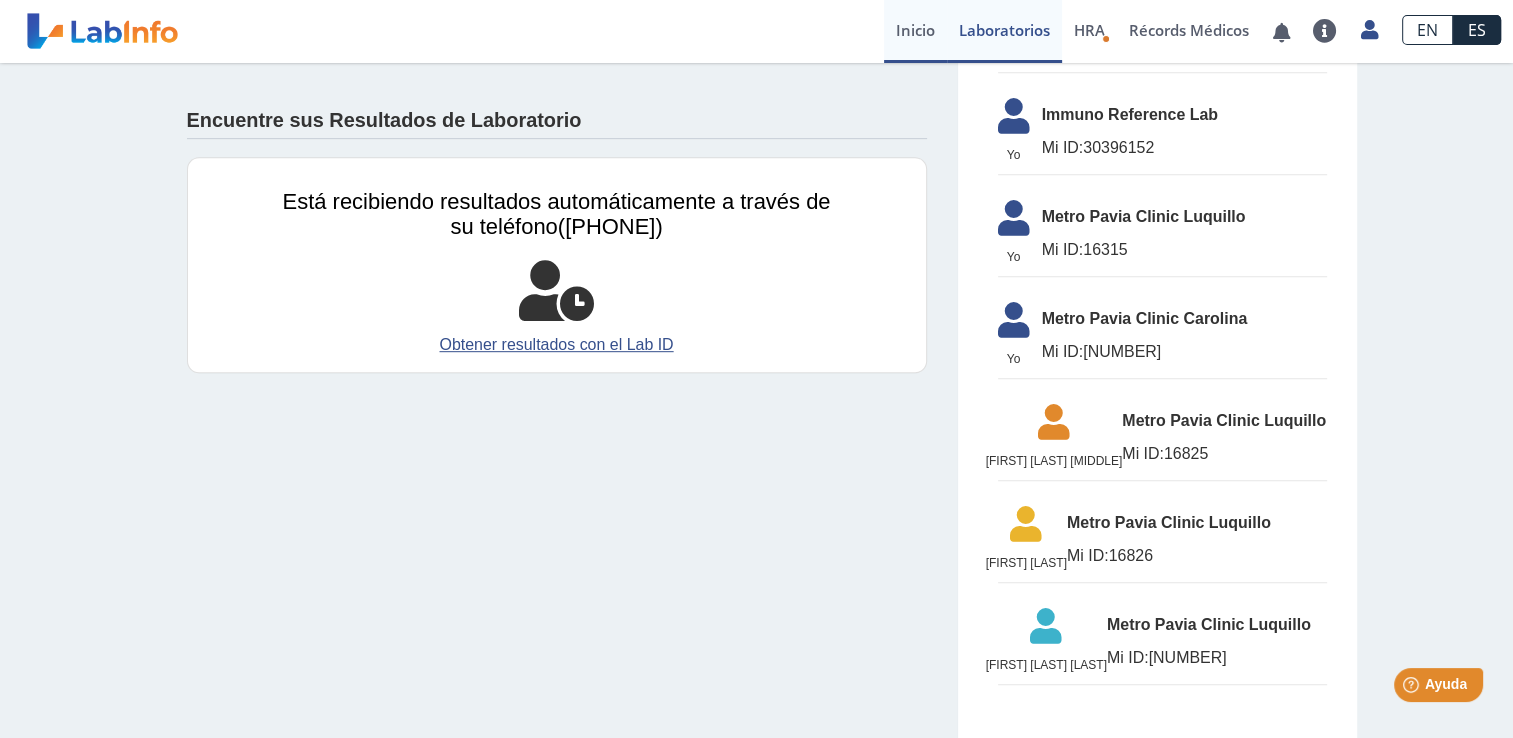 click on "Inicio" at bounding box center [915, 31] 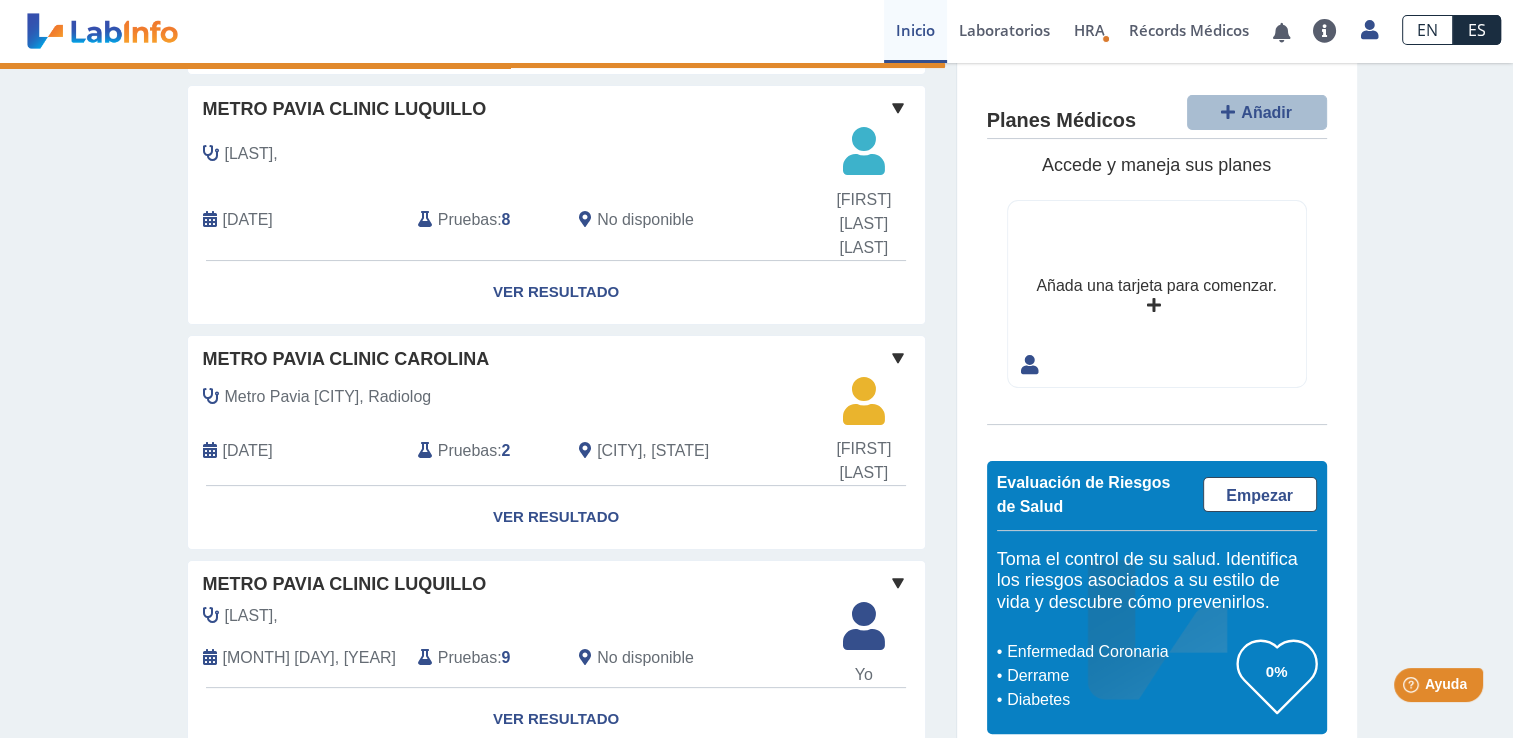 scroll, scrollTop: 0, scrollLeft: 0, axis: both 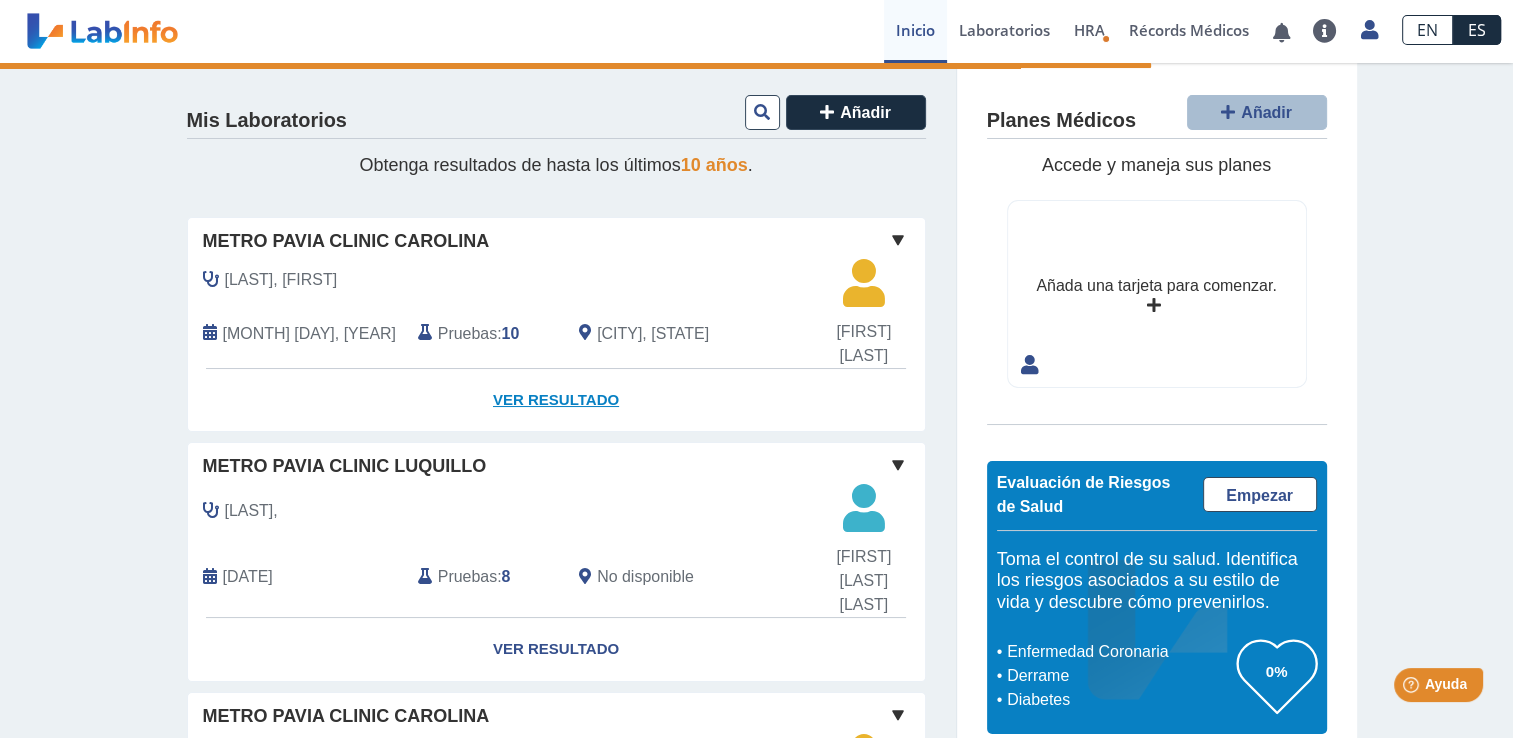 click on "Ver Resultado" 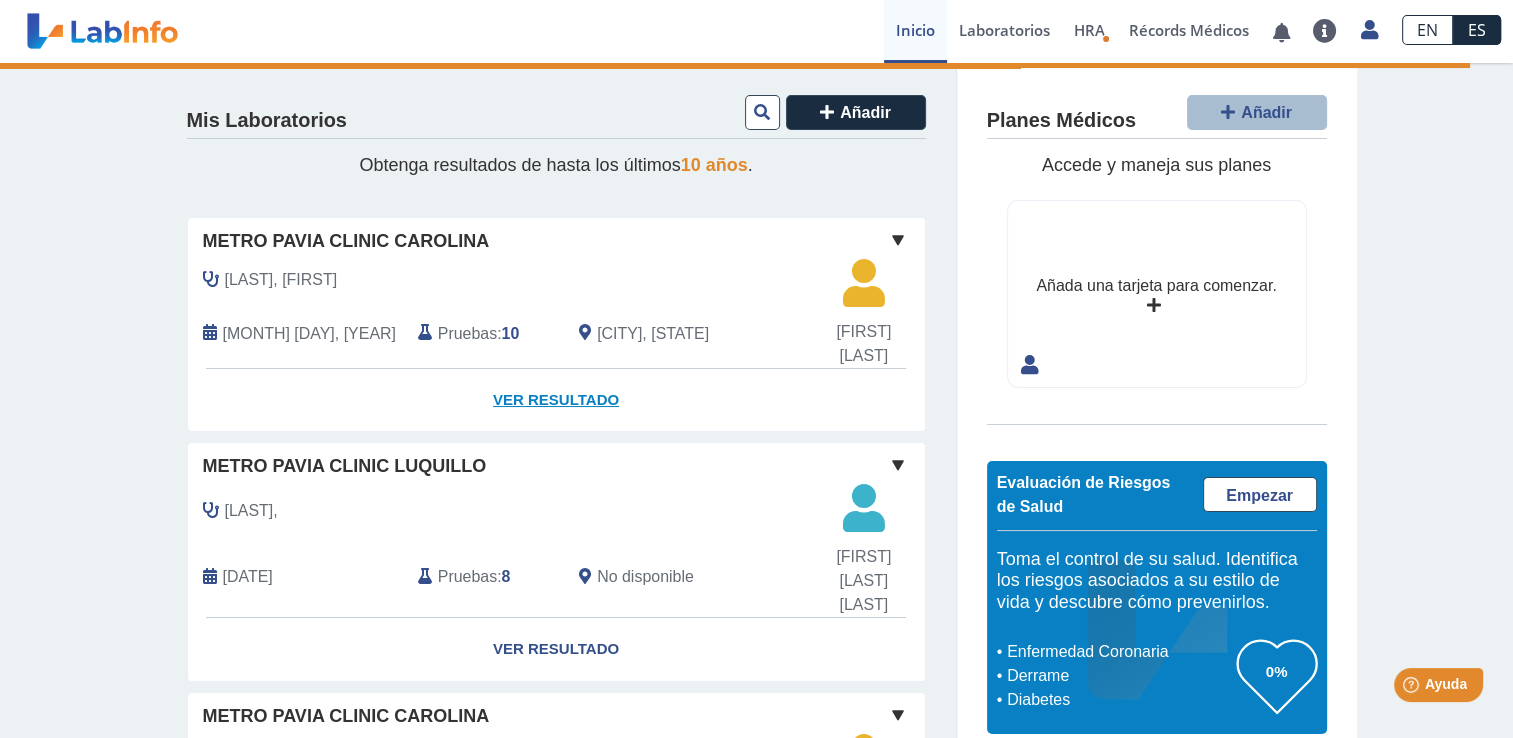 click on "Ver Resultado" 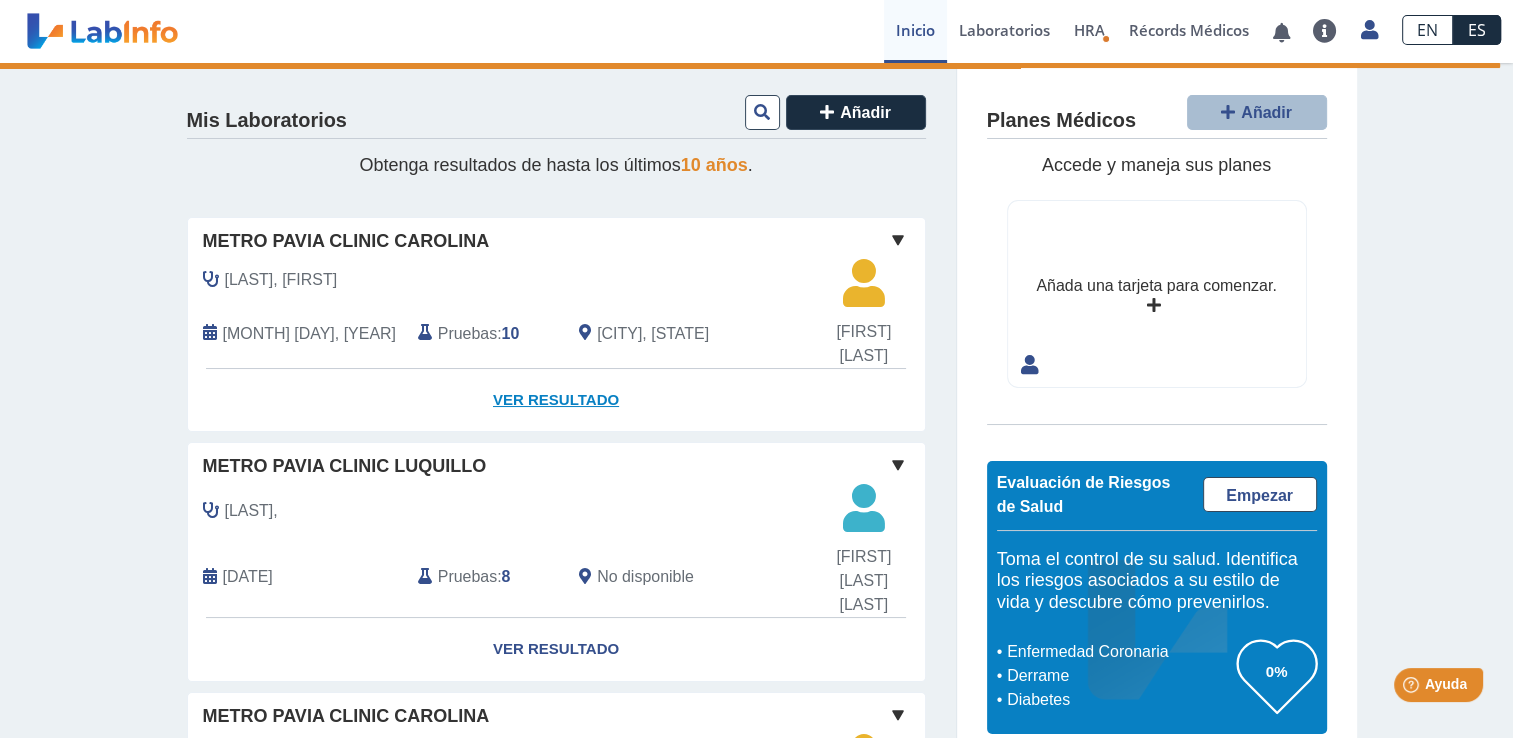 click on "Ver Resultado" 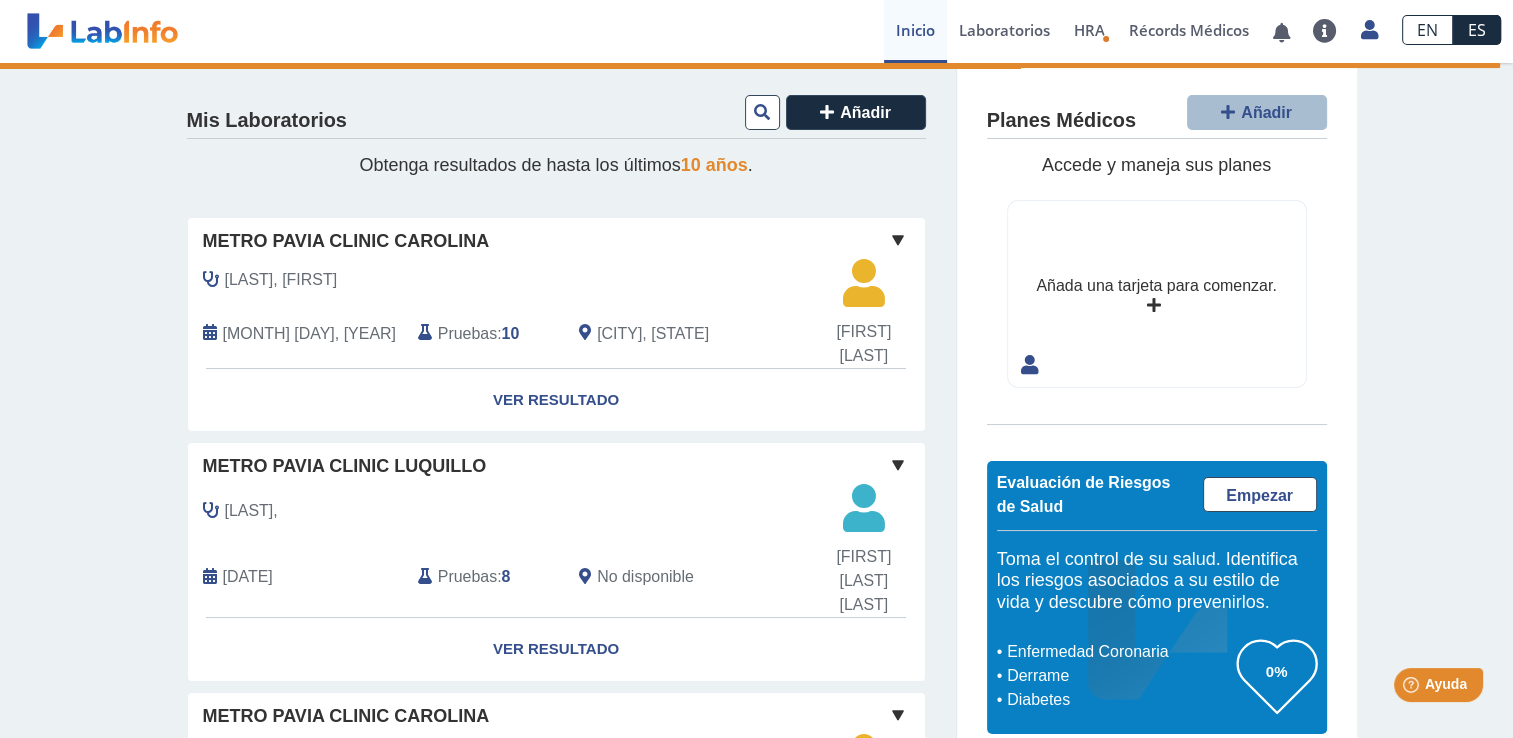 click on "Pruebas" 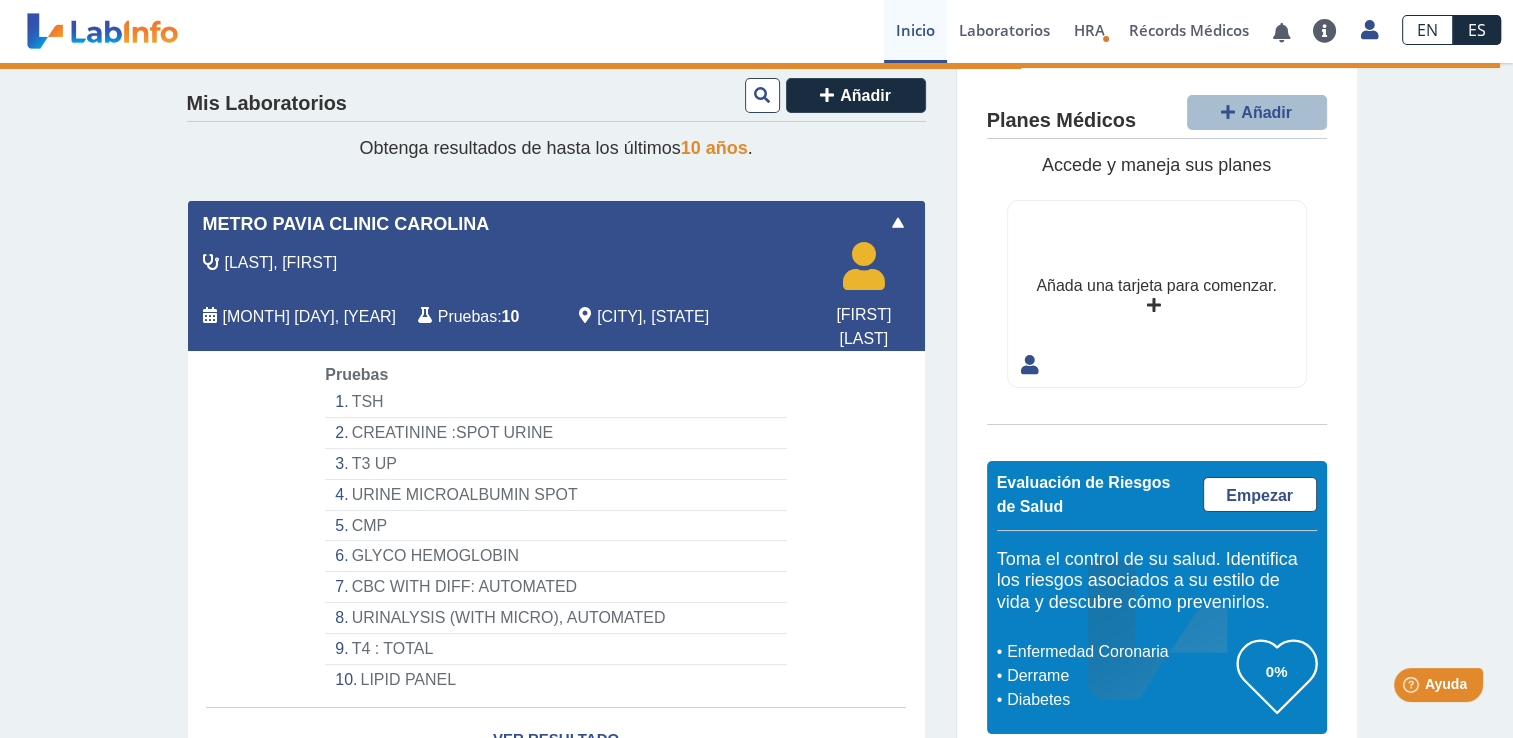 scroll, scrollTop: 0, scrollLeft: 0, axis: both 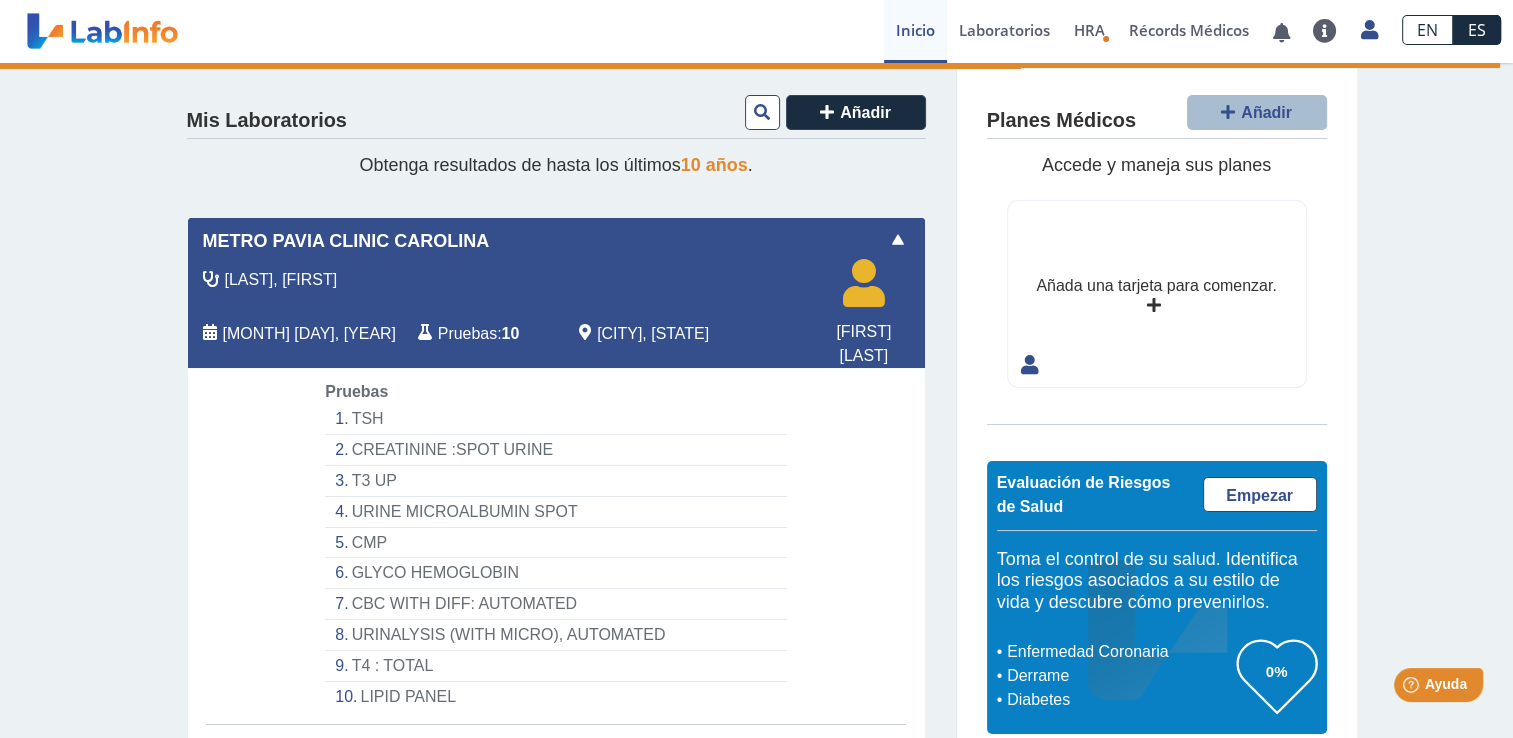 click on "TSH" 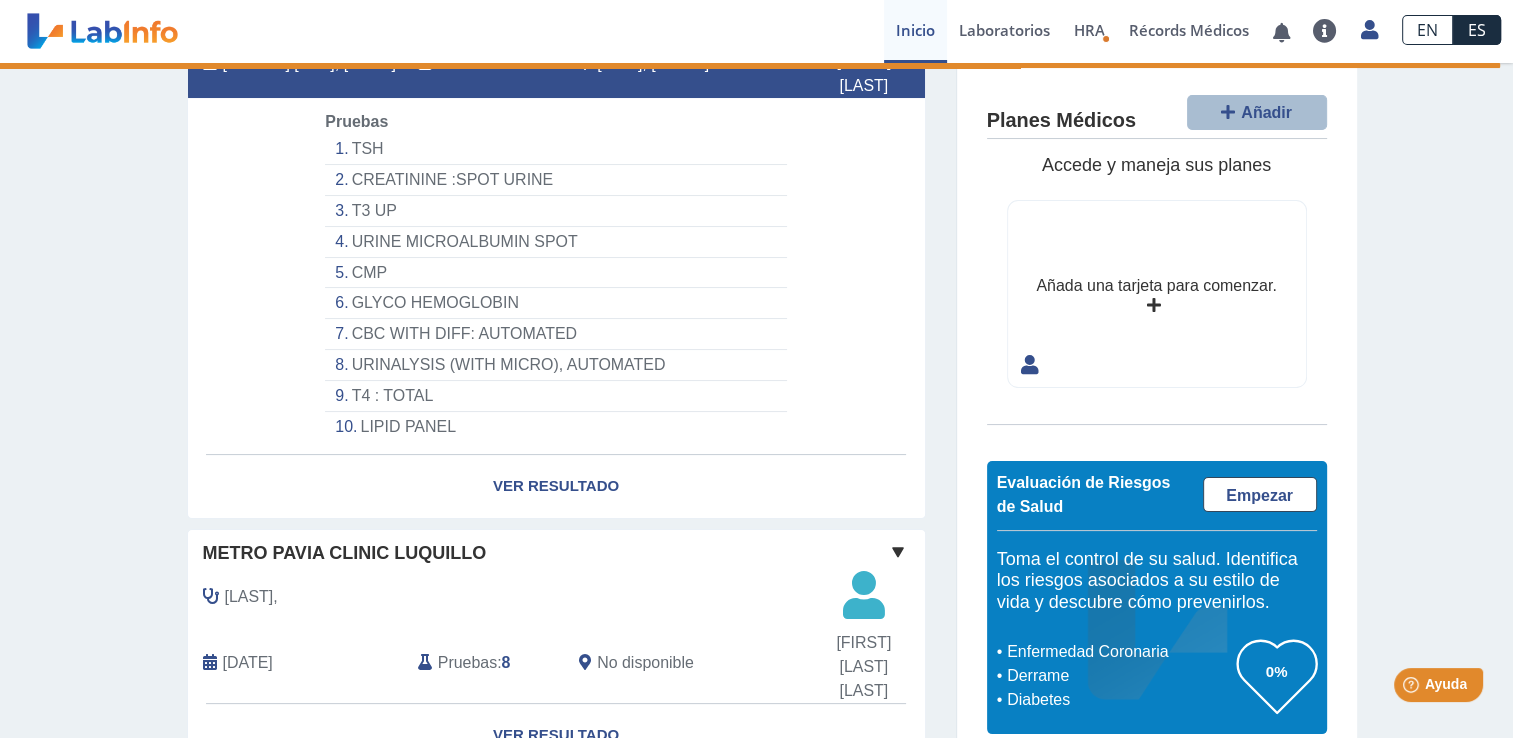 scroll, scrollTop: 280, scrollLeft: 0, axis: vertical 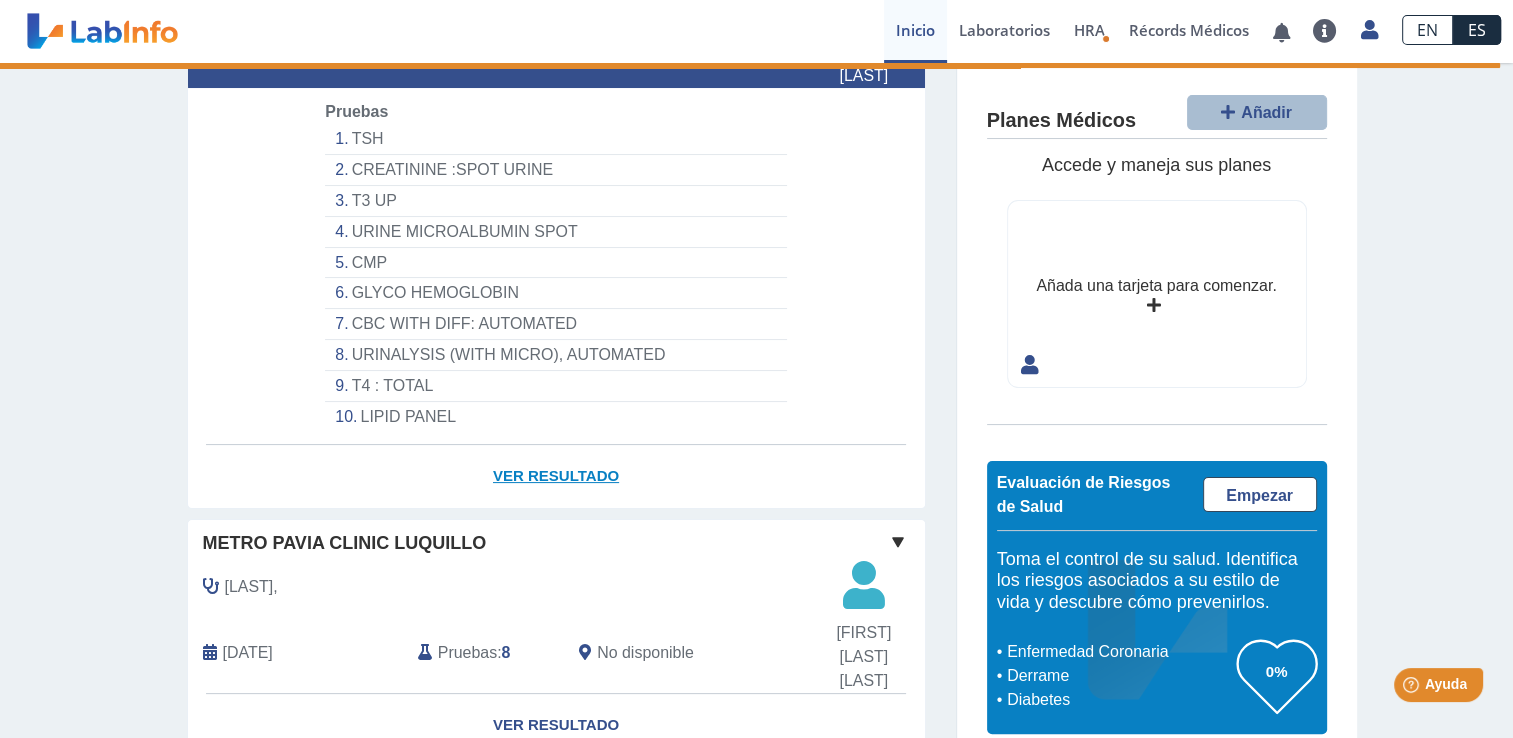 click on "Ver Resultado" 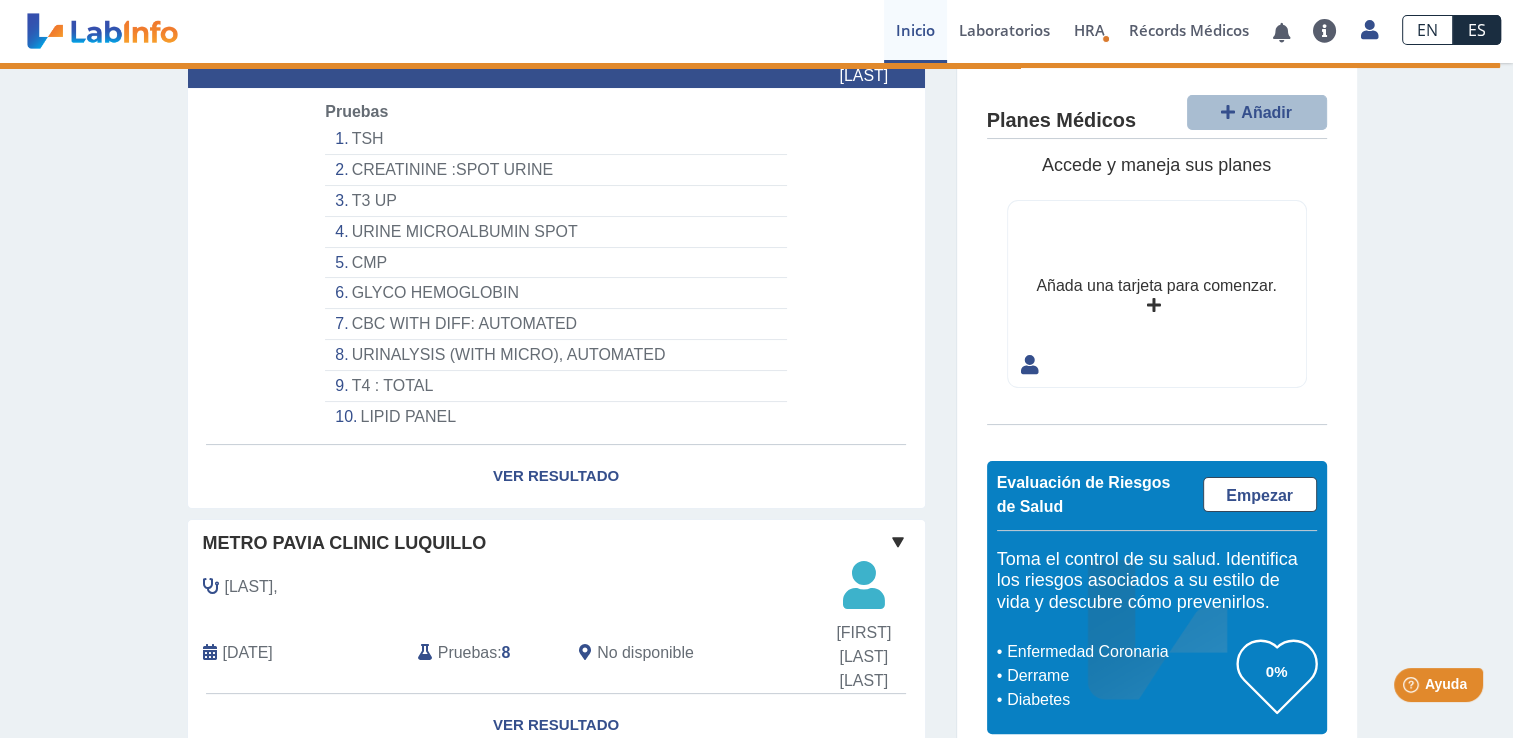 click at bounding box center (1369, 29) 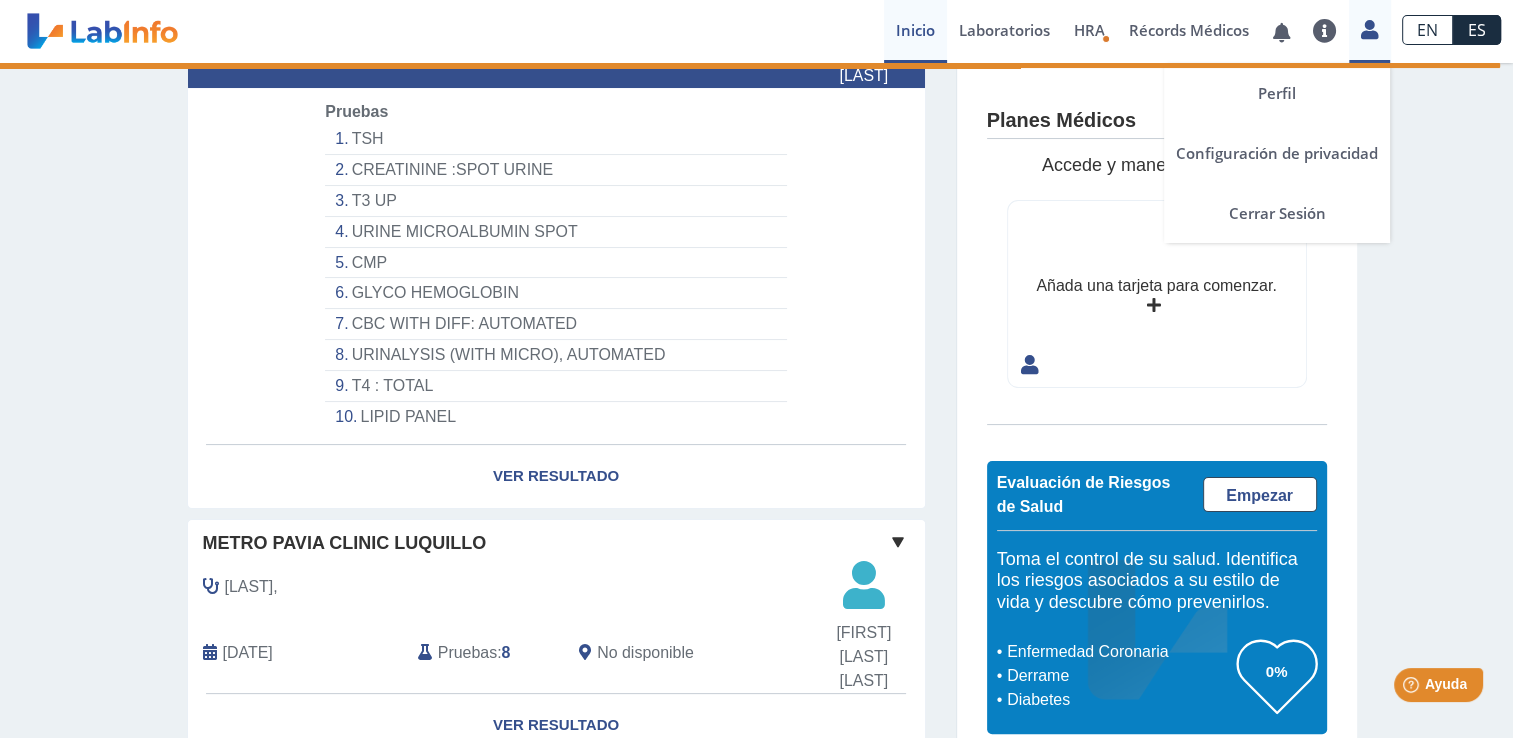 click at bounding box center (1325, 31) 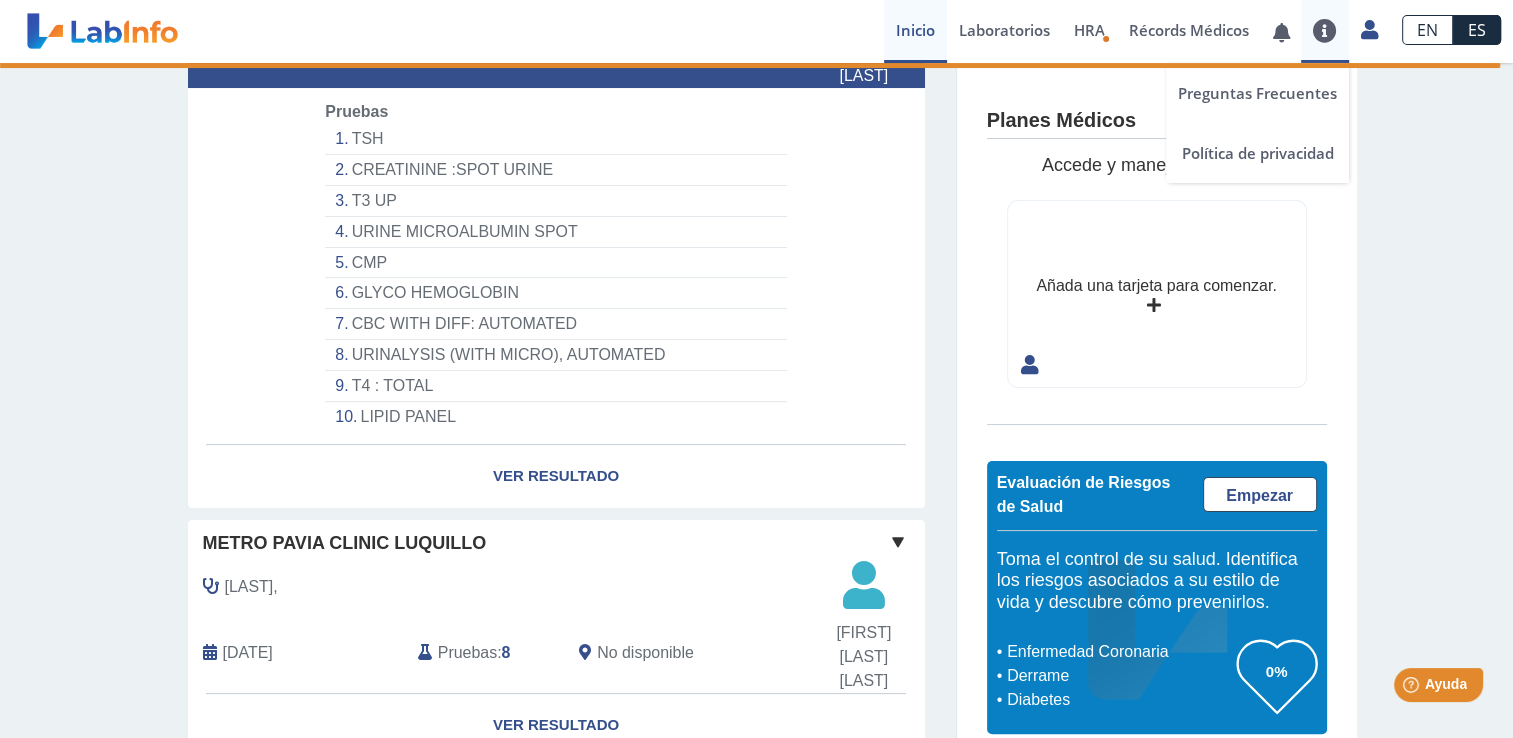 click at bounding box center [1281, 32] 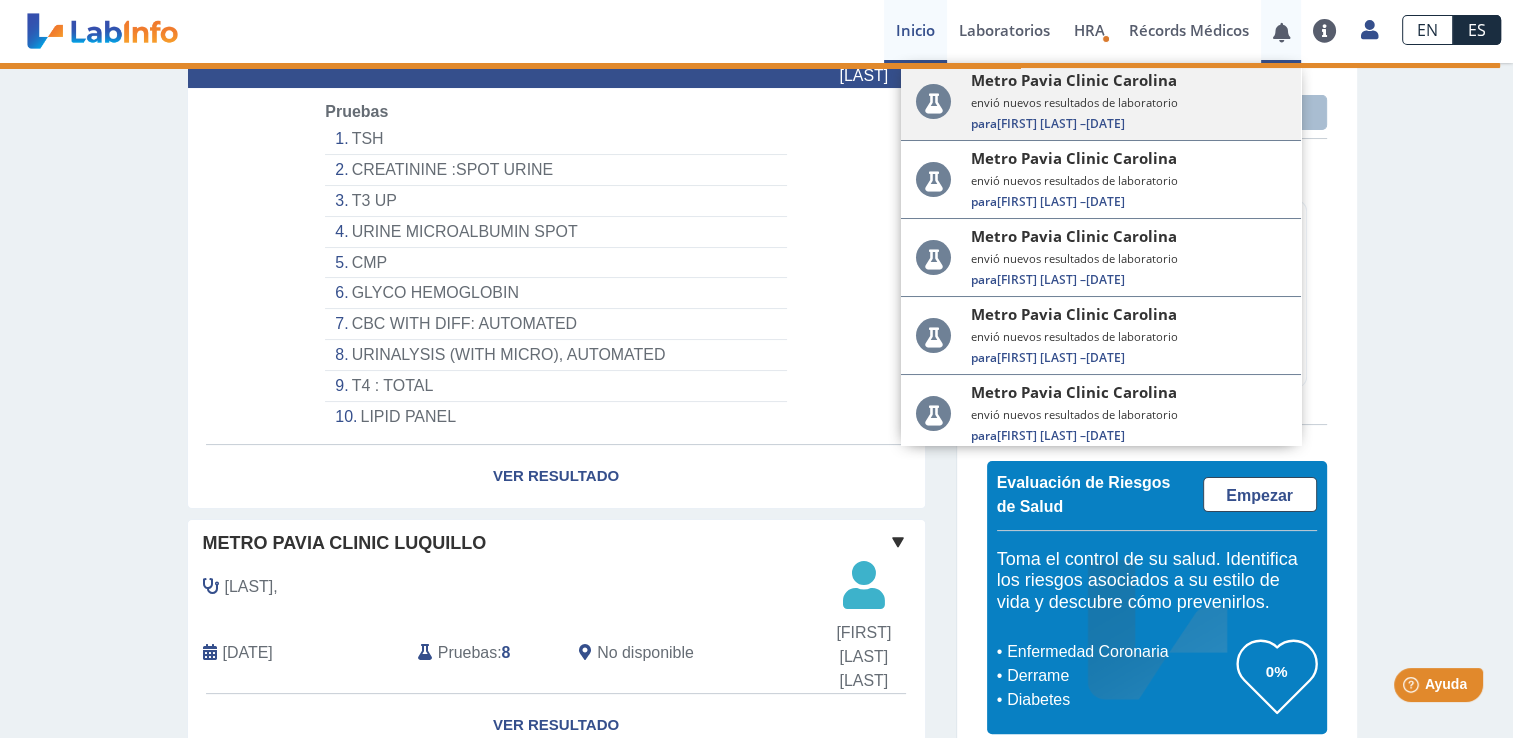 click on "Para [FIRST] [LAST] – [DATE]" at bounding box center (1128, 123) 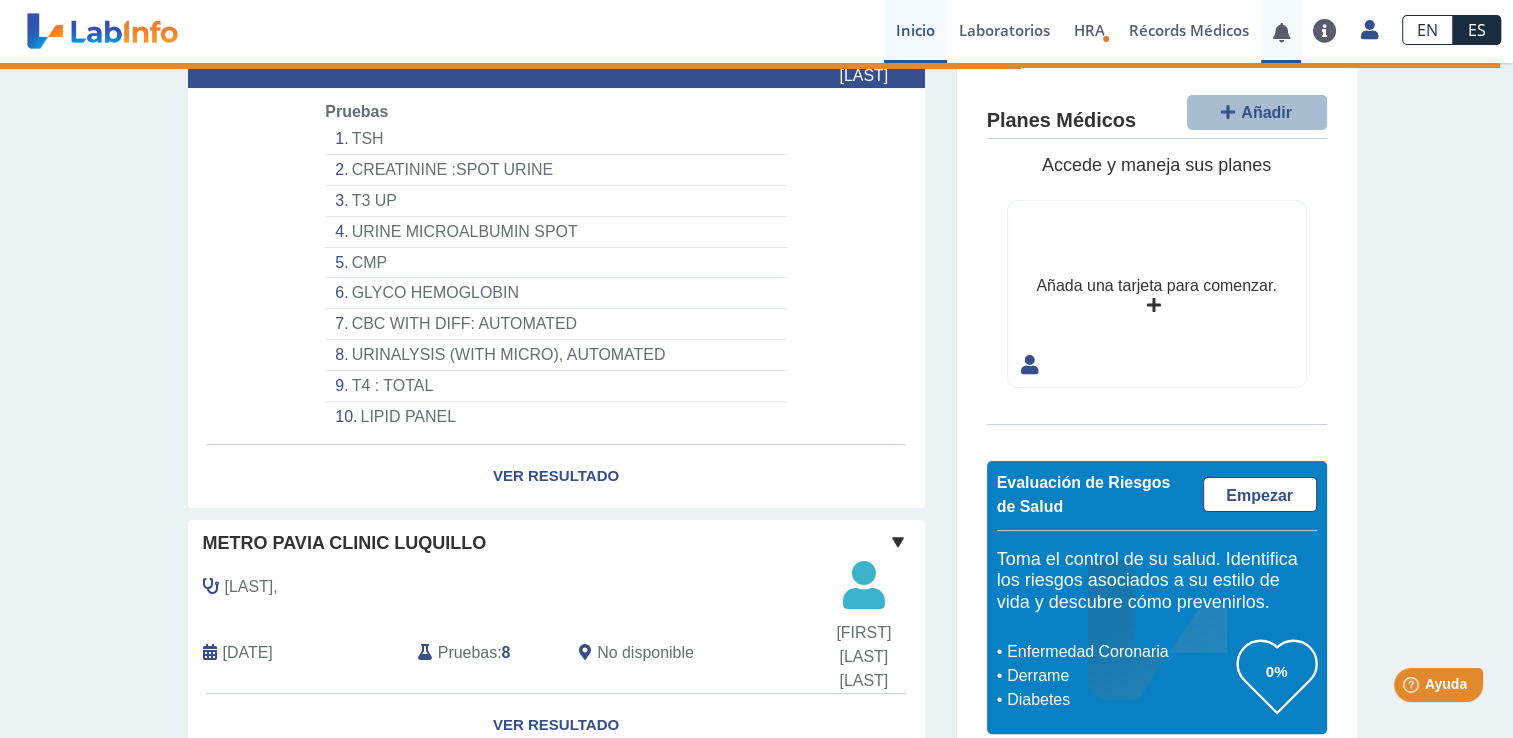 click at bounding box center [1281, 31] 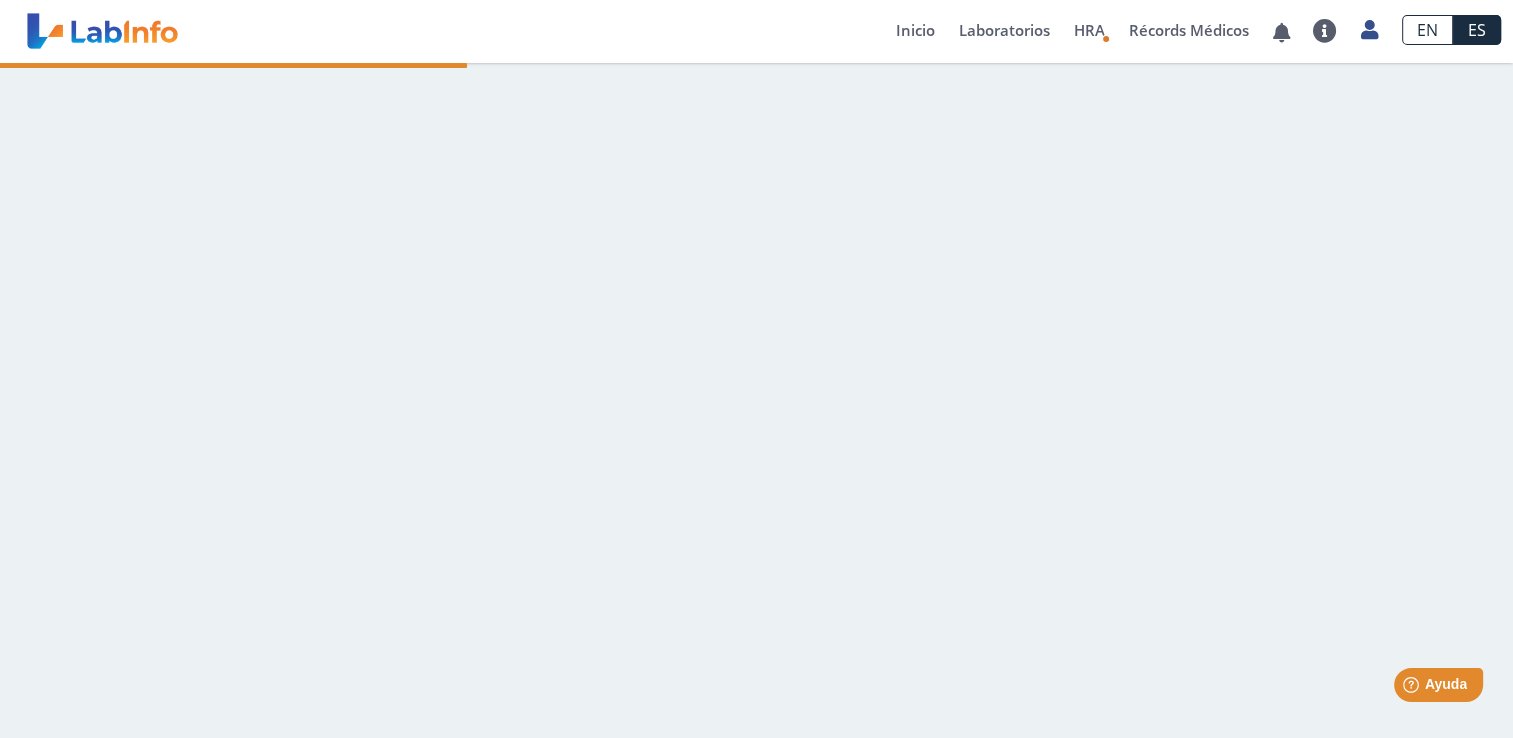 scroll, scrollTop: 0, scrollLeft: 0, axis: both 